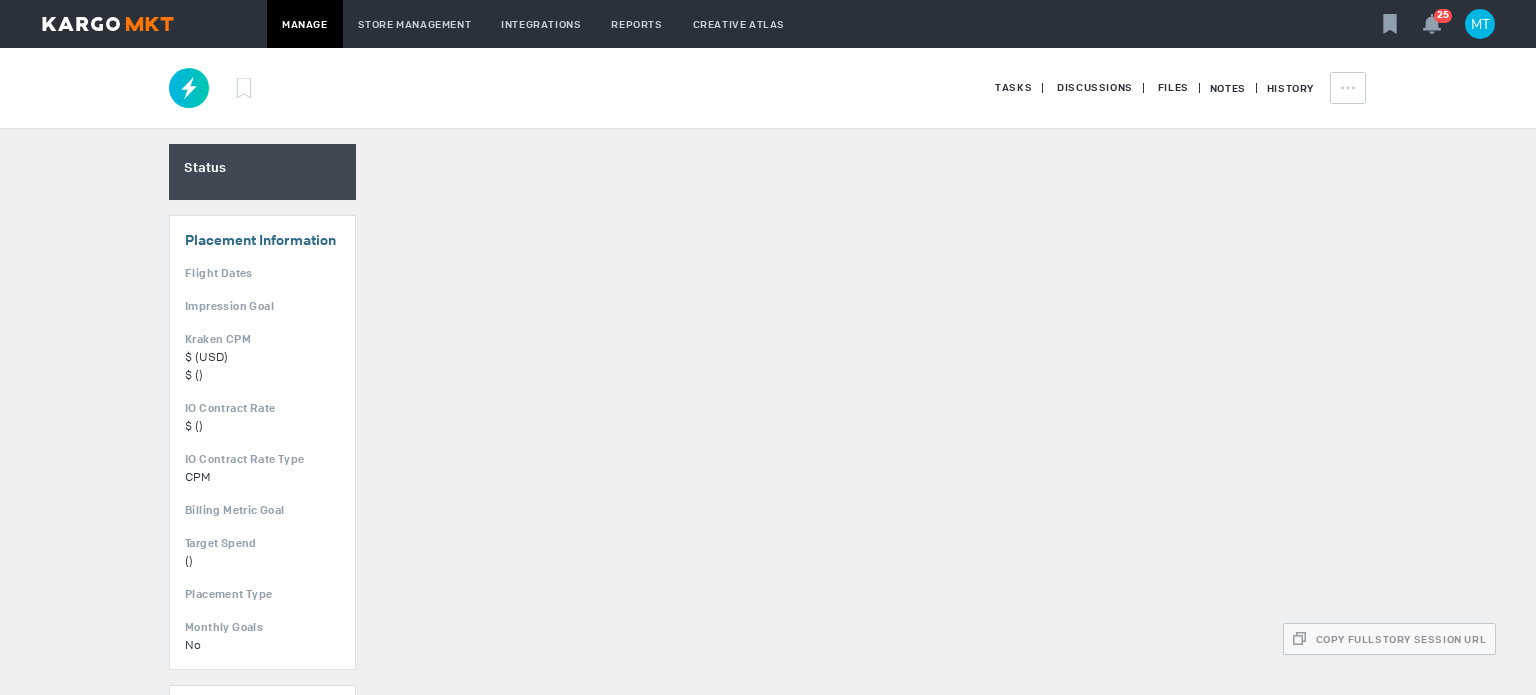 scroll, scrollTop: 0, scrollLeft: 0, axis: both 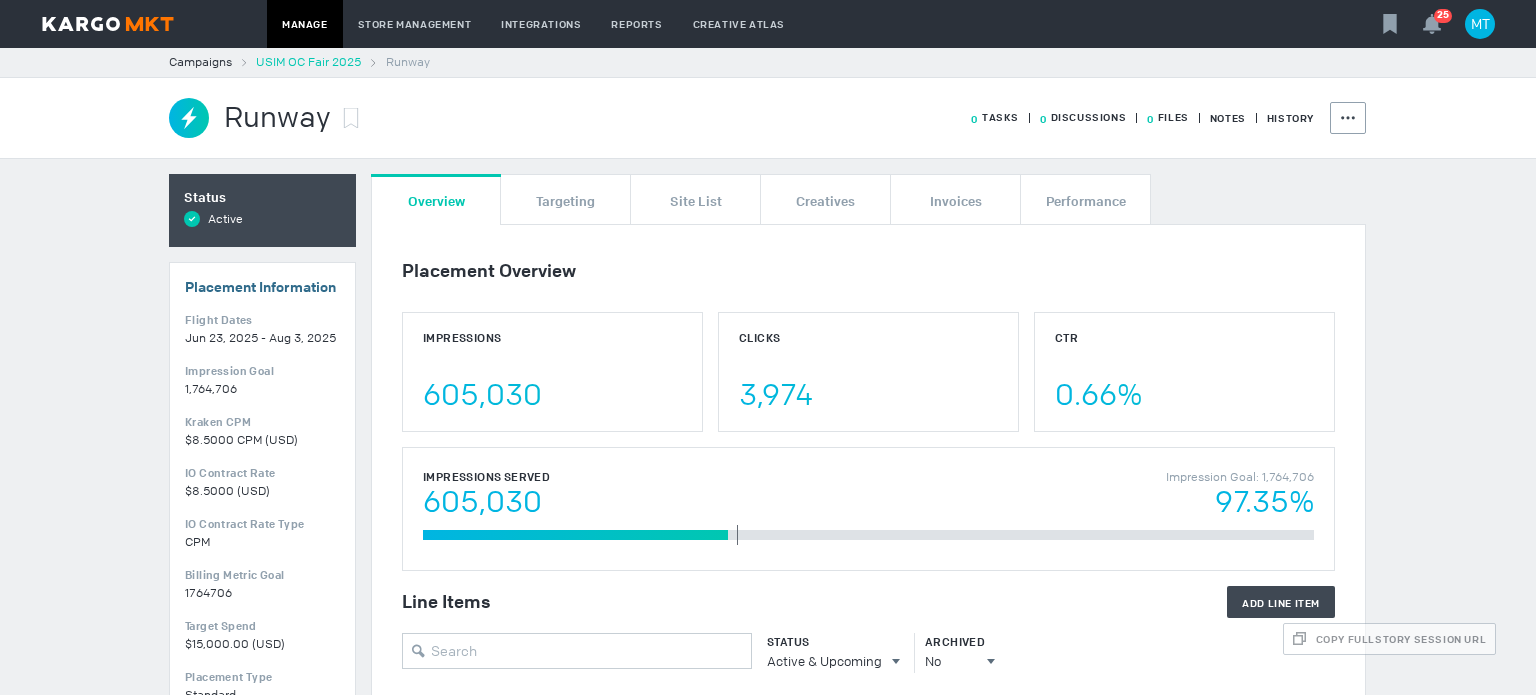 click on "USIM OC Fair 2025" at bounding box center (308, 62) 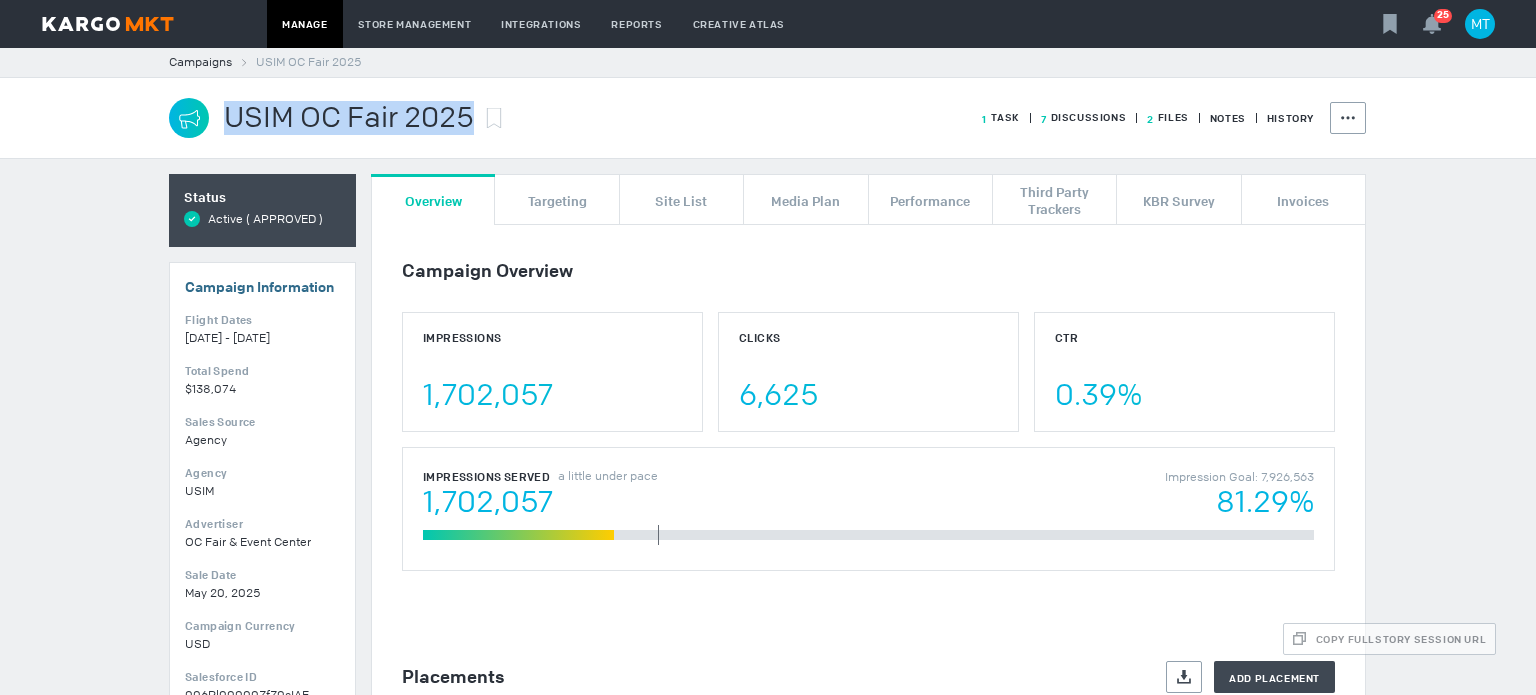 drag, startPoint x: 204, startPoint y: 116, endPoint x: 464, endPoint y: 111, distance: 260.04807 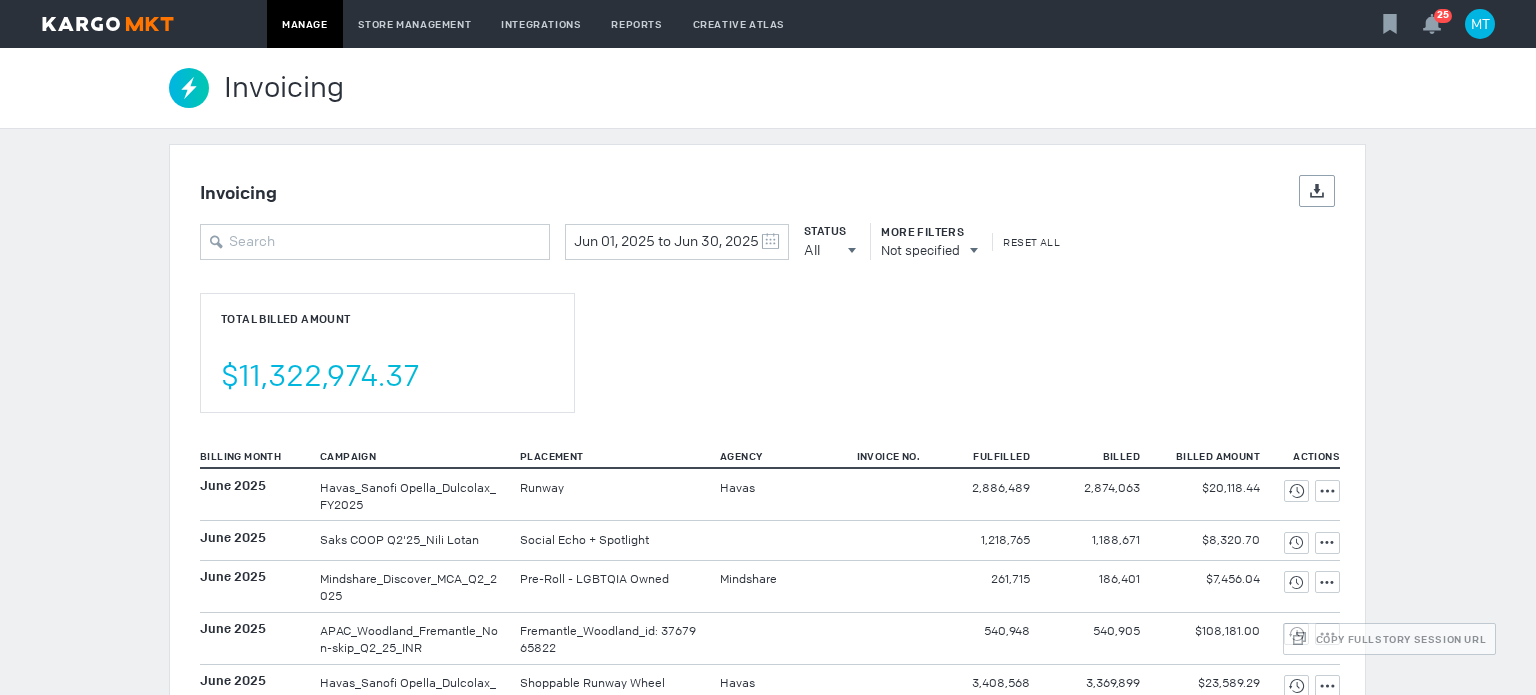 scroll, scrollTop: 0, scrollLeft: 0, axis: both 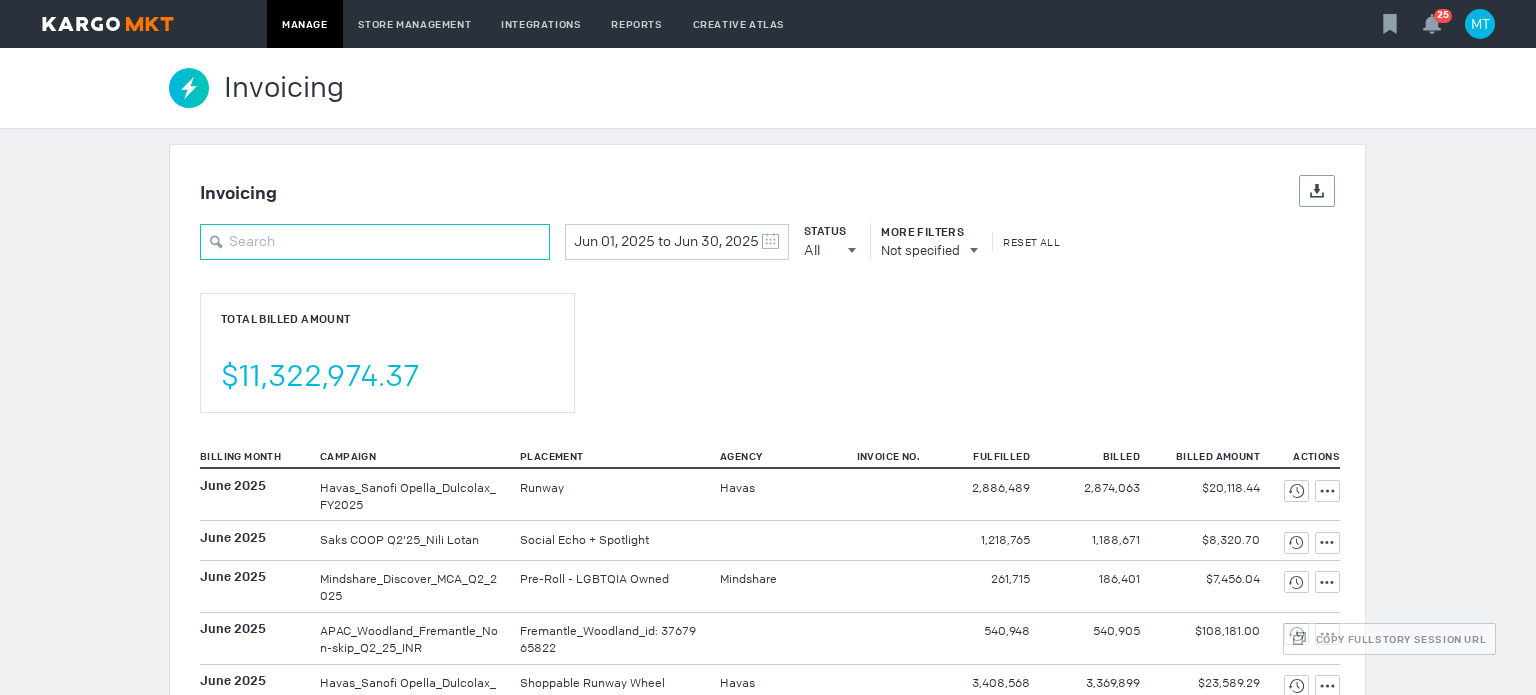 click at bounding box center [375, 242] 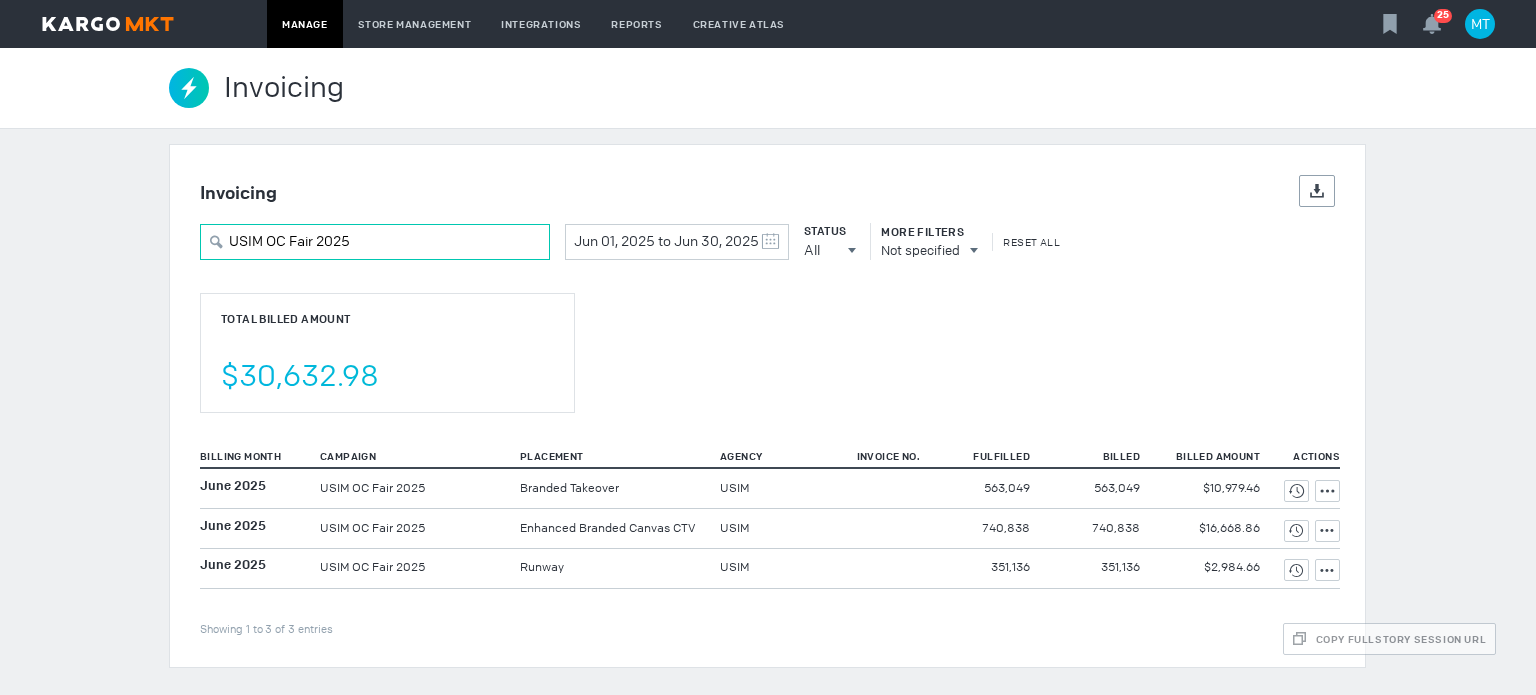 type on "USIM OC Fair 2025" 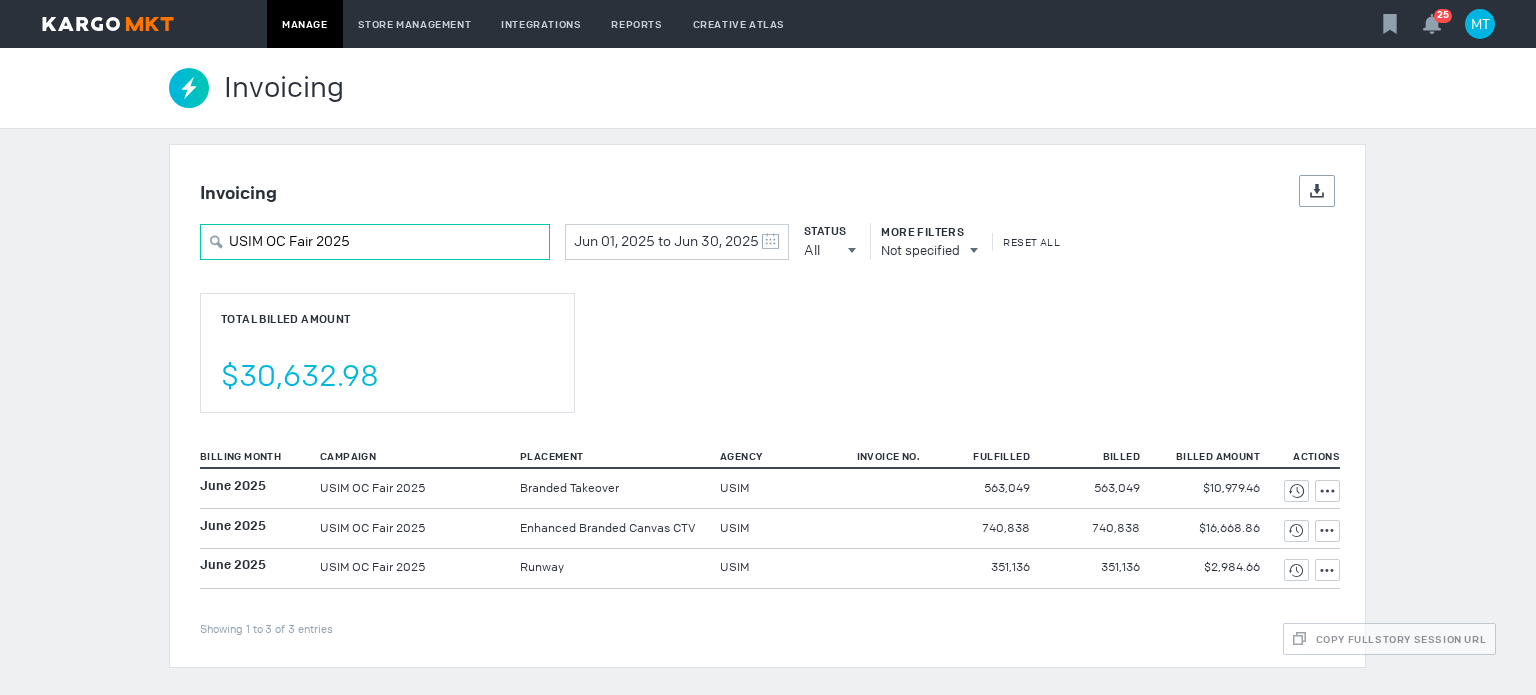 click on "USIM OC Fair 2025" at bounding box center [375, 242] 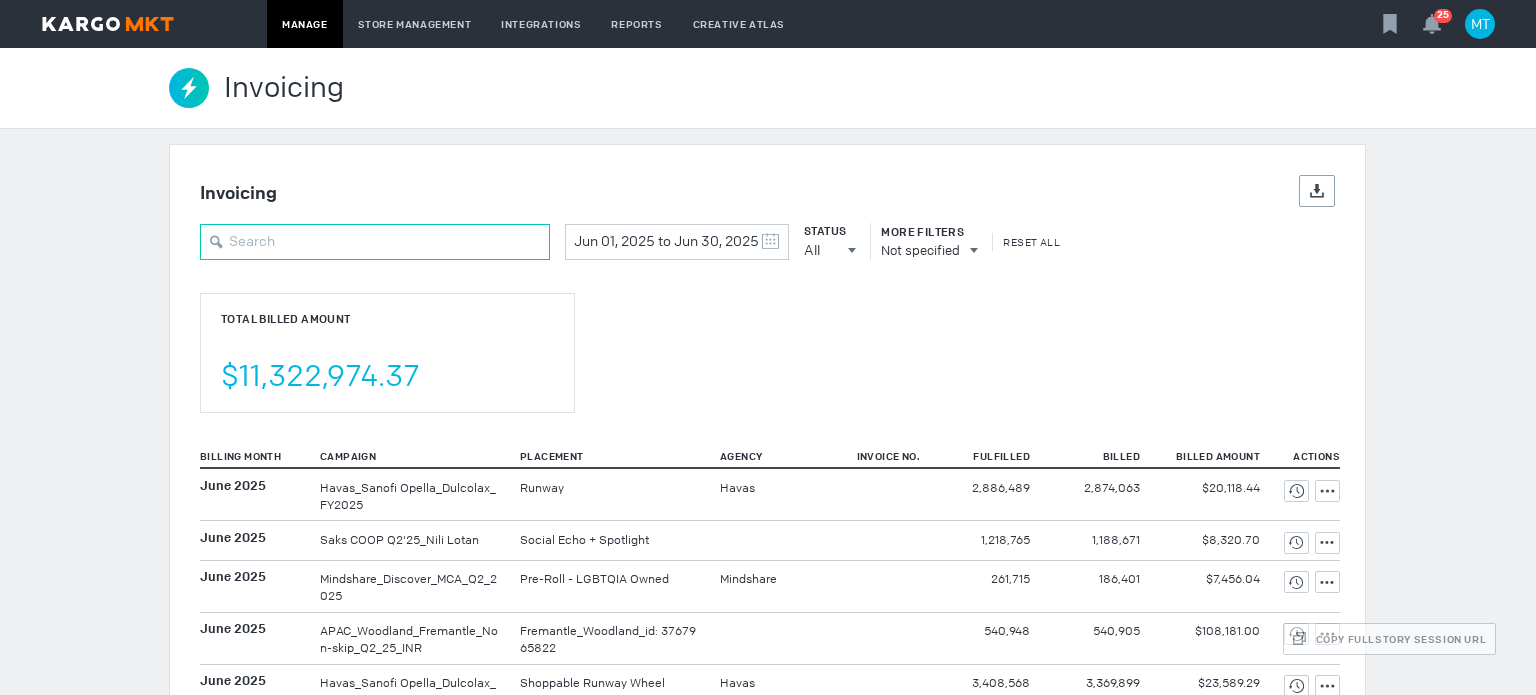 click at bounding box center [375, 242] 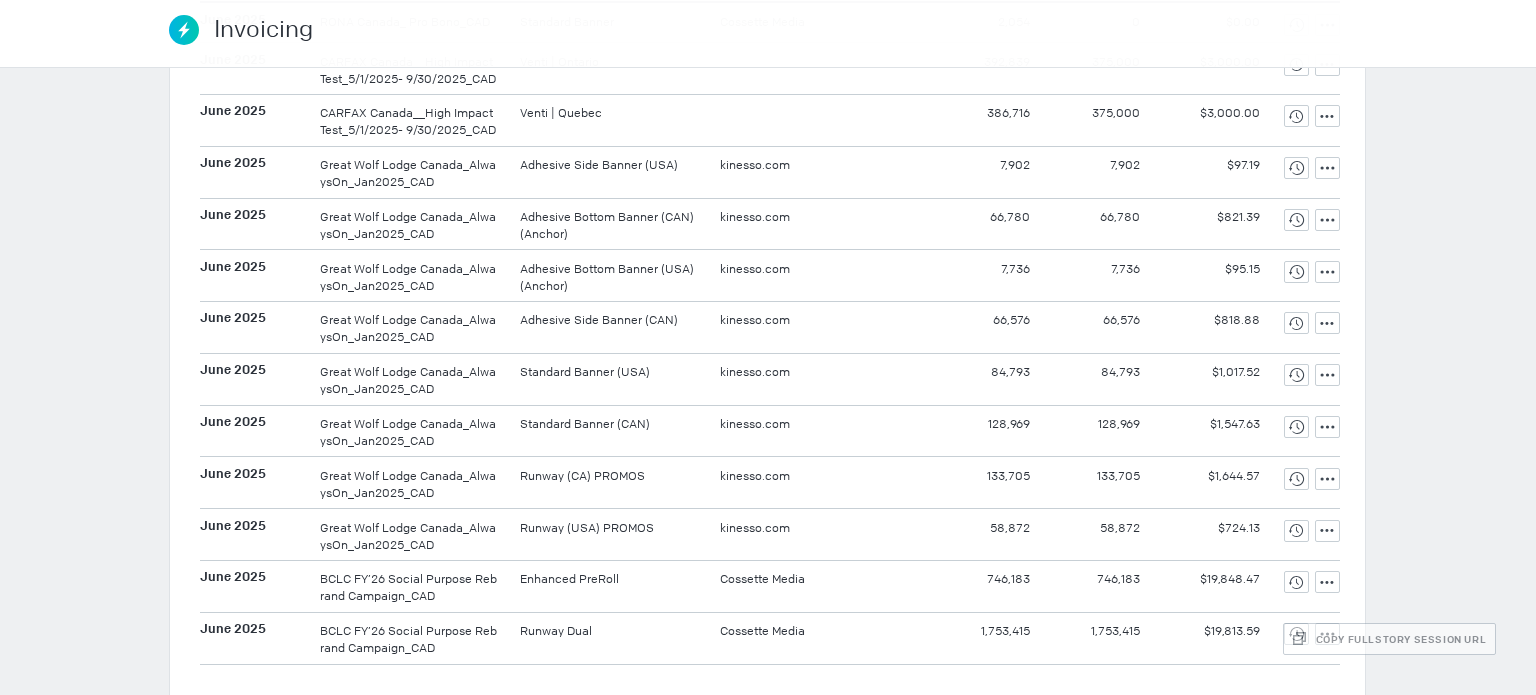 scroll, scrollTop: 0, scrollLeft: 0, axis: both 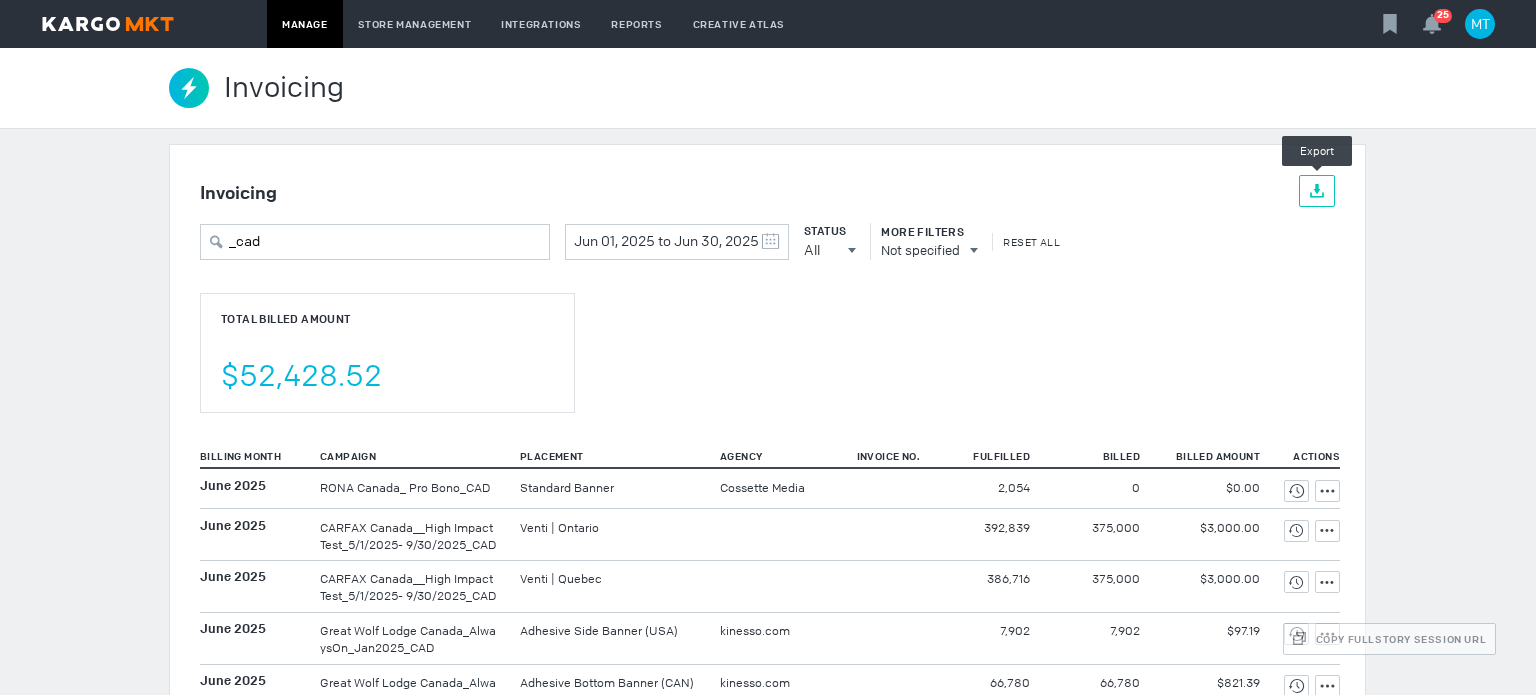 click at bounding box center (1317, 191) 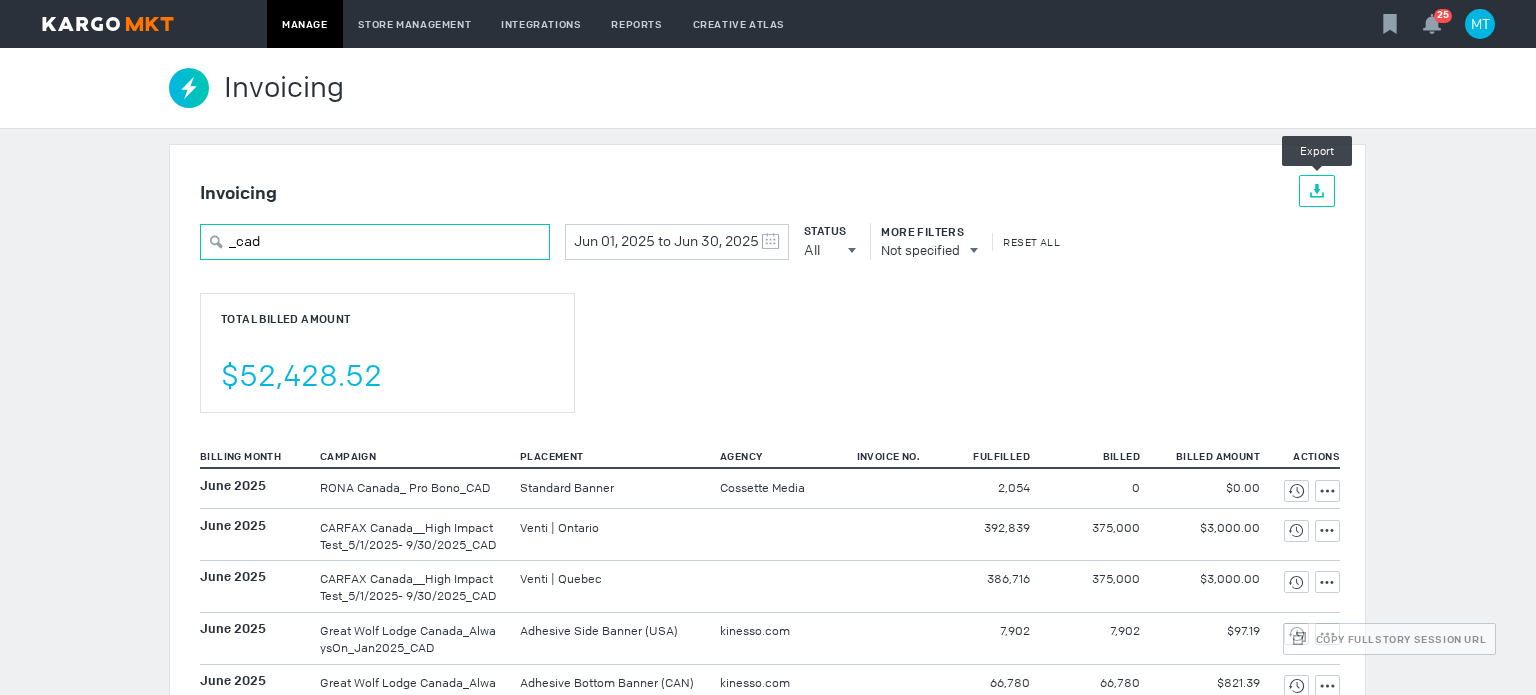 click on "_cad" at bounding box center (375, 242) 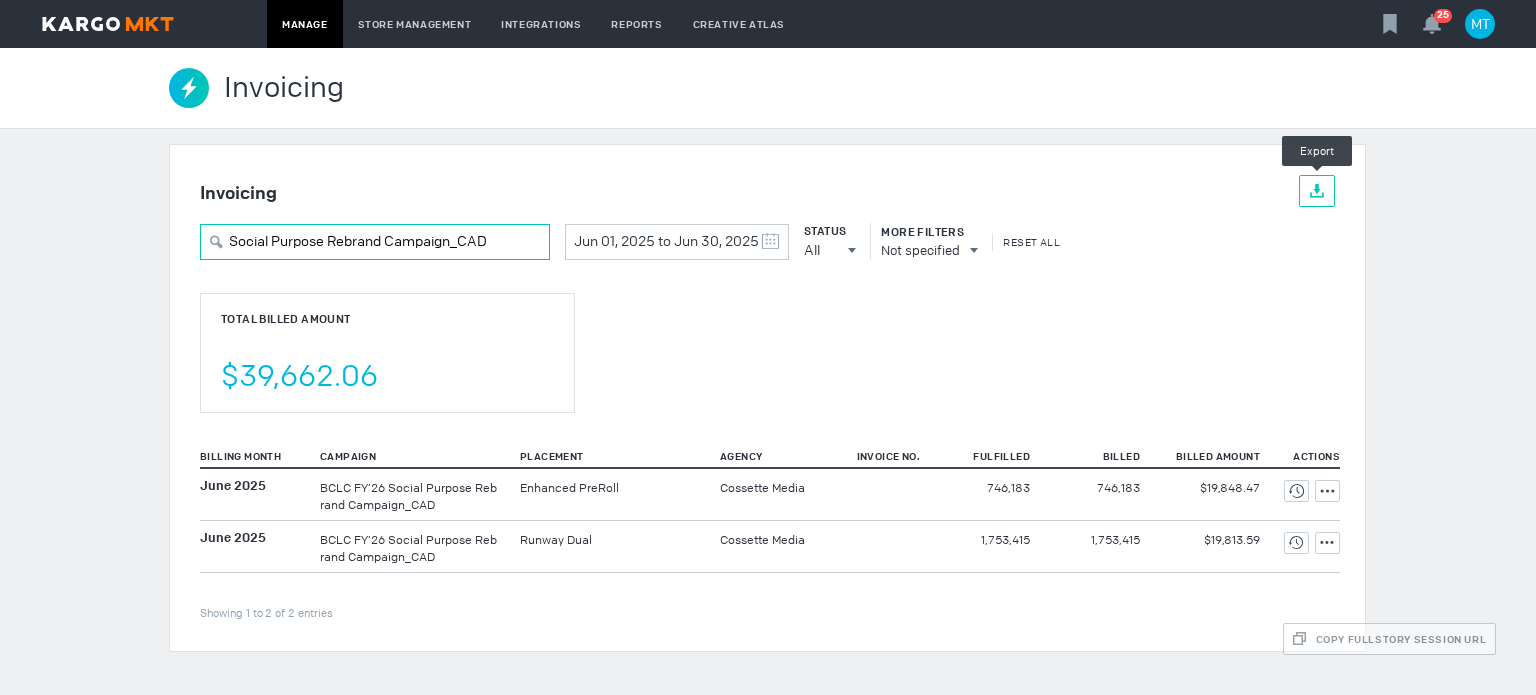 click on "Social Purpose Rebrand Campaign_CAD" at bounding box center [375, 242] 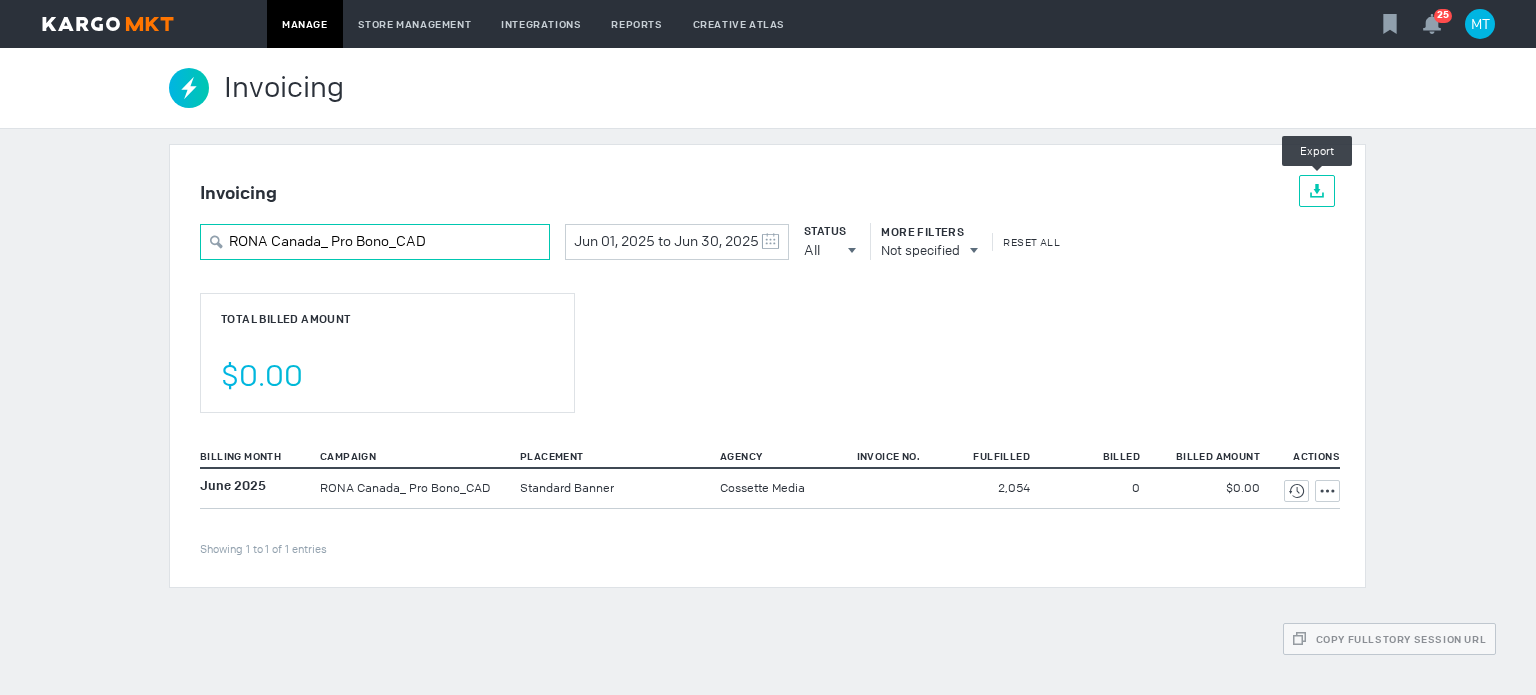 click on "RONA Canada_ Pro Bono_CAD" at bounding box center [375, 242] 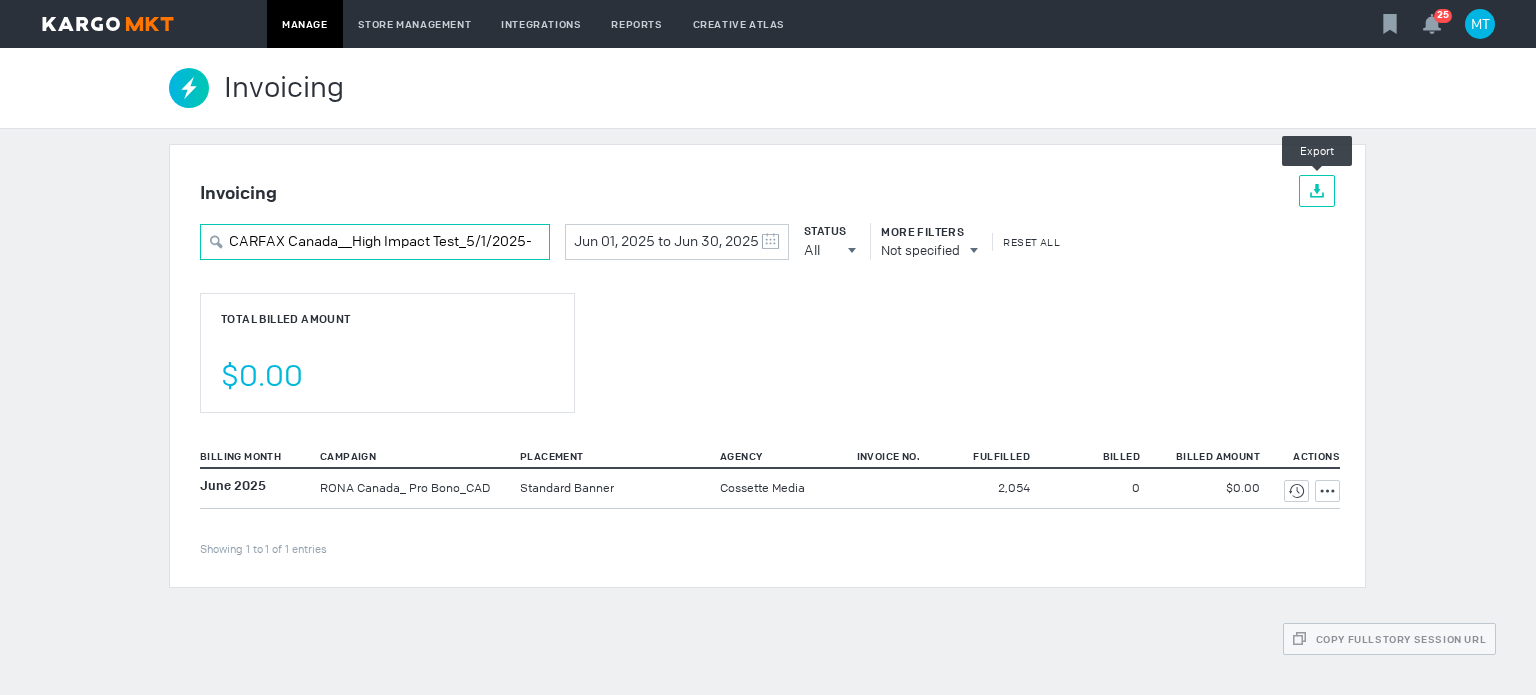 scroll, scrollTop: 0, scrollLeft: 107, axis: horizontal 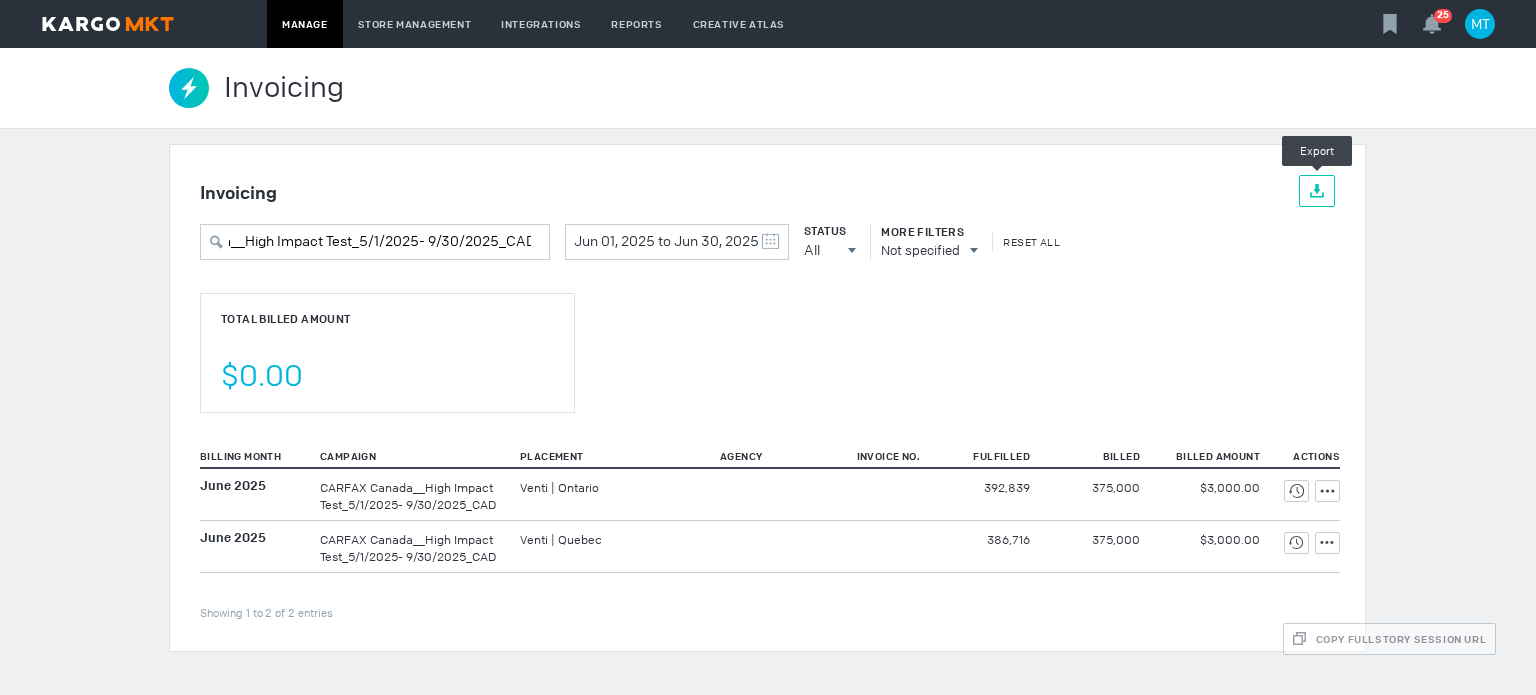 click on "Total Billed Amount $0.00" at bounding box center [387, 353] 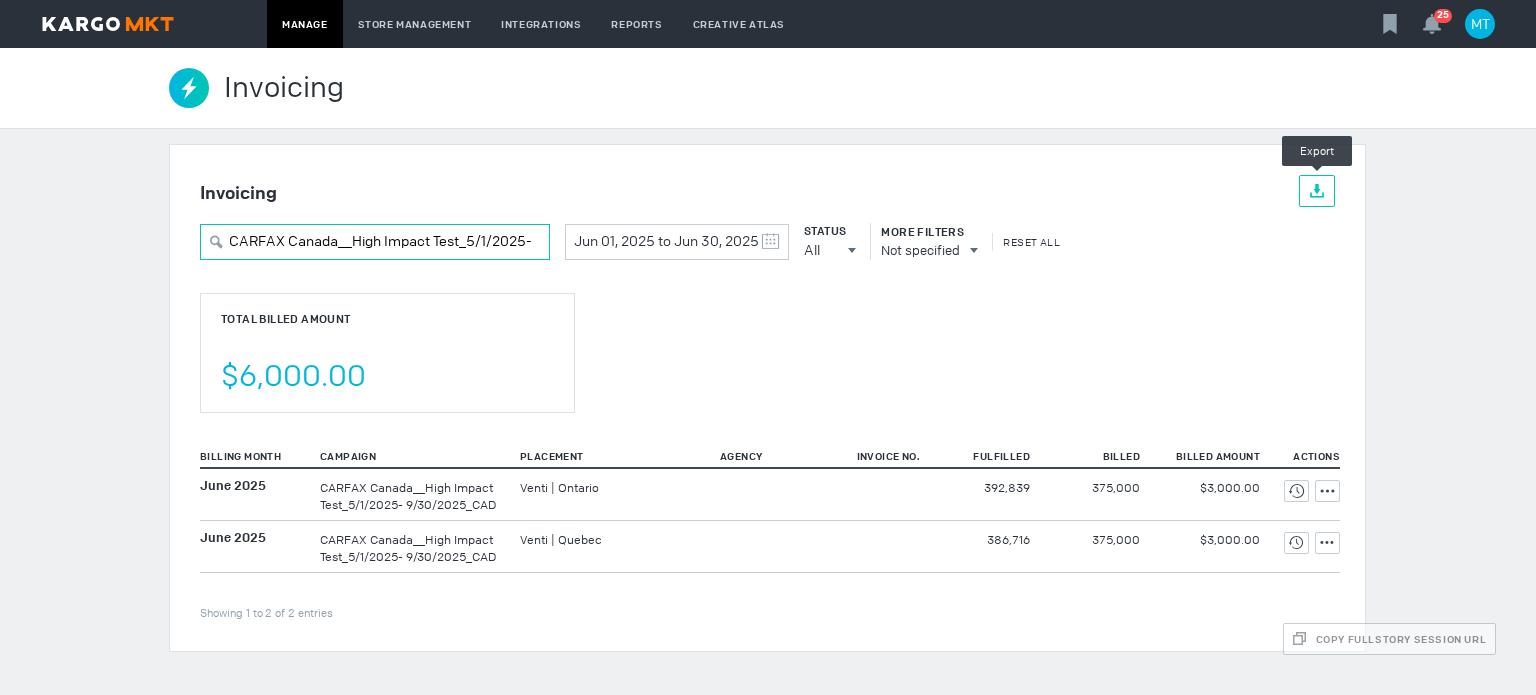 click on "CARFAX Canada__High Impact Test_5/1/2025- 9/30/2025_CAD" at bounding box center (375, 242) 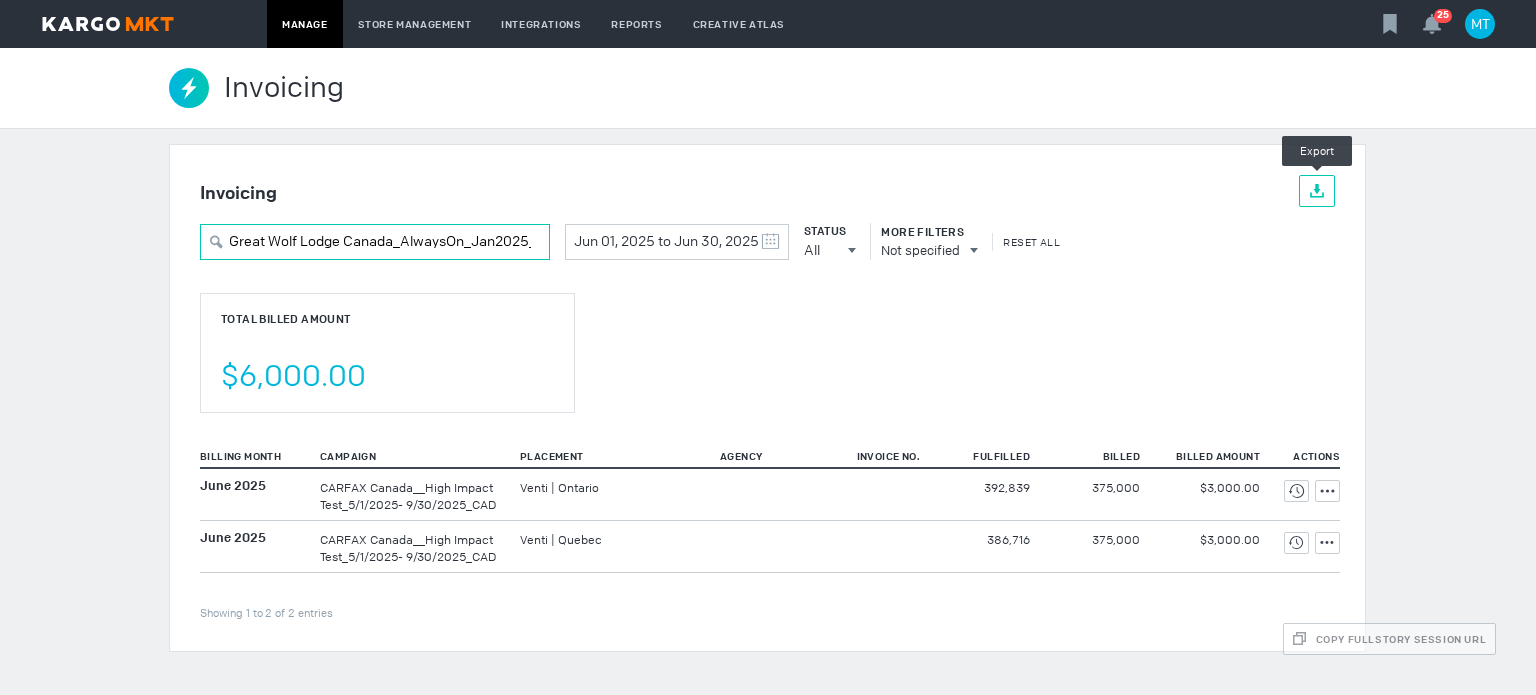 scroll, scrollTop: 0, scrollLeft: 33, axis: horizontal 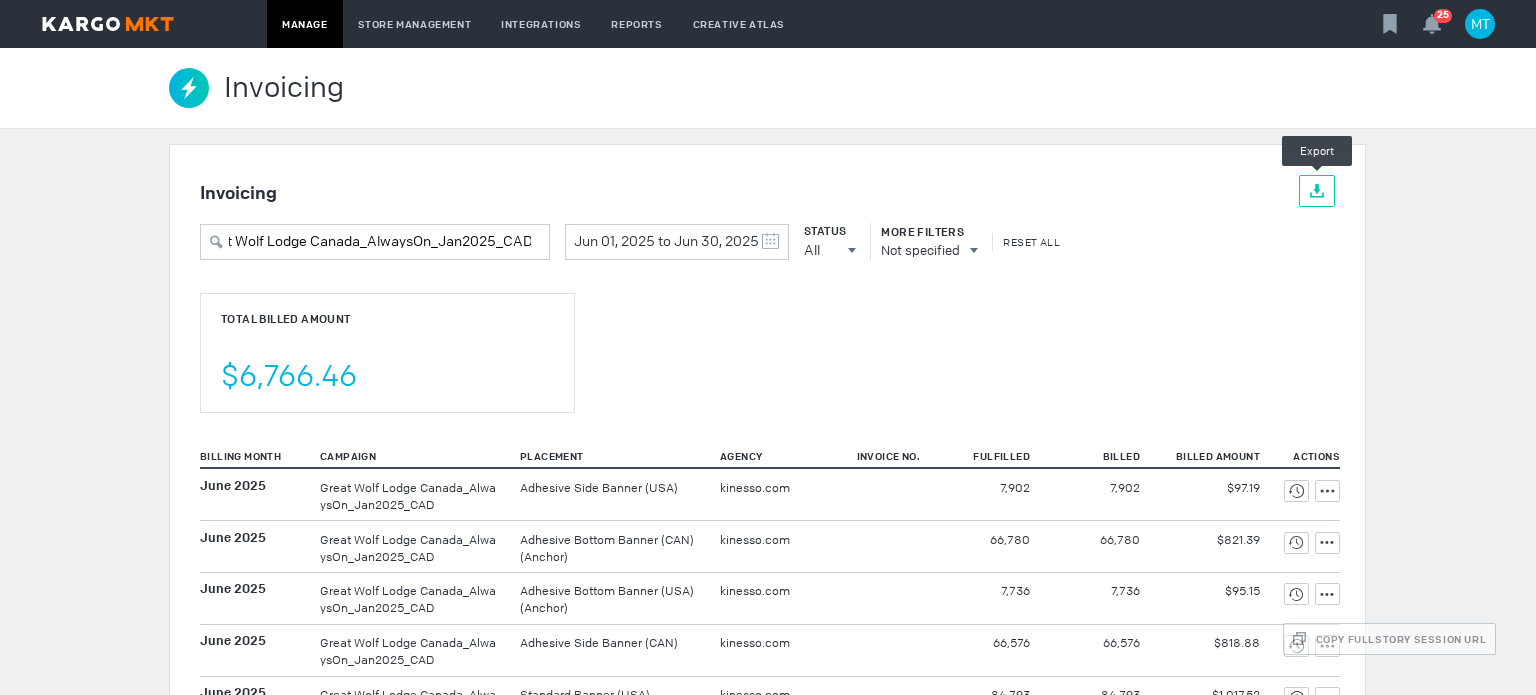 click on "Total Billed Amount $6,766.46" at bounding box center [767, 337] 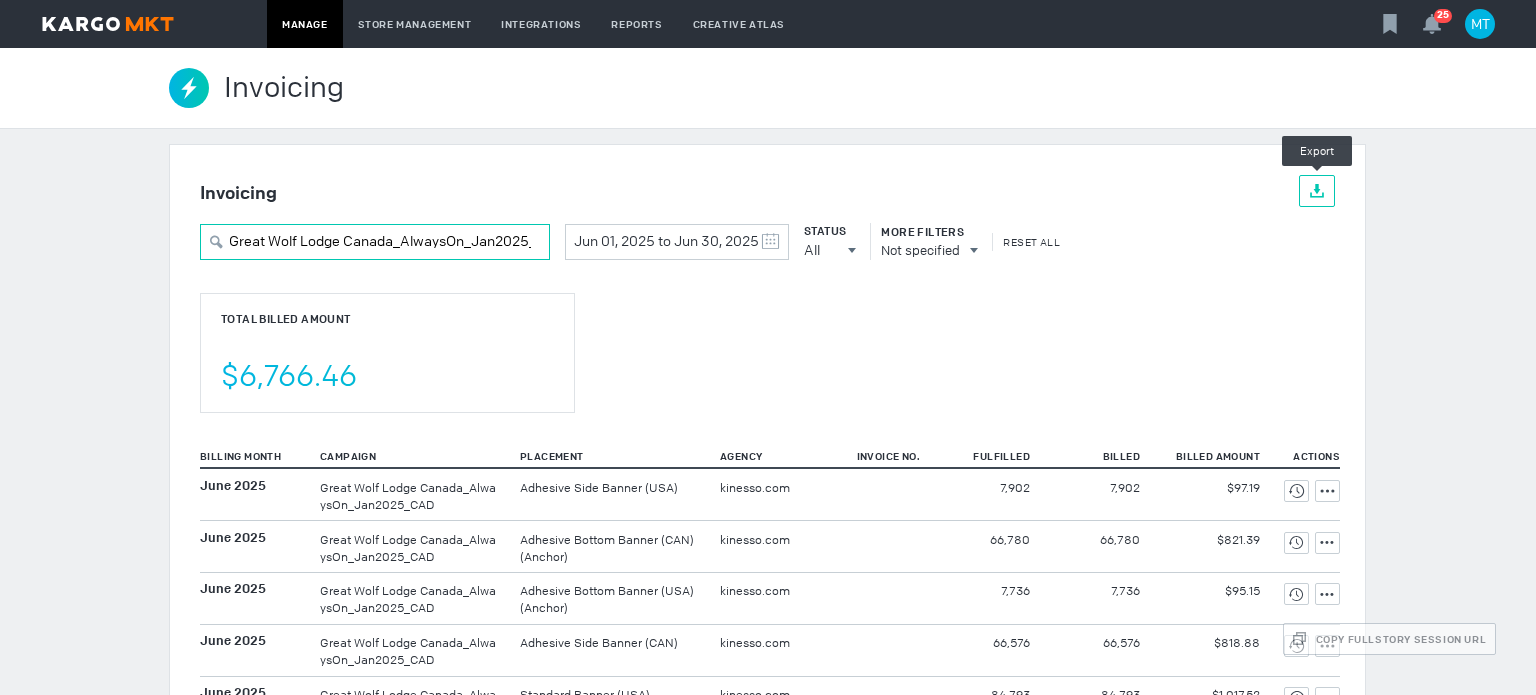click on "Great Wolf Lodge Canada_AlwaysOn_Jan2025_CAD" at bounding box center (375, 242) 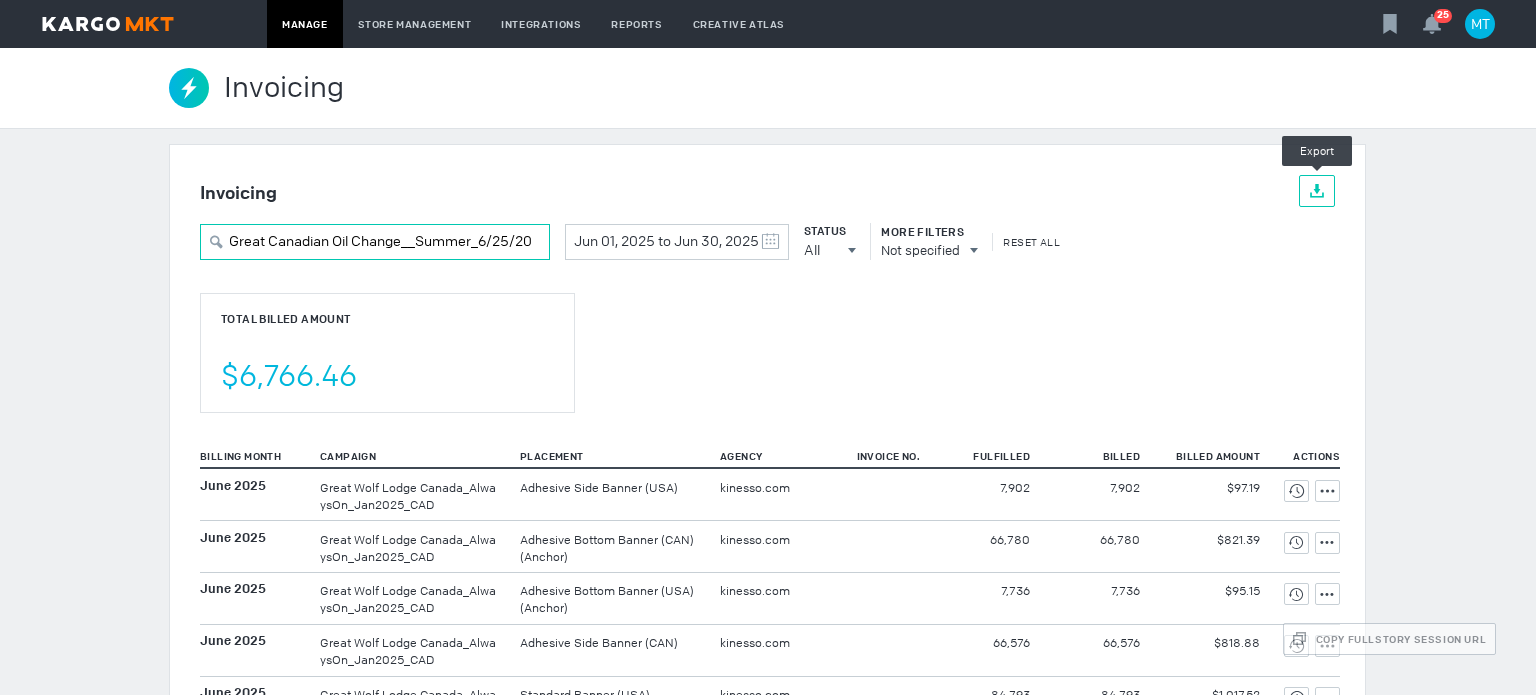 scroll, scrollTop: 0, scrollLeft: 100, axis: horizontal 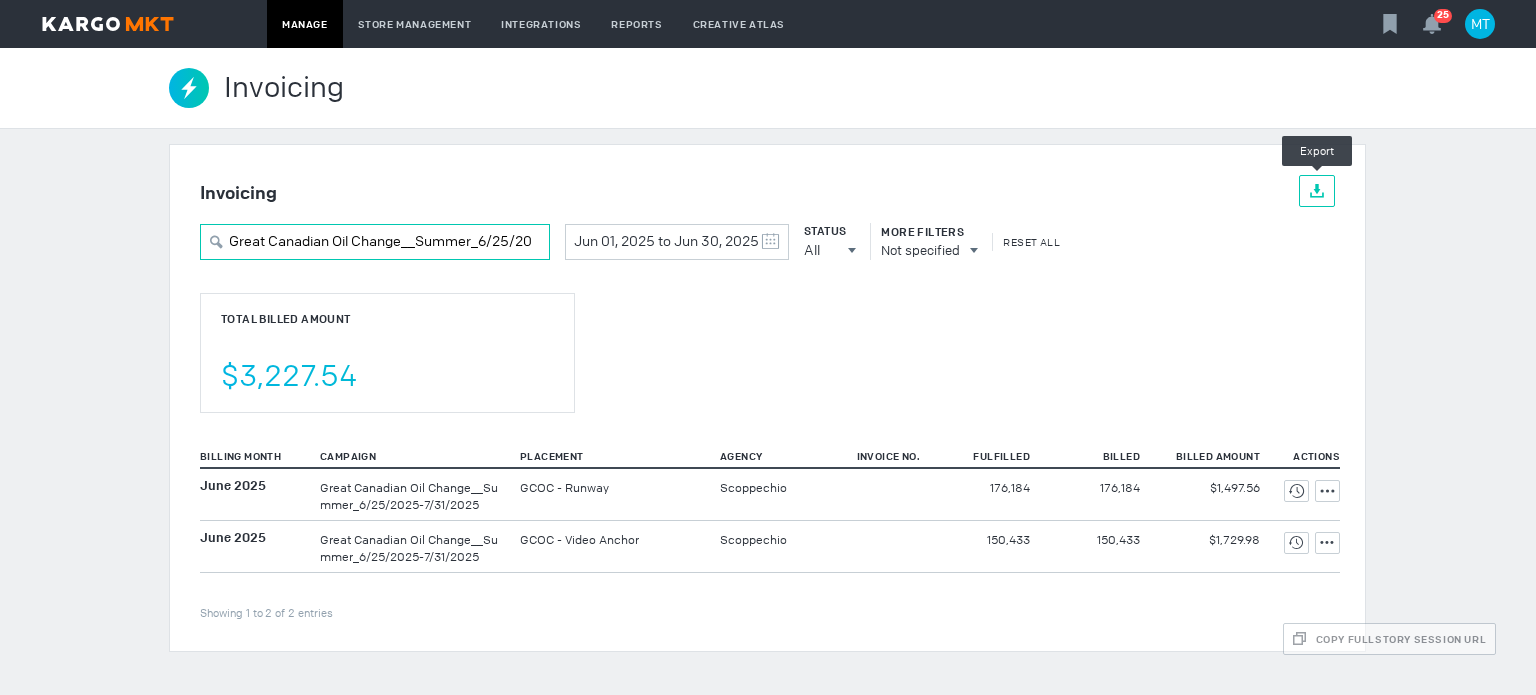 click on "Great Canadian Oil Change__Summer_6/25/2025-7/31/2025" at bounding box center (375, 242) 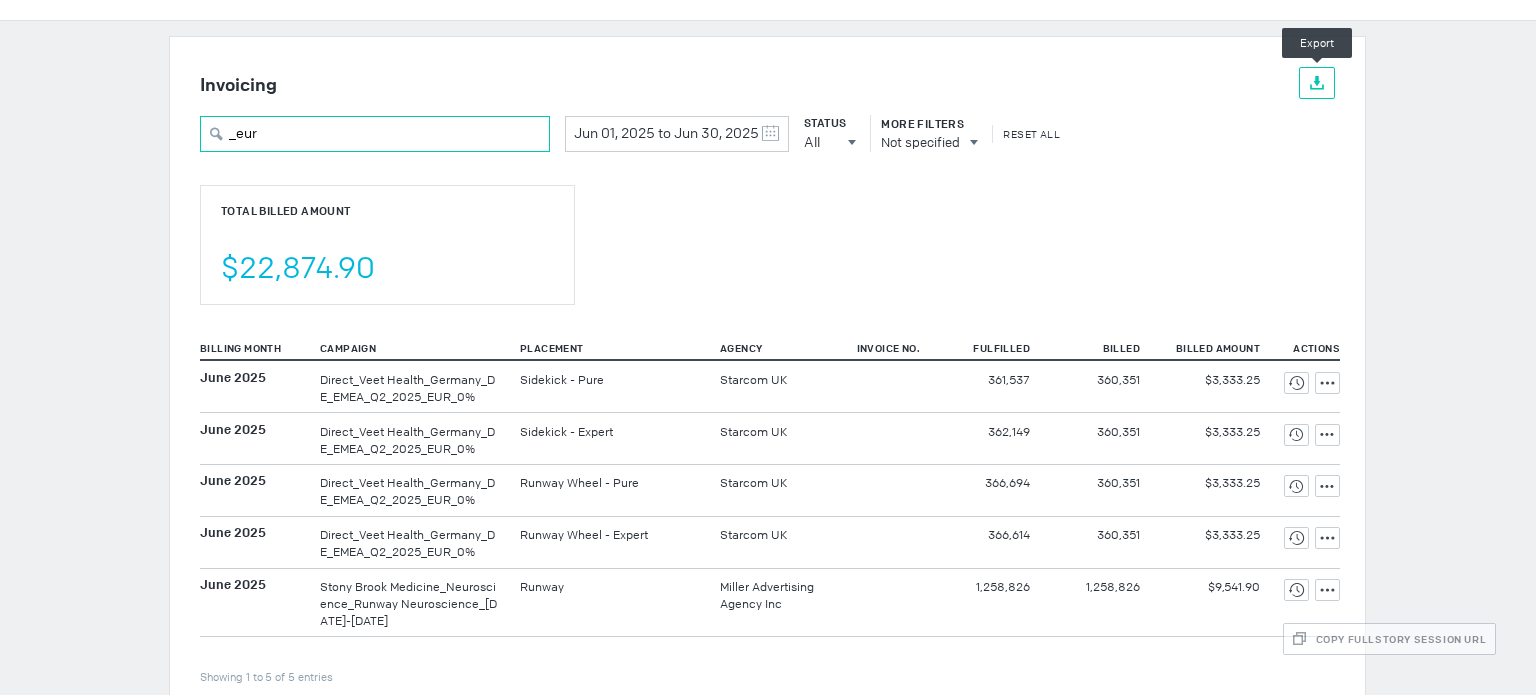scroll, scrollTop: 142, scrollLeft: 0, axis: vertical 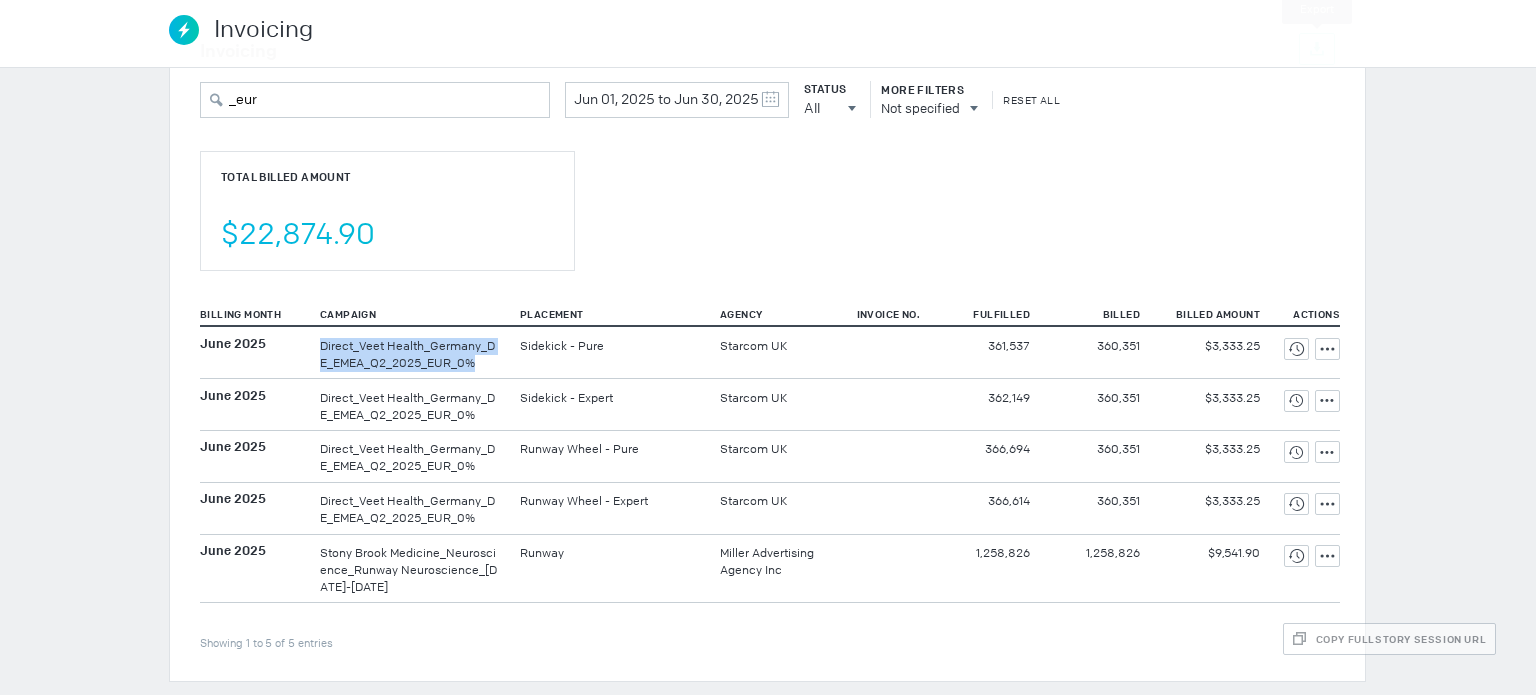 drag, startPoint x: 305, startPoint y: 343, endPoint x: 468, endPoint y: 371, distance: 165.38742 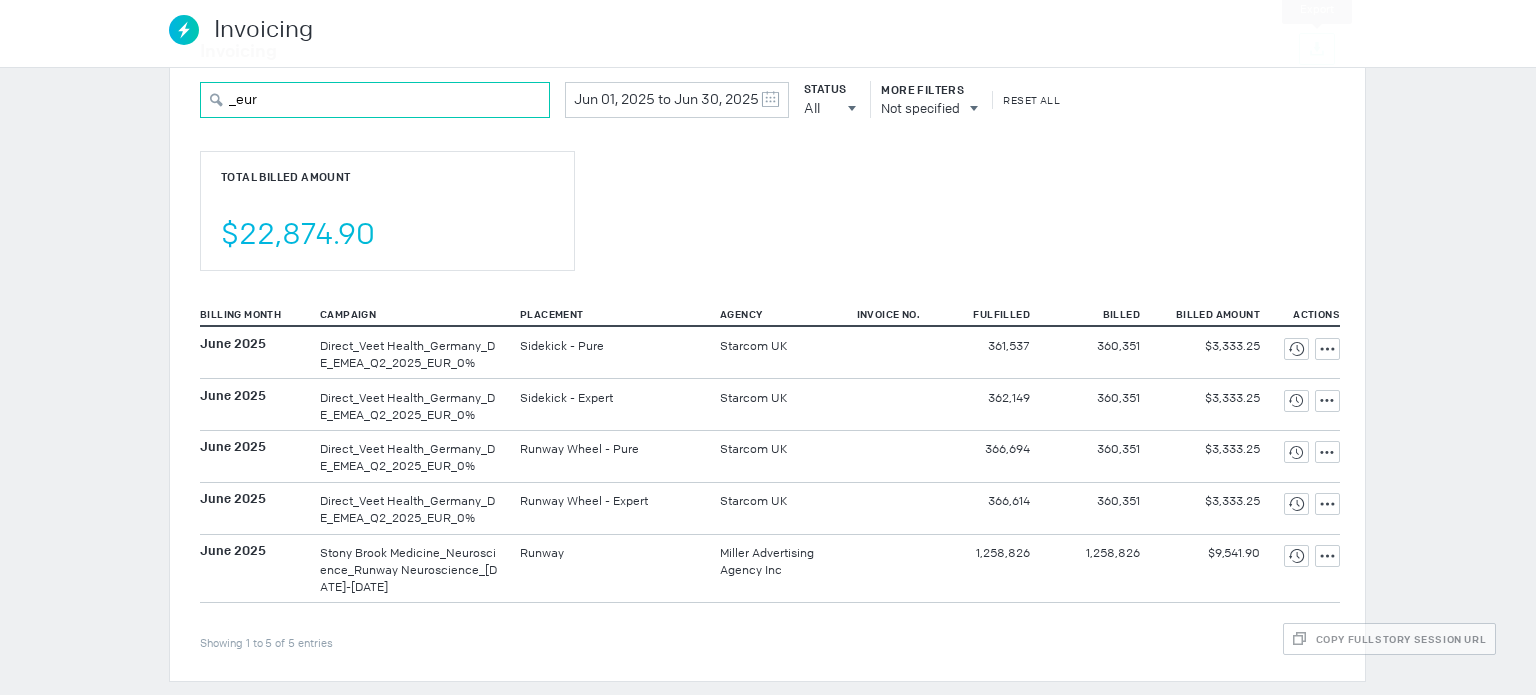 click on "_eur" at bounding box center [375, 100] 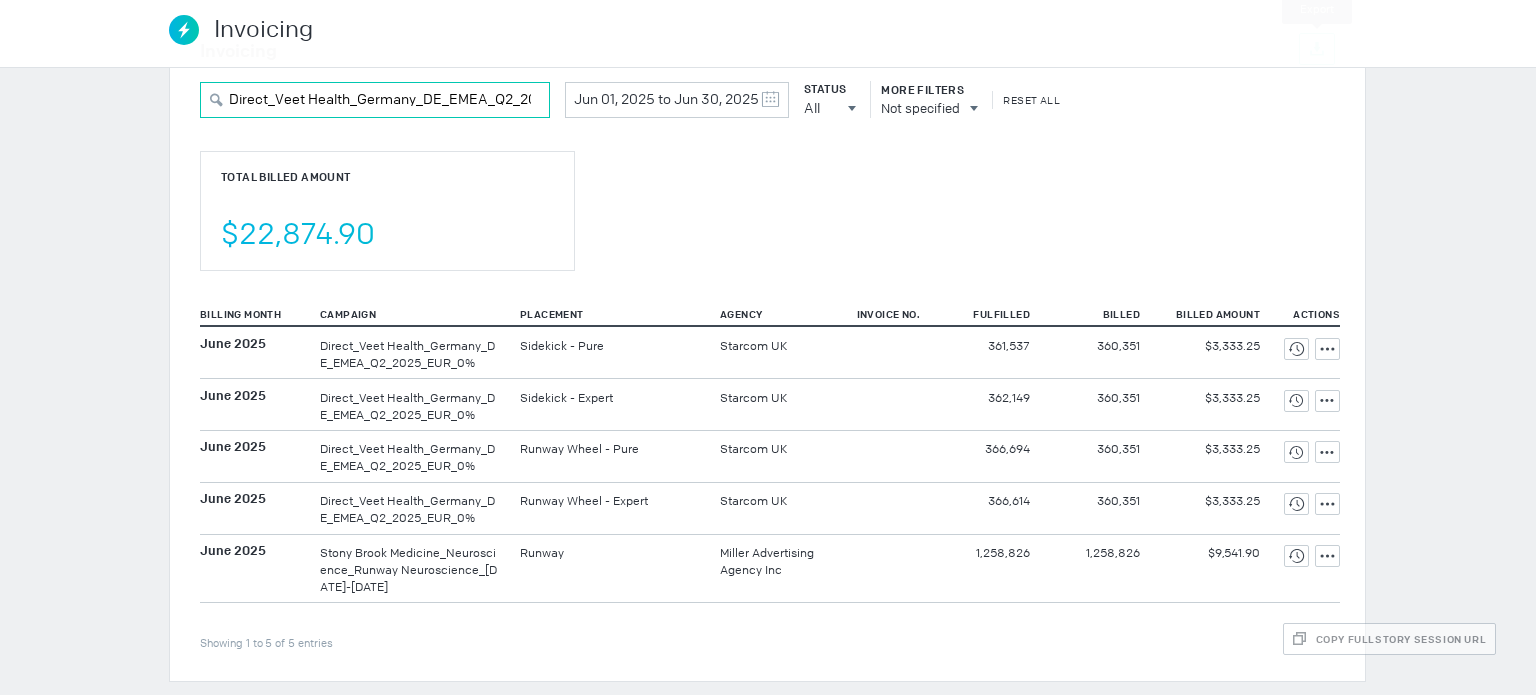 scroll, scrollTop: 0, scrollLeft: 81, axis: horizontal 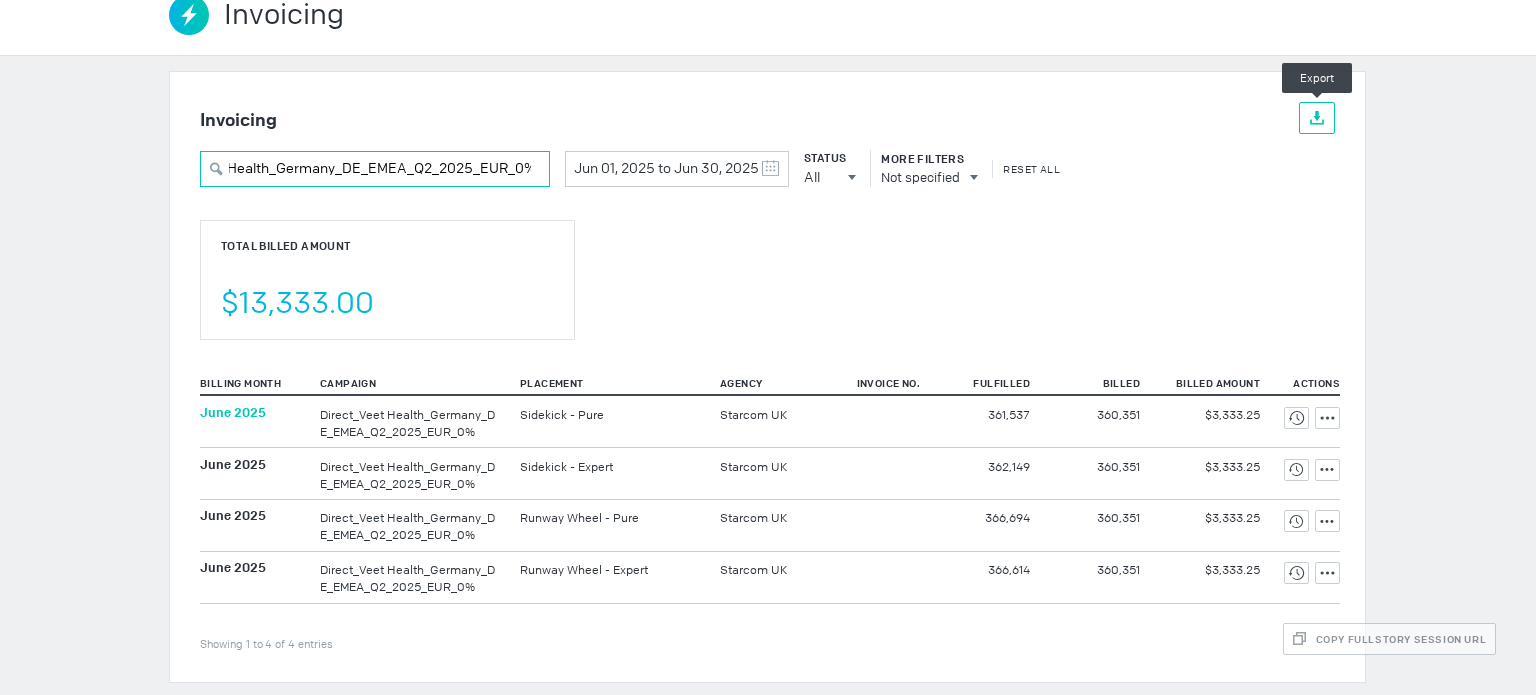 type on "Direct_Veet Health_Germany_DE_EMEA_Q2_2025_EUR_0%" 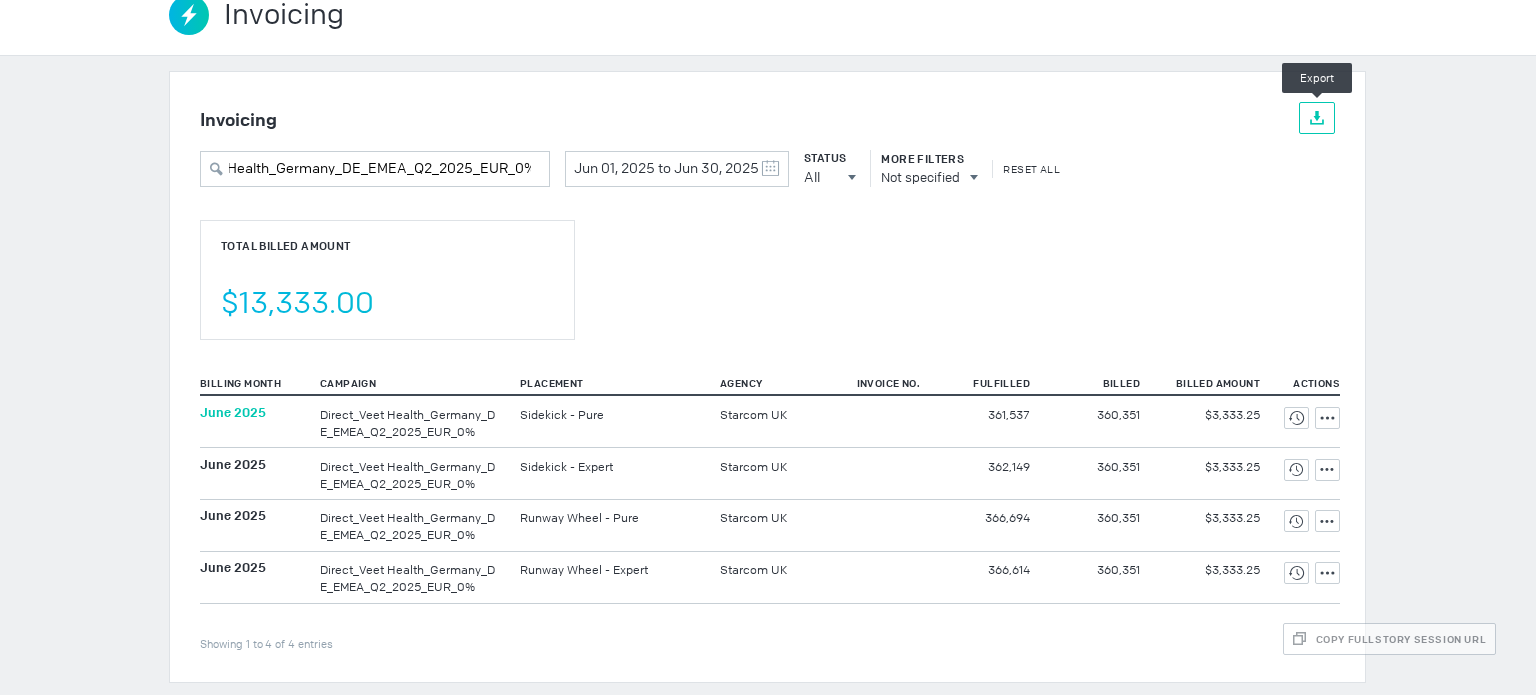 scroll, scrollTop: 0, scrollLeft: 0, axis: both 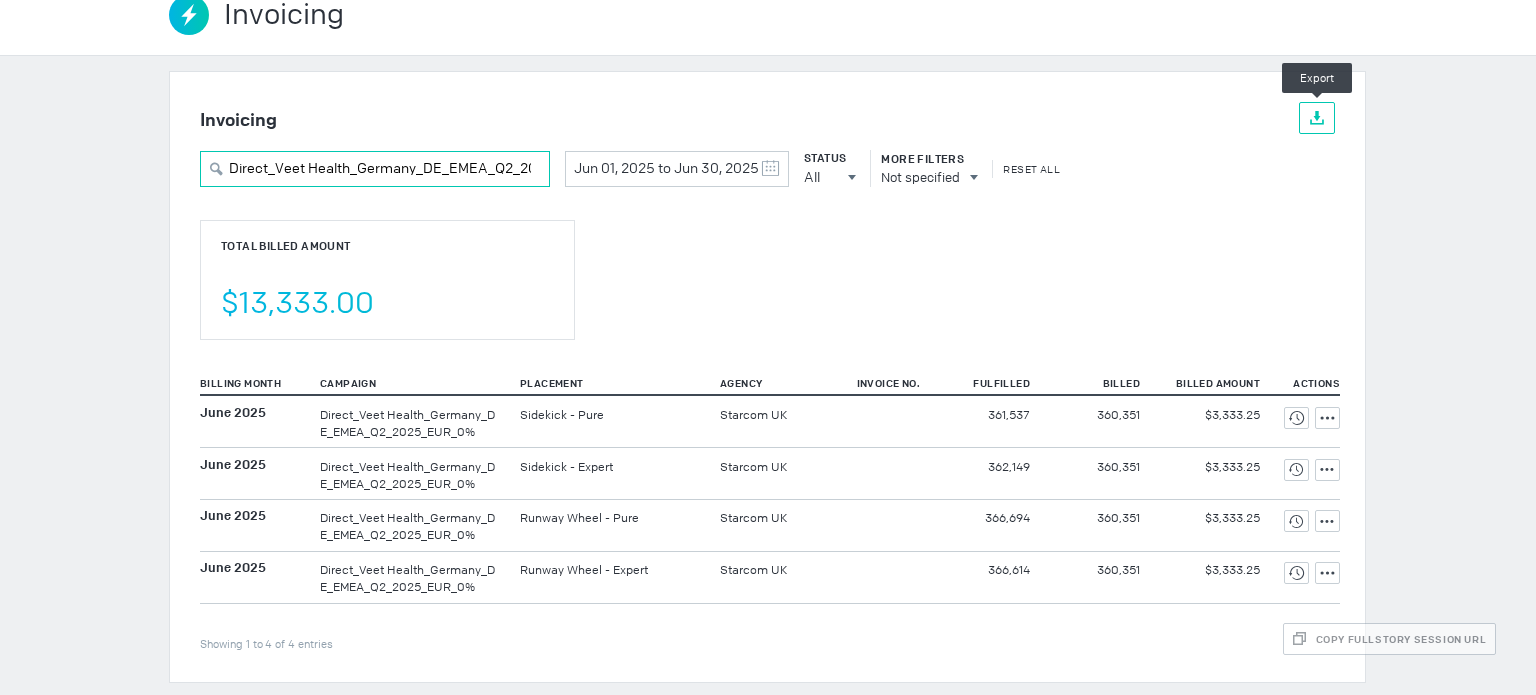 click on "Direct_Veet Health_Germany_DE_EMEA_Q2_2025_EUR_0%" at bounding box center (375, 169) 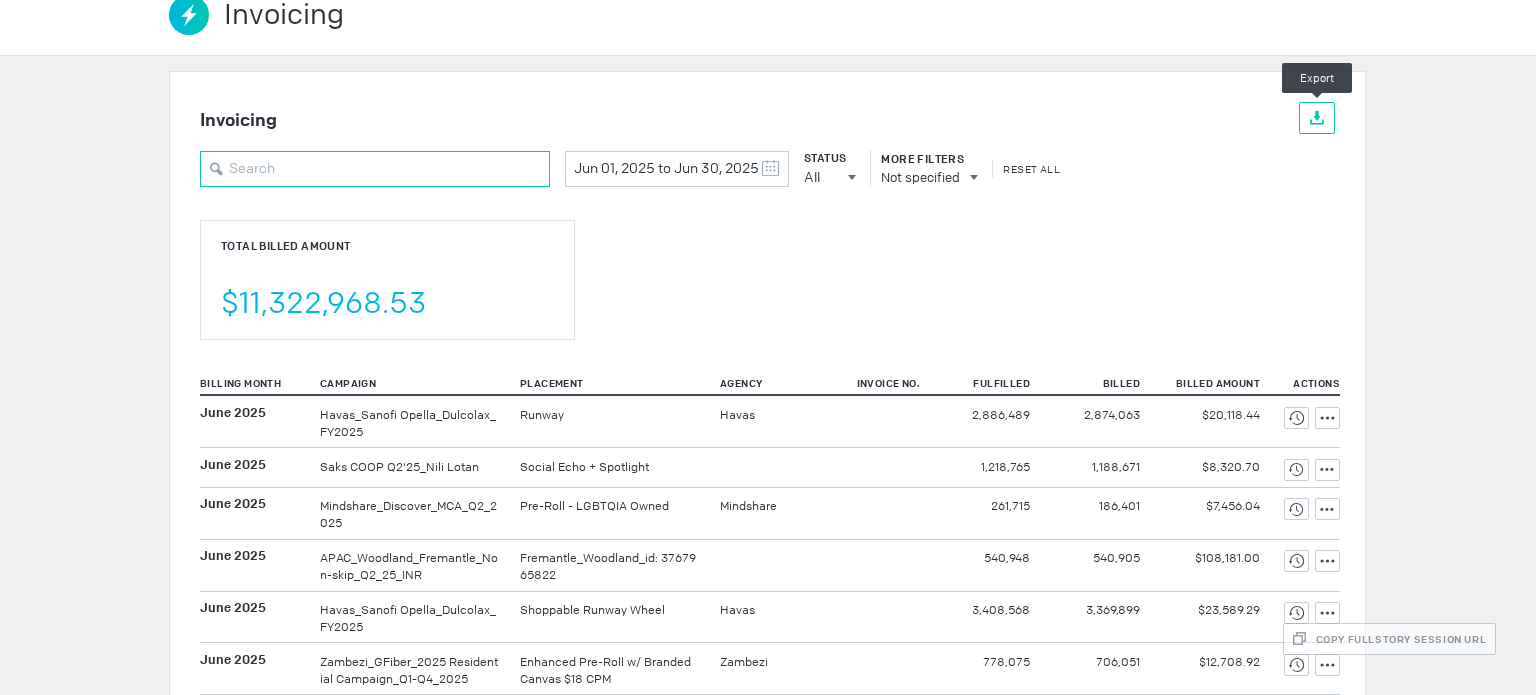 click at bounding box center (375, 169) 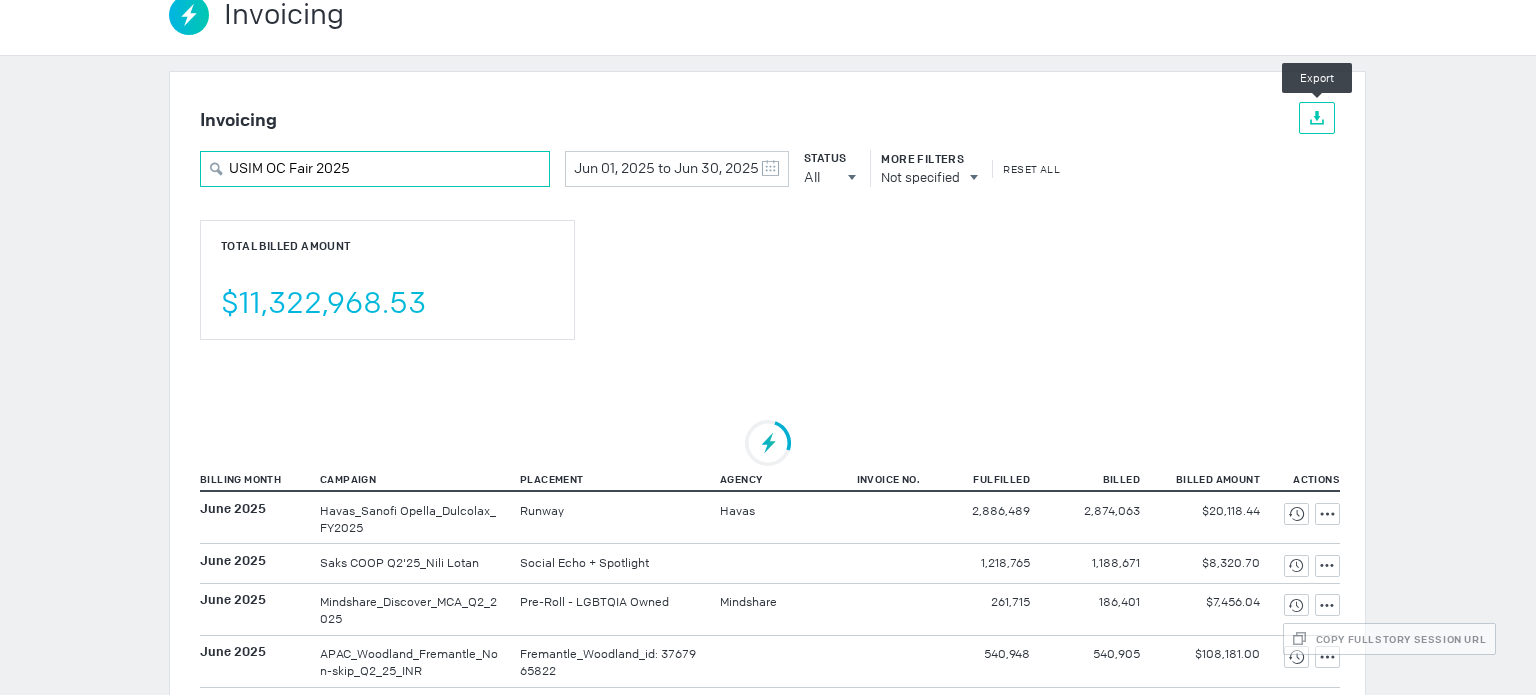 scroll, scrollTop: 0, scrollLeft: 0, axis: both 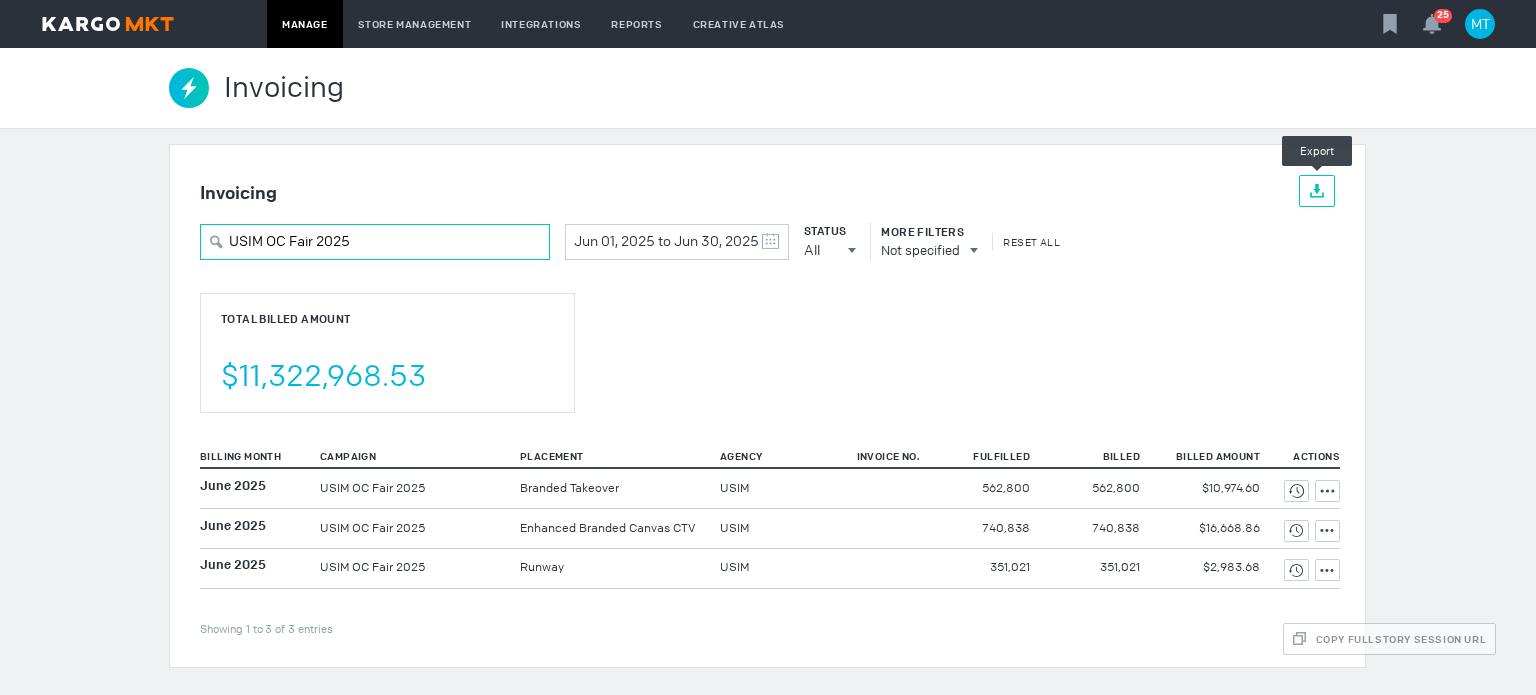 type on "USIM OC Fair 2025" 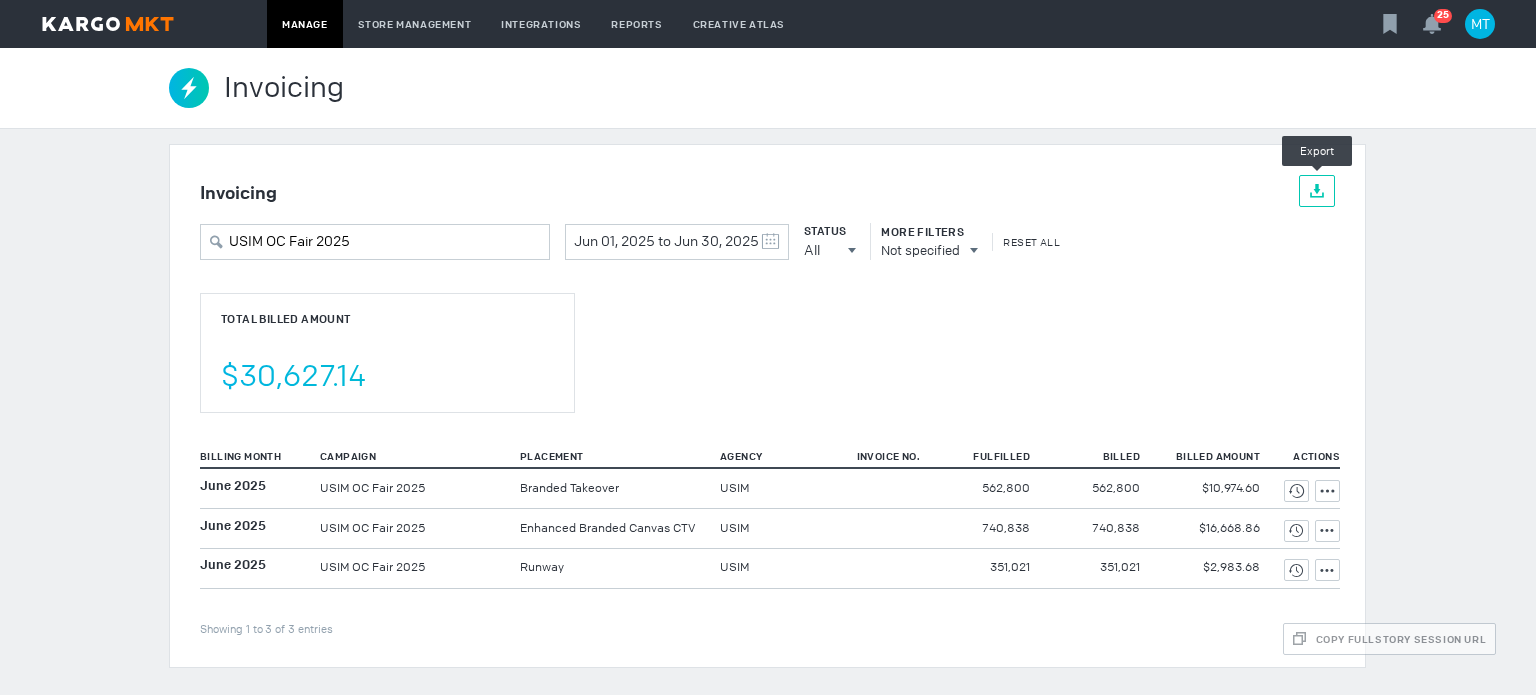 click on "562,800" at bounding box center (985, 488) 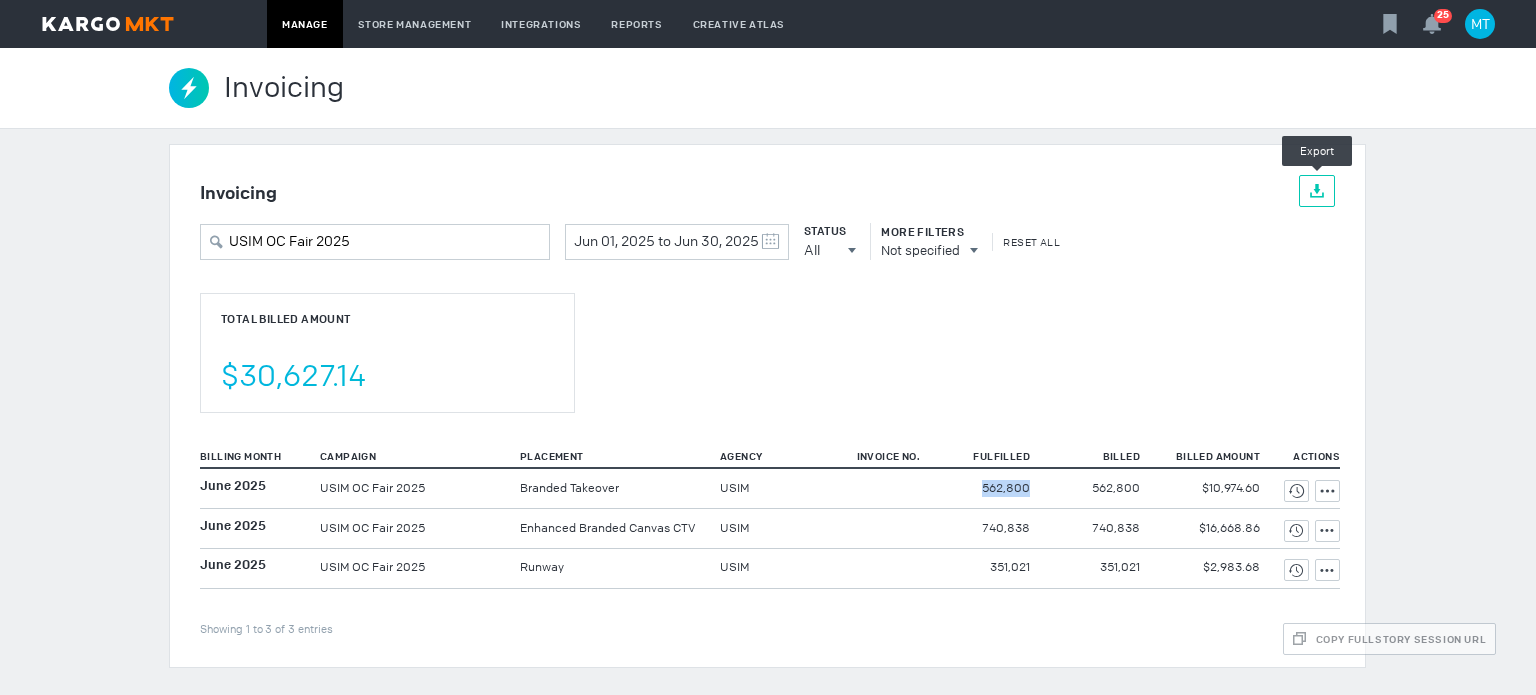 drag, startPoint x: 964, startPoint y: 489, endPoint x: 1043, endPoint y: 483, distance: 79.22752 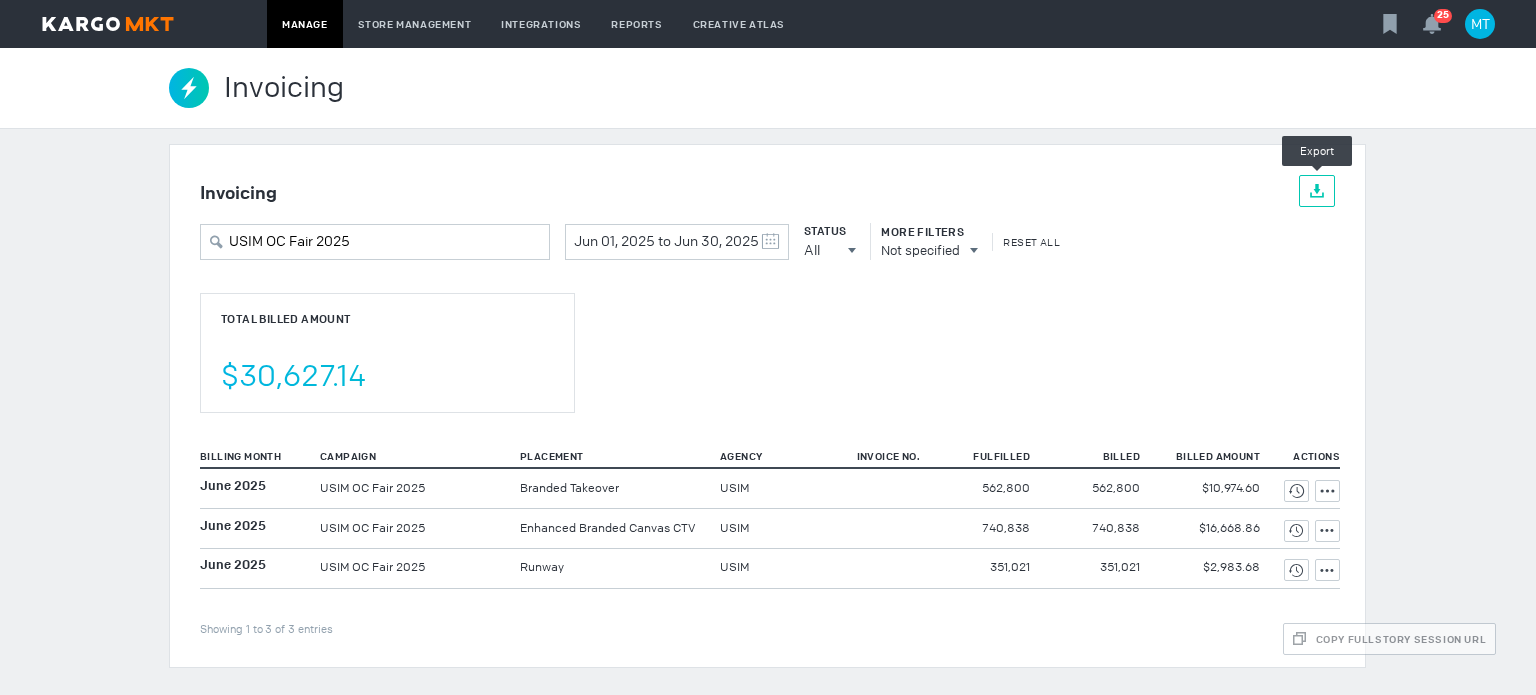click on "740,838" at bounding box center (985, 488) 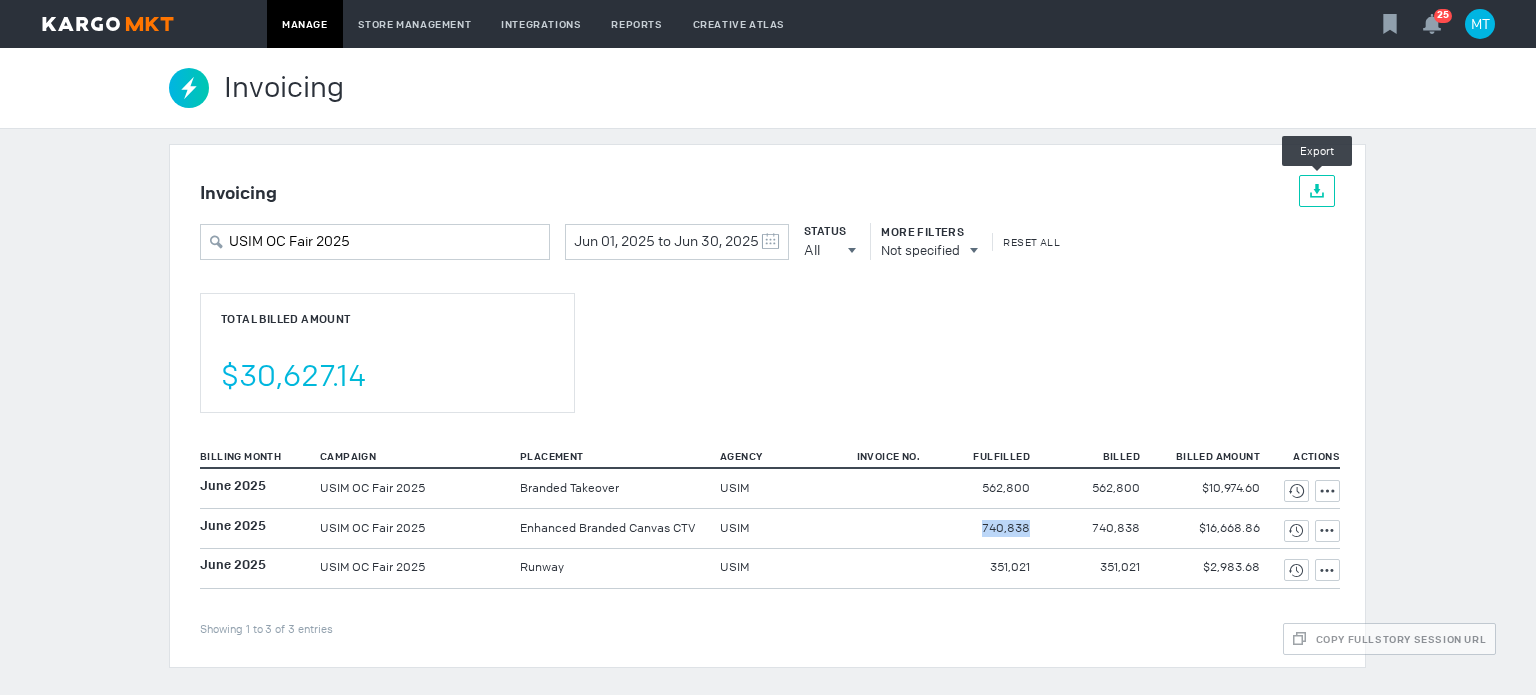 drag, startPoint x: 975, startPoint y: 529, endPoint x: 1051, endPoint y: 527, distance: 76.02631 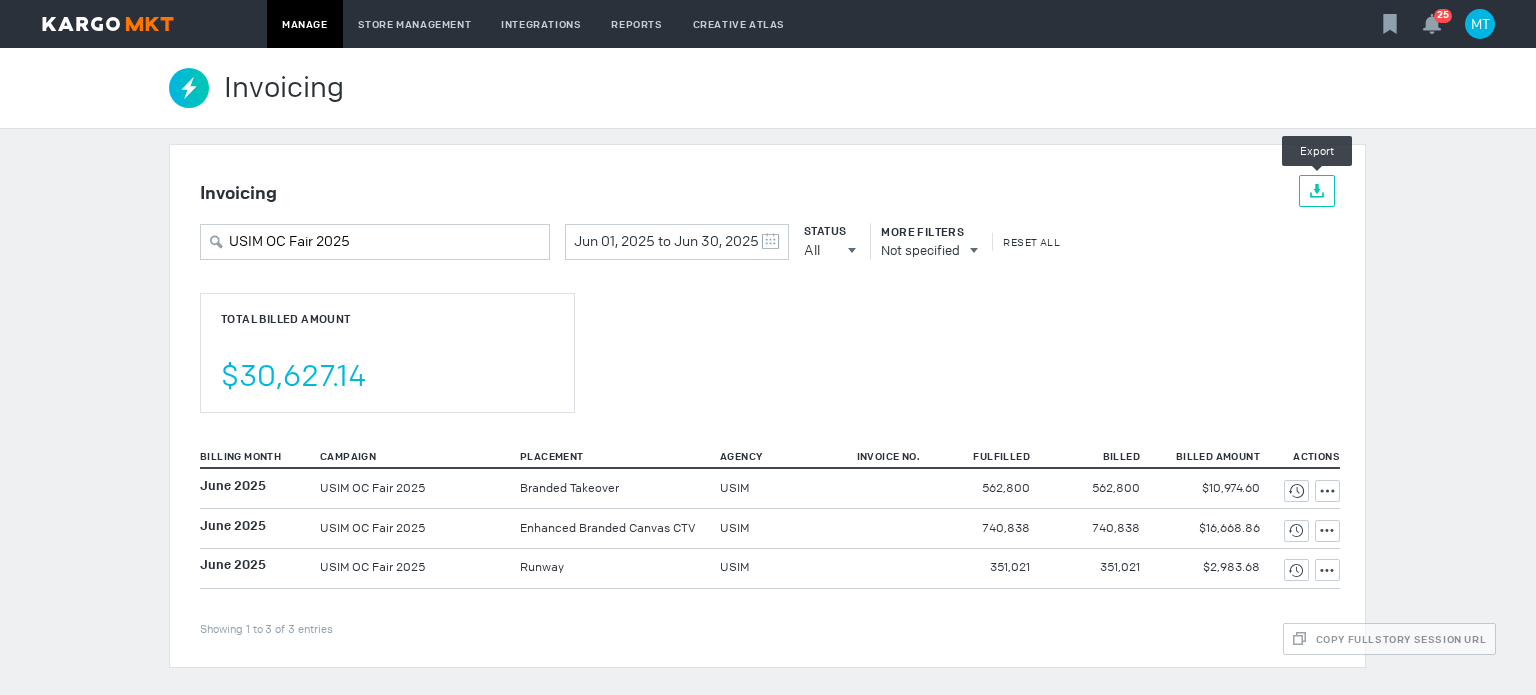 click on "351,021" at bounding box center (985, 488) 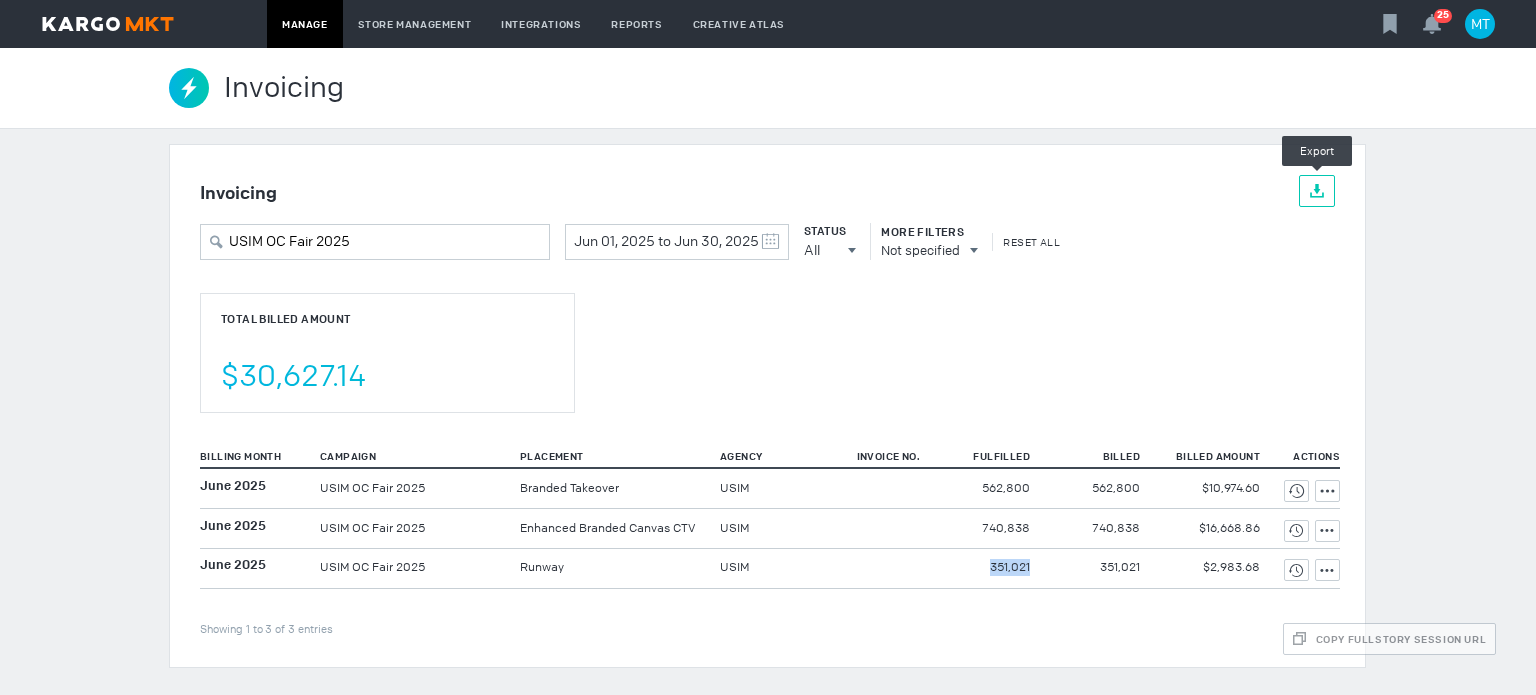 drag, startPoint x: 981, startPoint y: 567, endPoint x: 1040, endPoint y: 572, distance: 59.211487 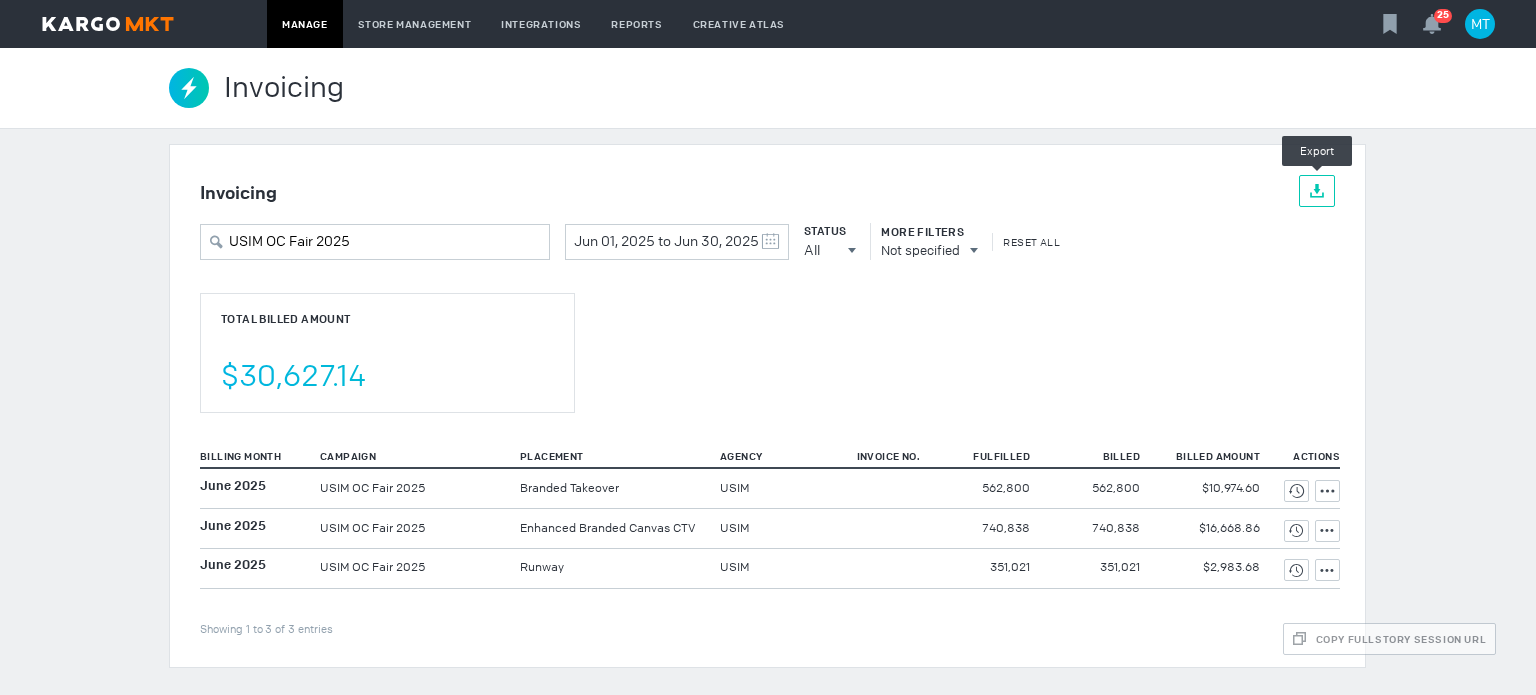 click on "Total Billed Amount $30,627.14" at bounding box center [387, 353] 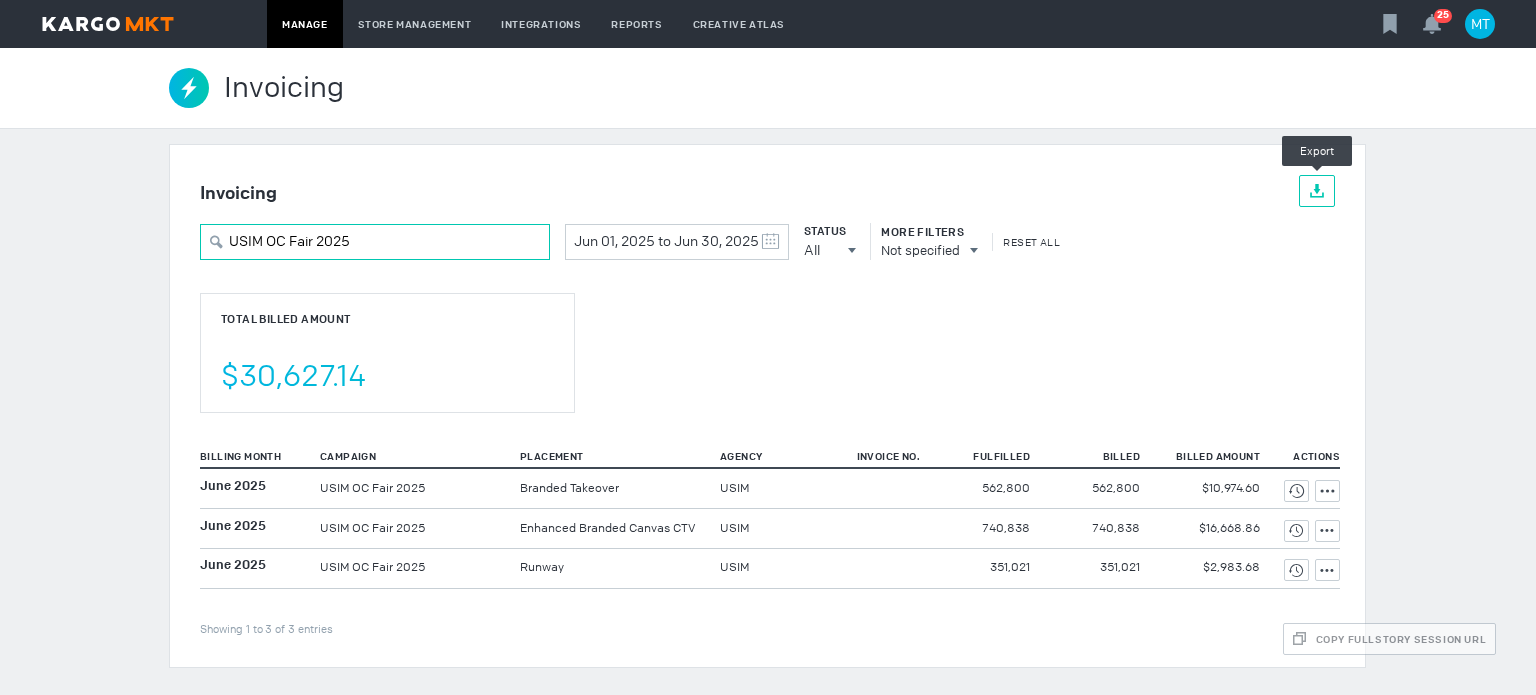 click on "USIM OC Fair 2025" at bounding box center (375, 242) 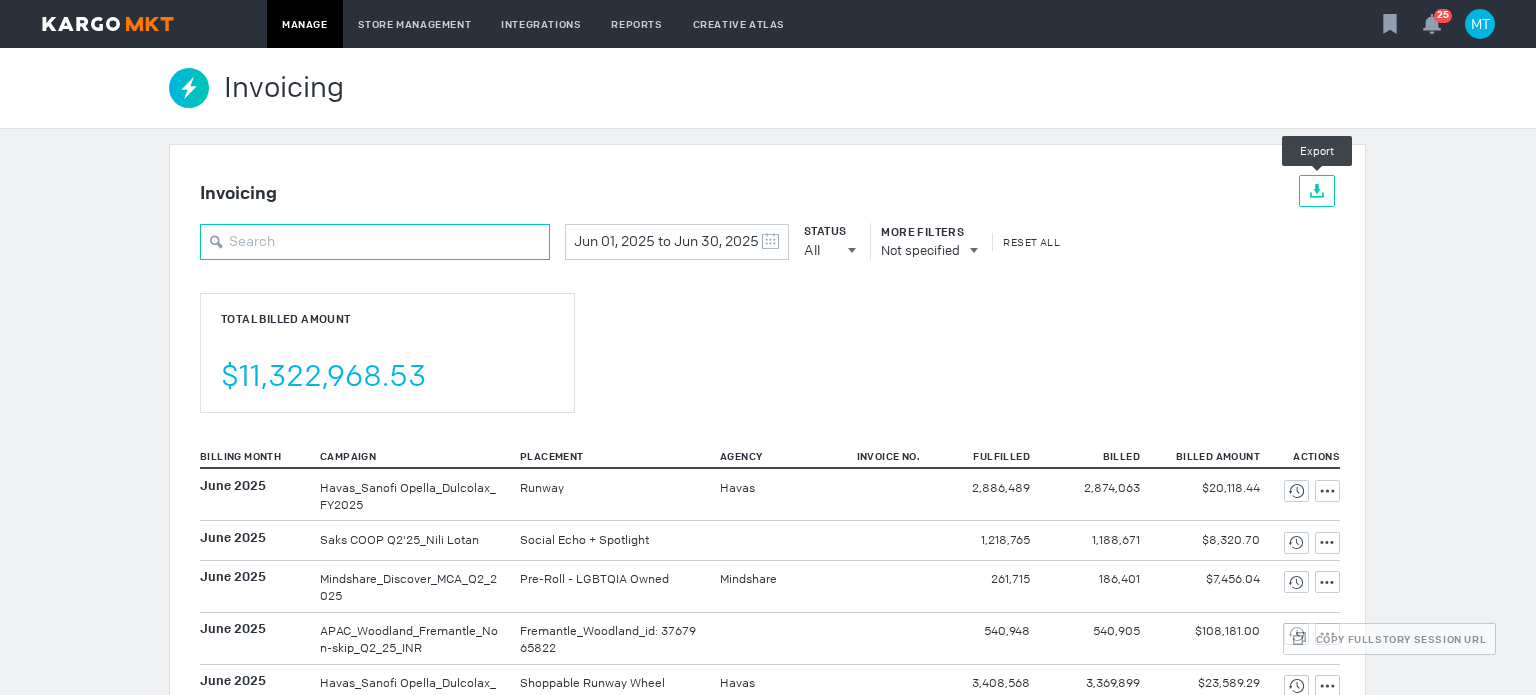 click at bounding box center (375, 242) 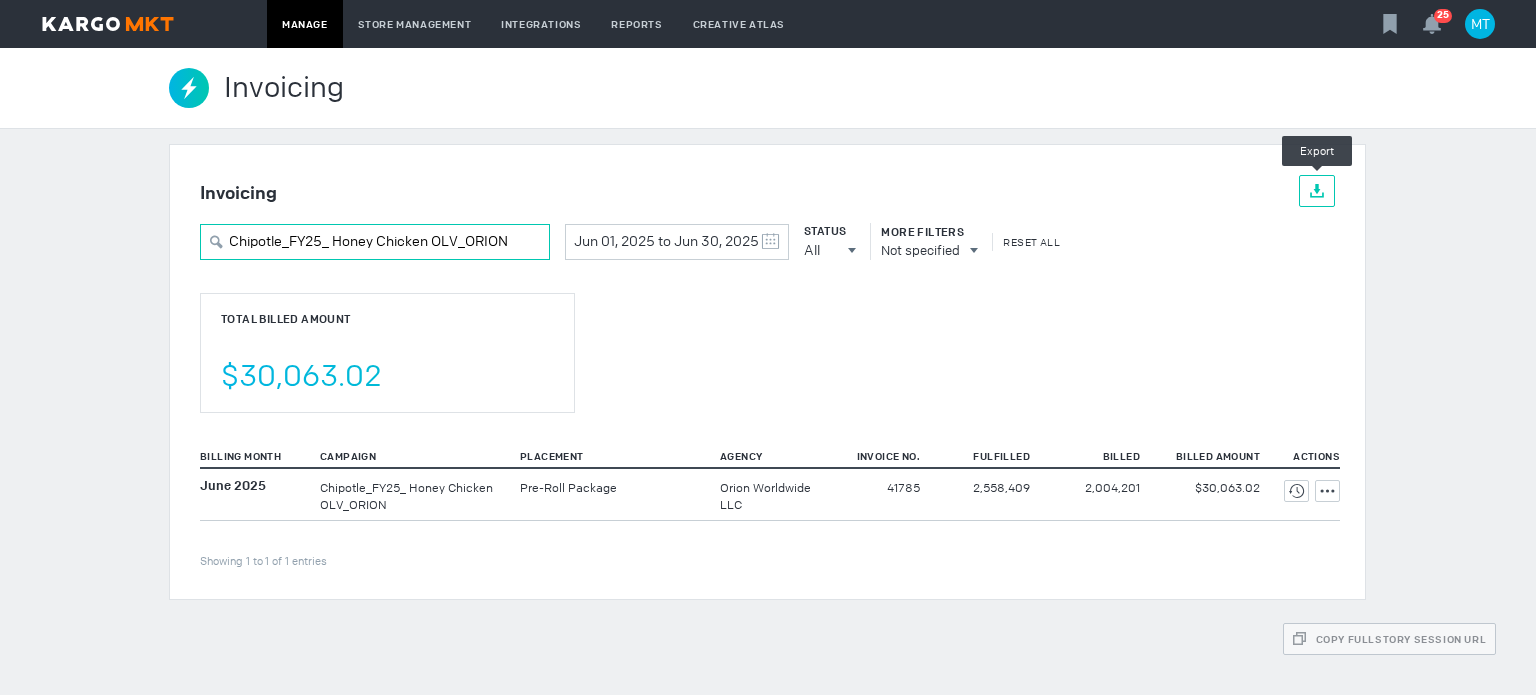 click on "Chipotle_FY25_ Honey Chicken OLV_ORION" at bounding box center [375, 242] 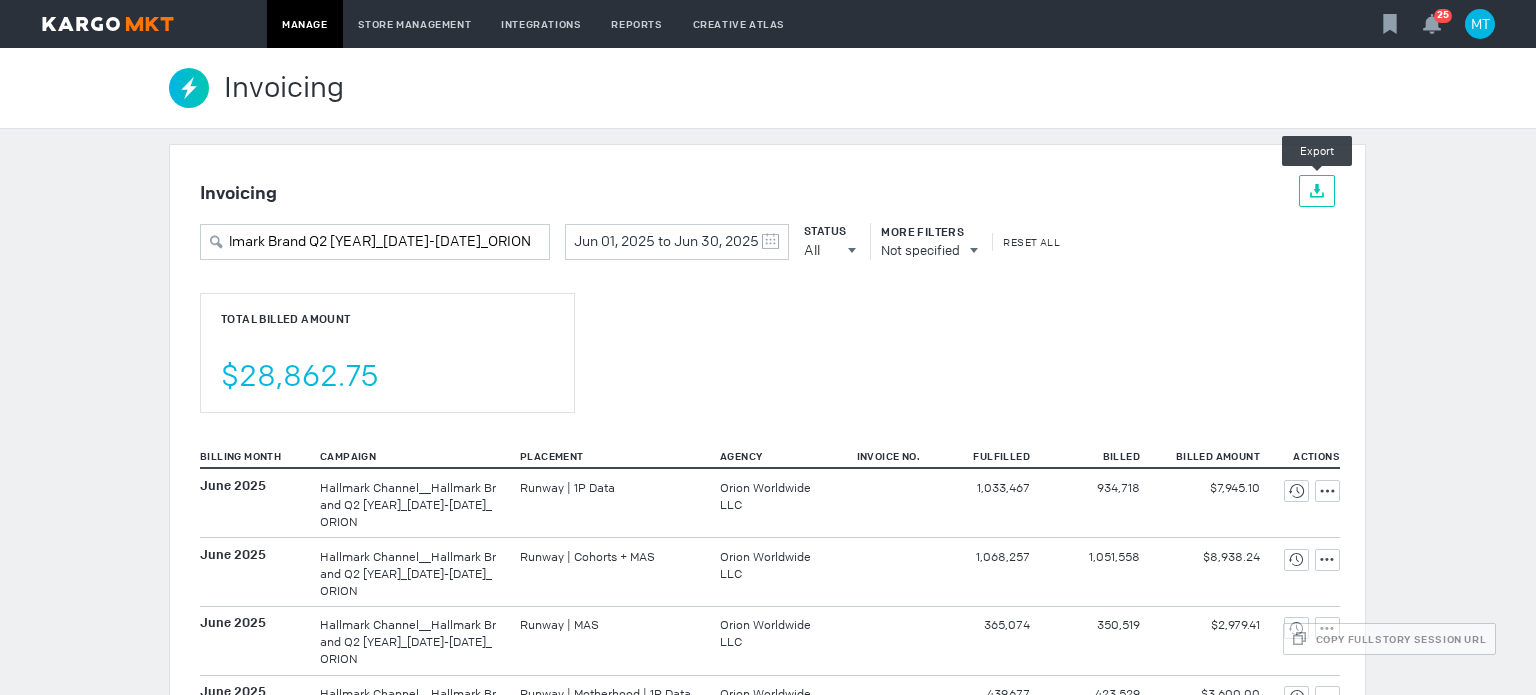 scroll, scrollTop: 0, scrollLeft: 0, axis: both 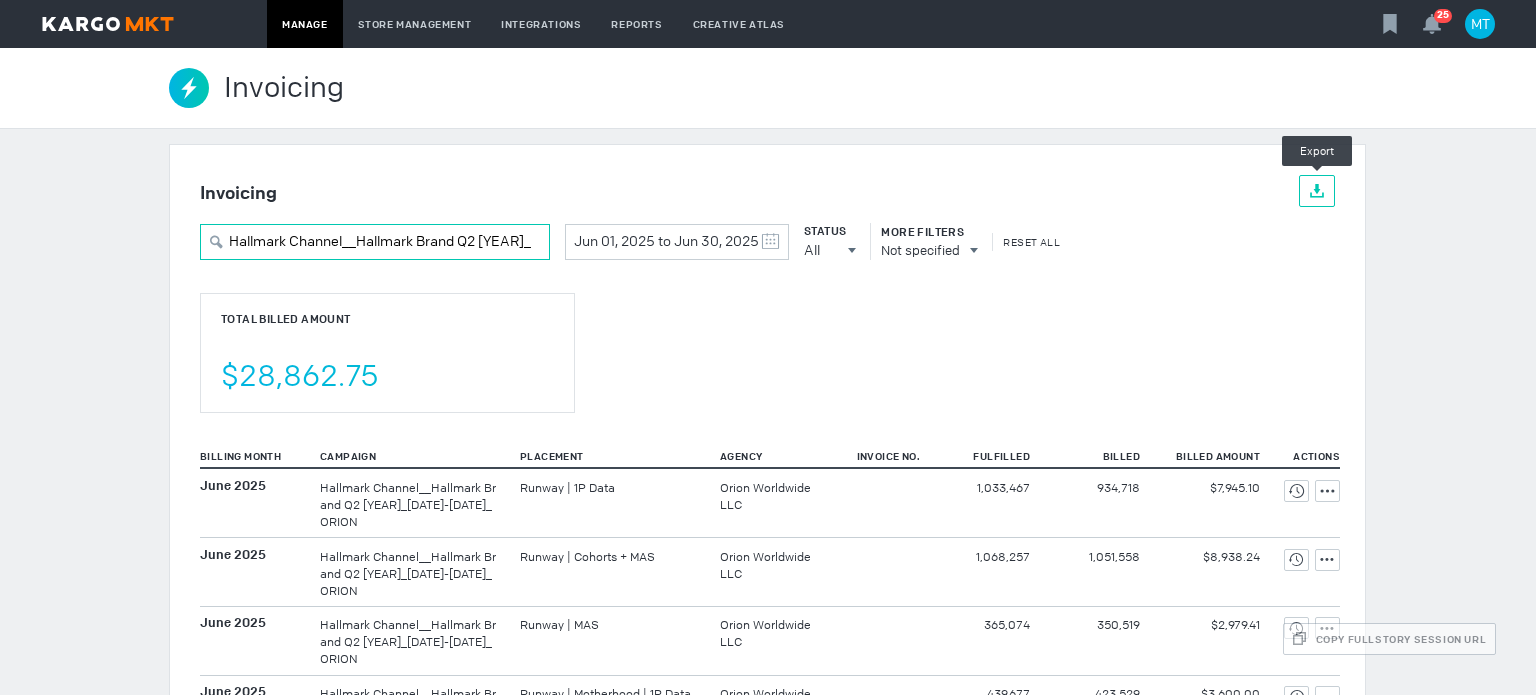 click on "Hallmark Channel__Hallmark Brand Q2 2025_4/1/2025-6/30/2025_ORION" at bounding box center (375, 242) 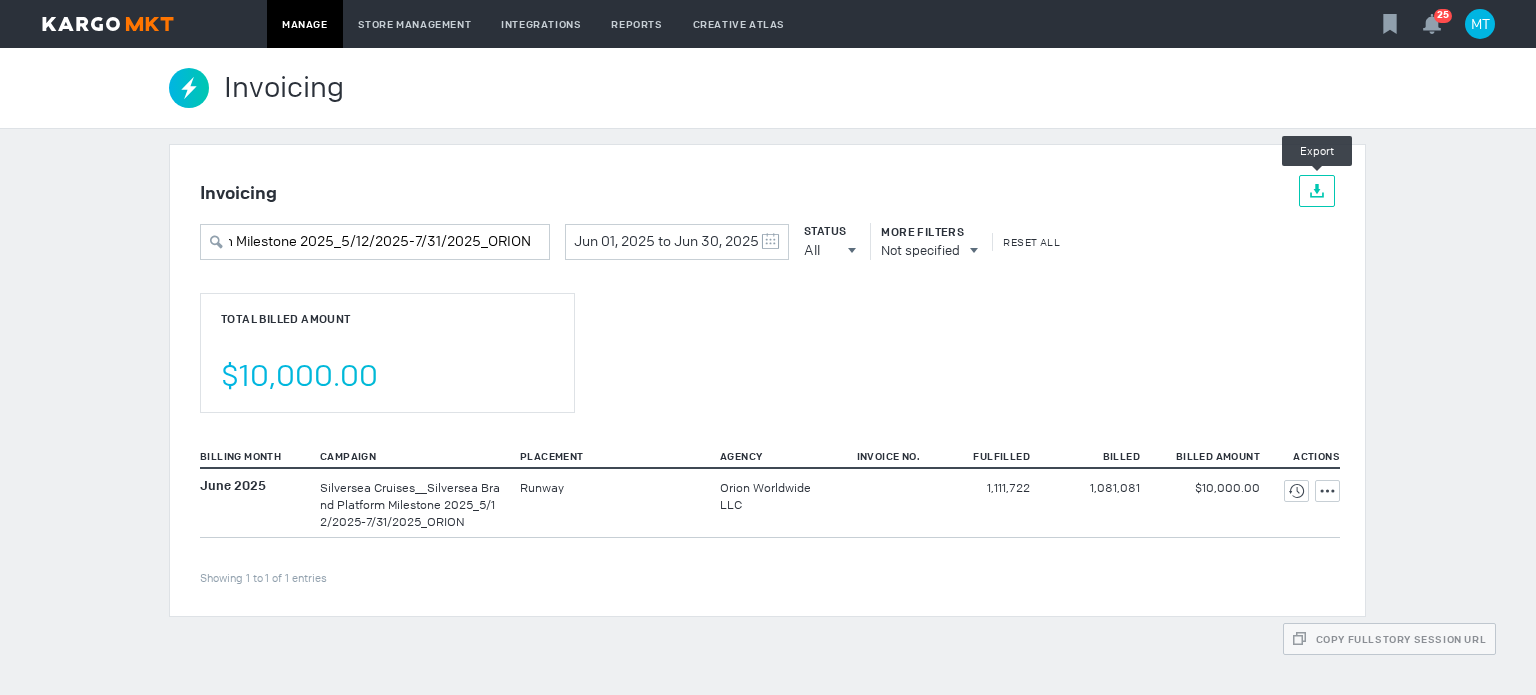 scroll, scrollTop: 0, scrollLeft: 0, axis: both 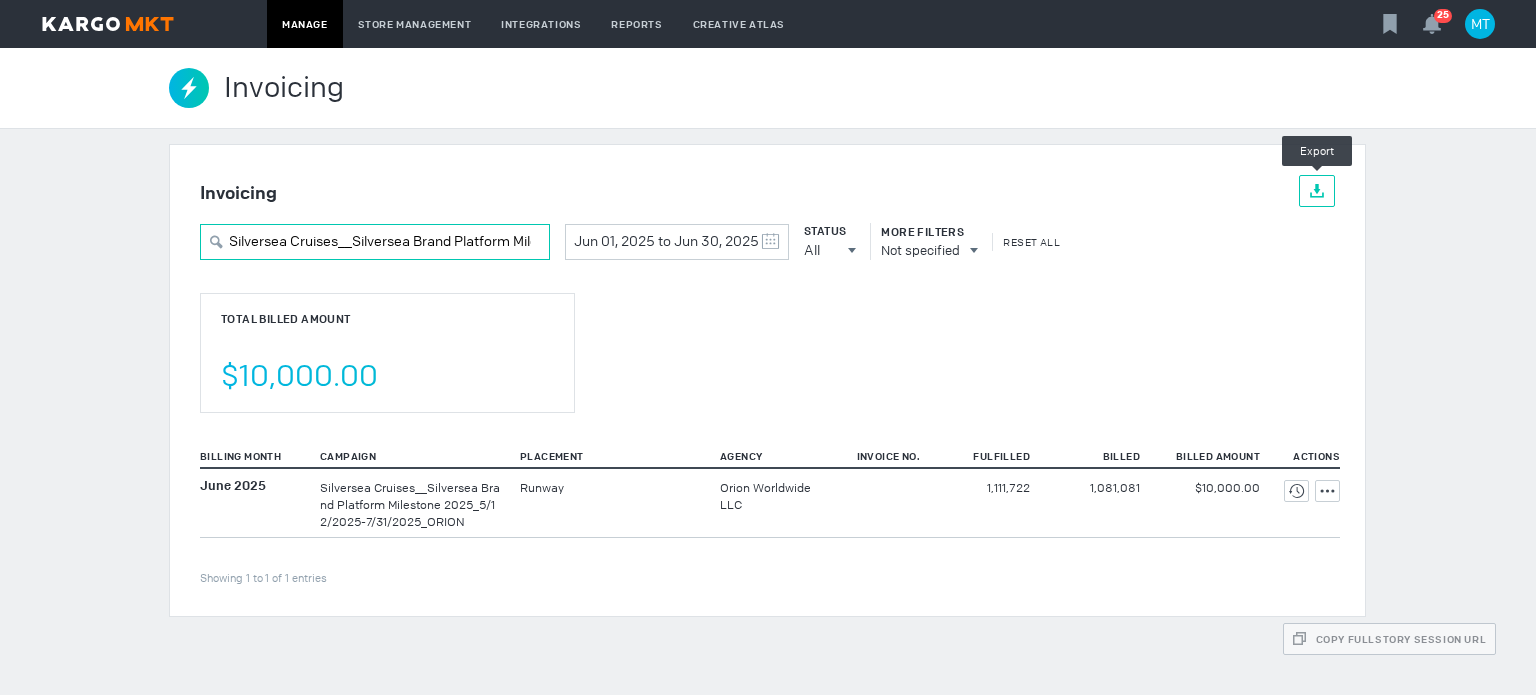 click on "Silversea Cruises__Silversea Brand Platform Milestone 2025_5/12/2025-7/31/2025_ORION" at bounding box center (375, 242) 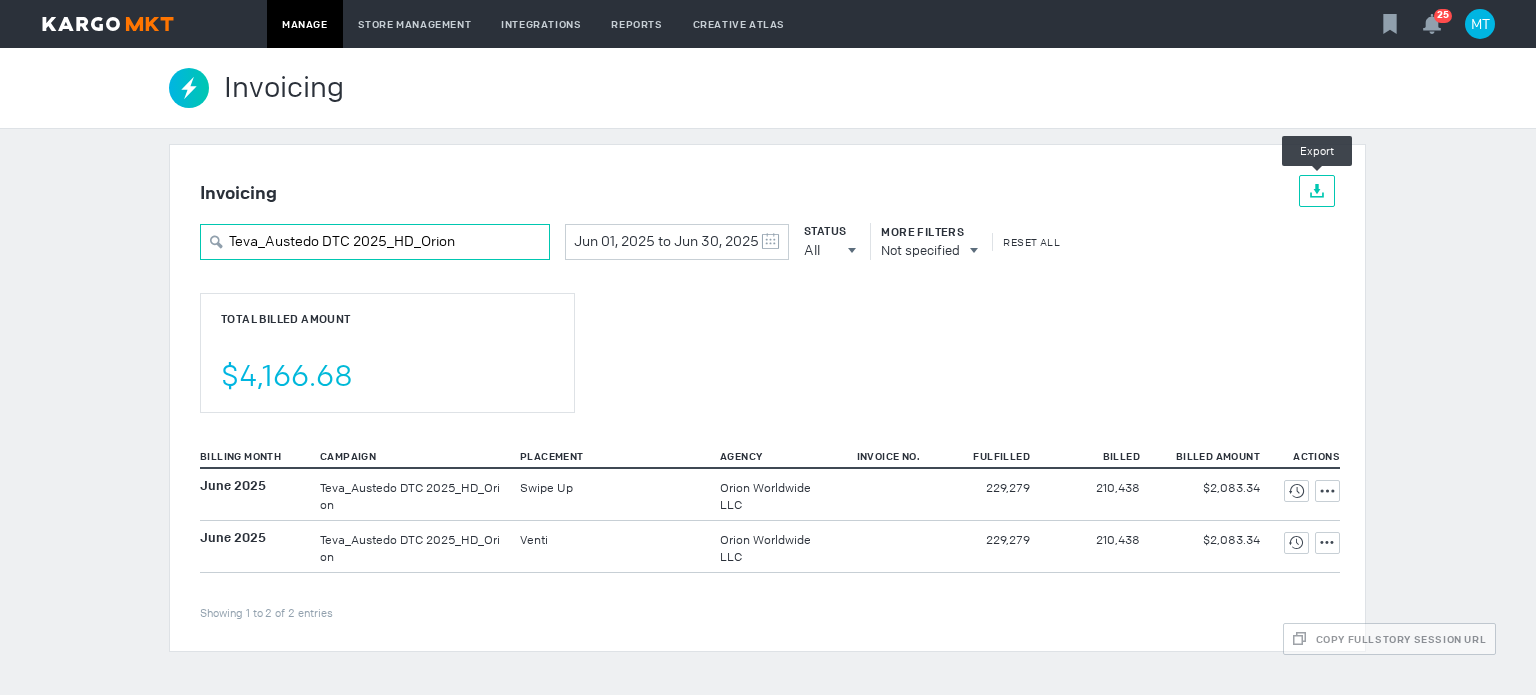 click on "Teva_Austedo DTC 2025_HD_Orion" at bounding box center (375, 242) 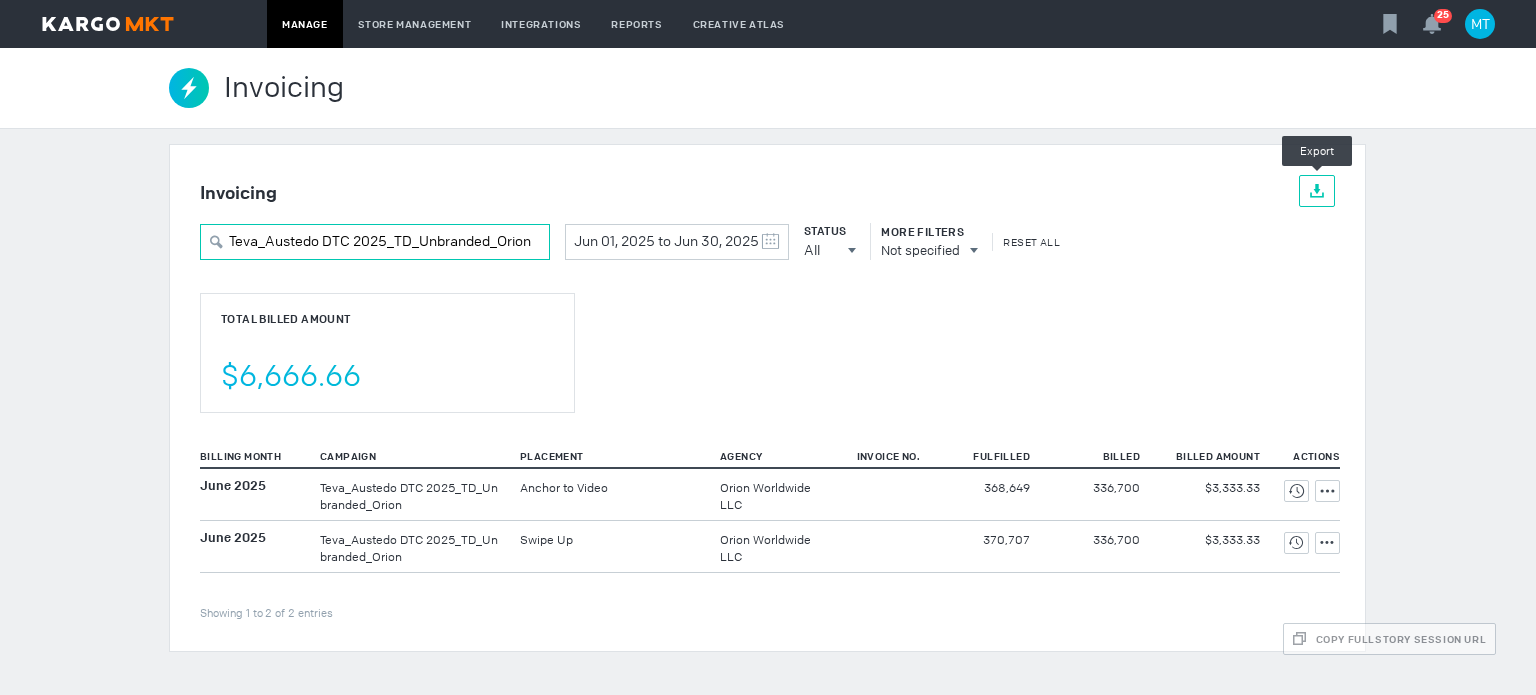 click on "Teva_Austedo DTC 2025_TD_Unbranded_Orion" at bounding box center (375, 242) 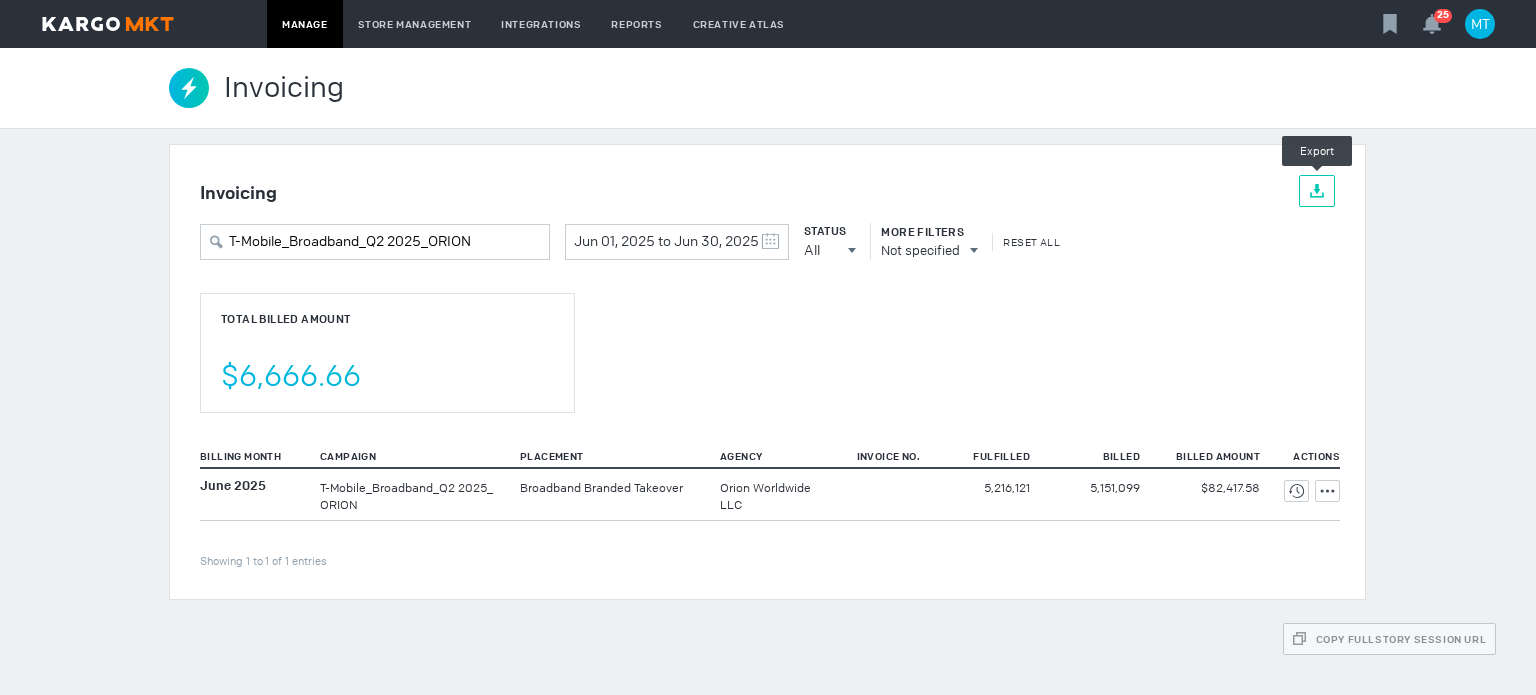 click on "Total Billed Amount $6,666.66" at bounding box center [767, 337] 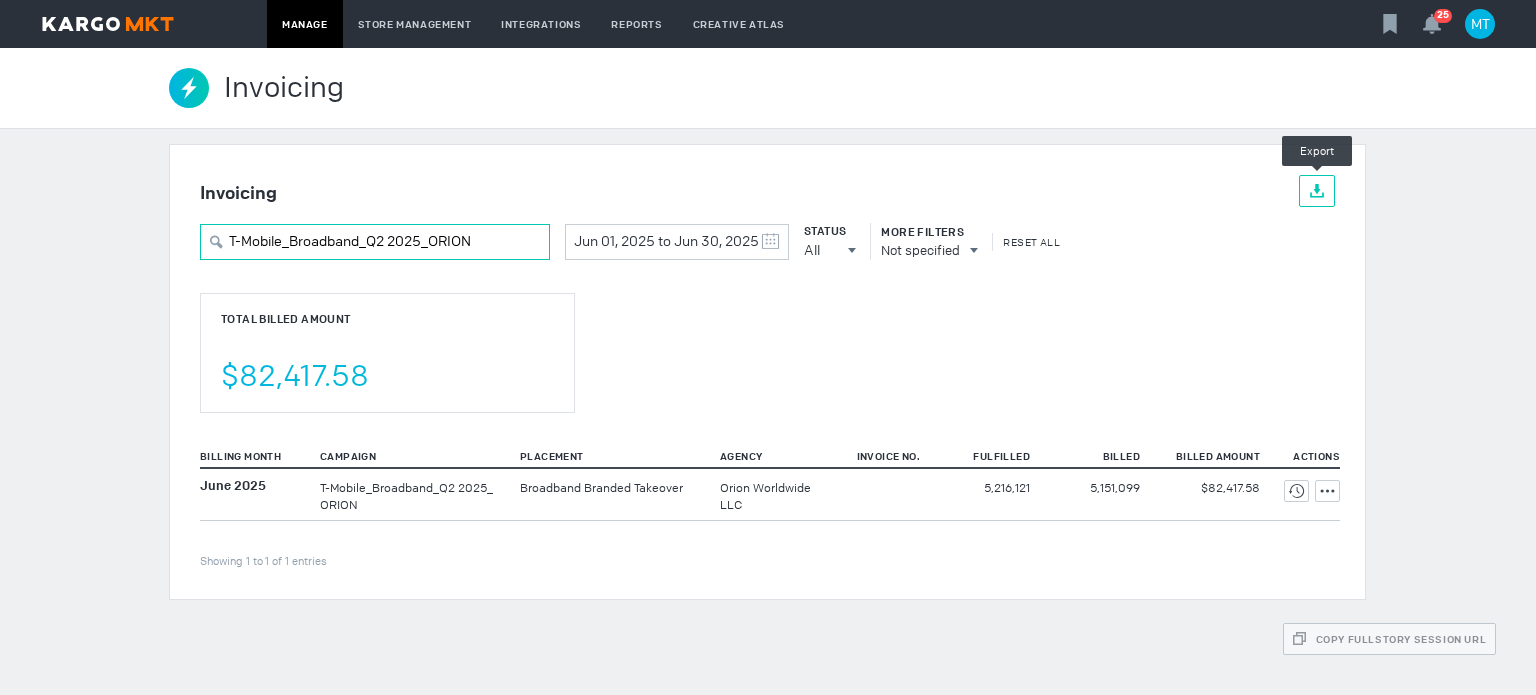 click on "T-Mobile_Broadband_Q2 2025_ORION" at bounding box center [375, 242] 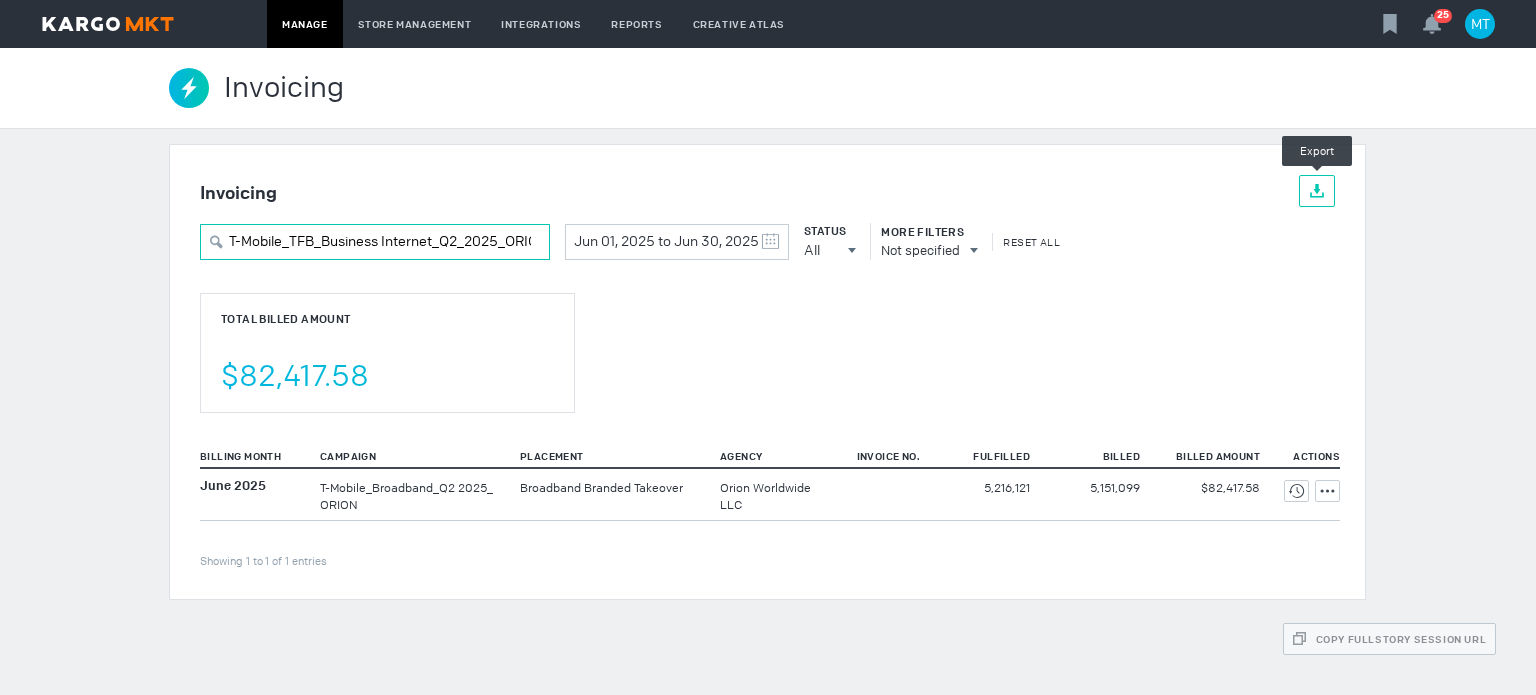 scroll, scrollTop: 0, scrollLeft: 20, axis: horizontal 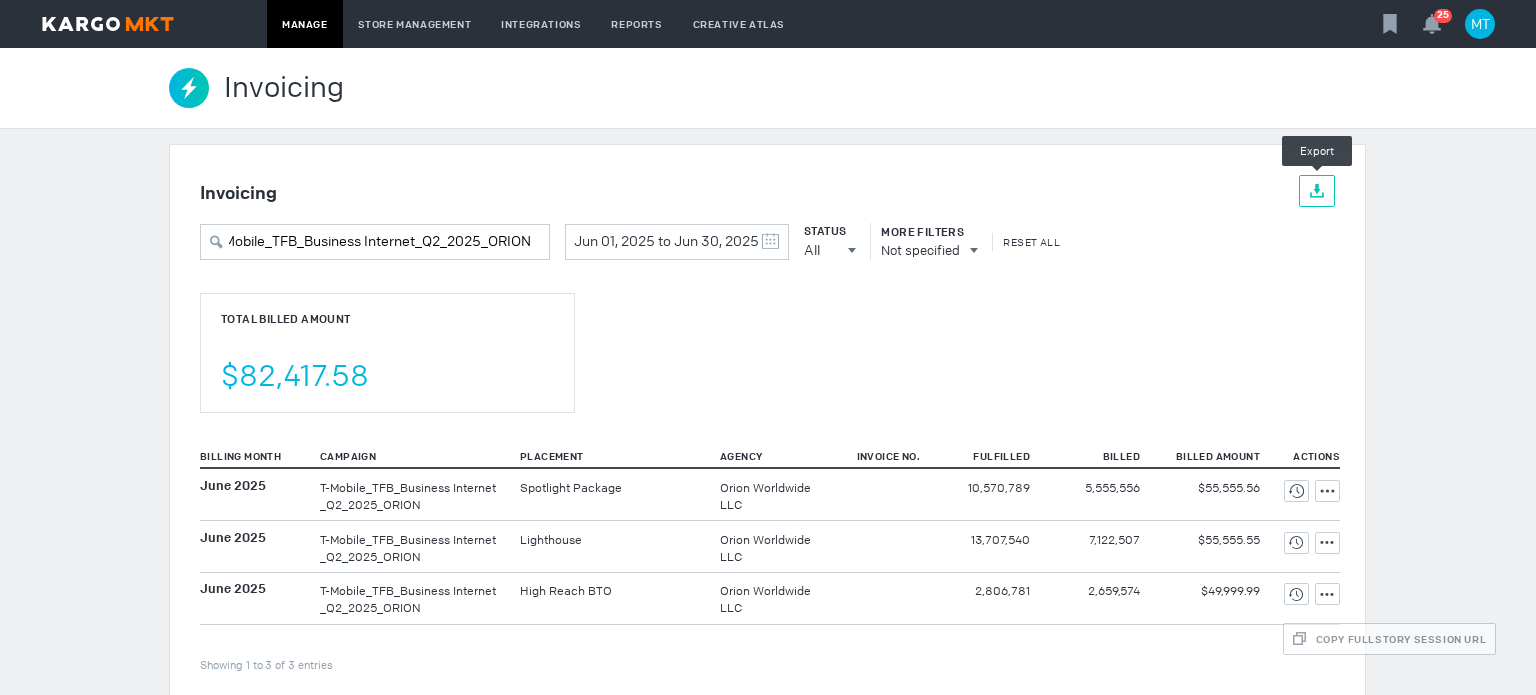 click on "Total Billed Amount $82,417.58" at bounding box center [387, 353] 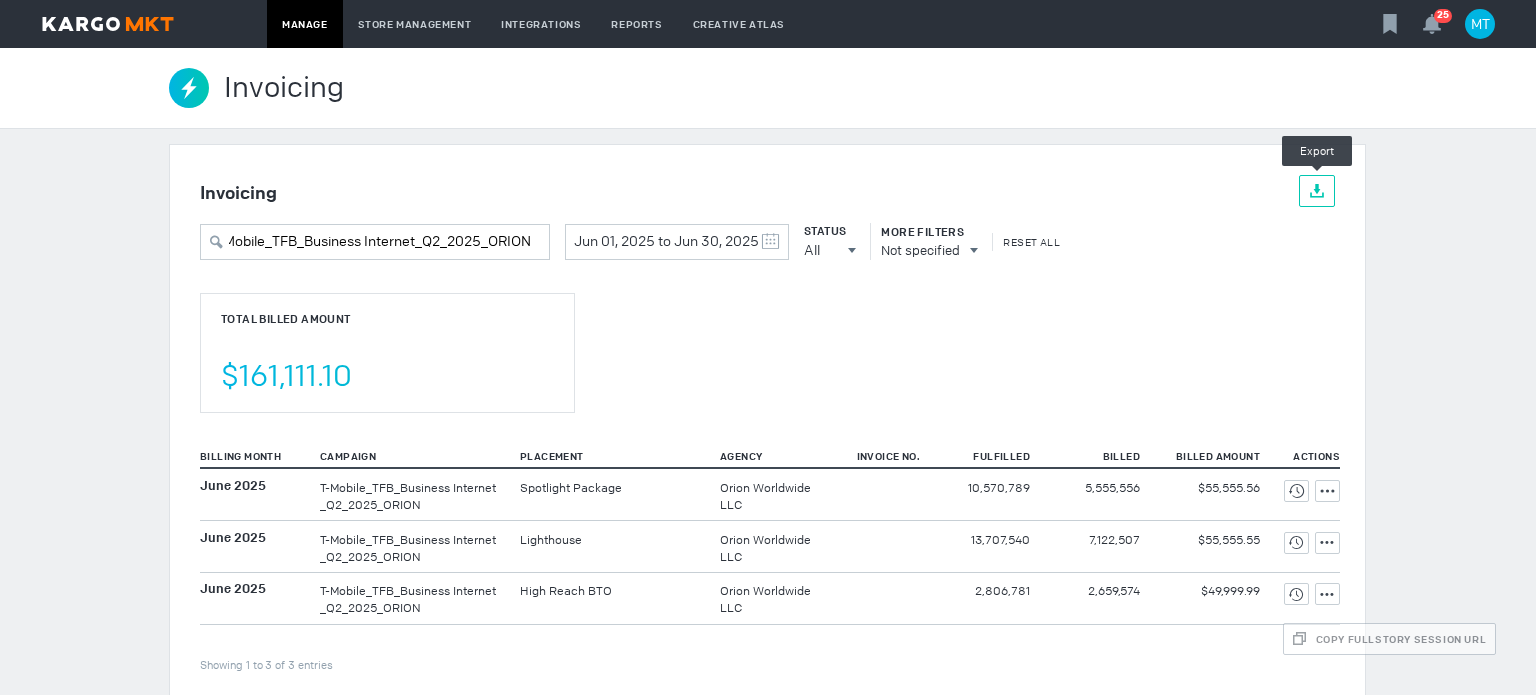 scroll, scrollTop: 0, scrollLeft: 0, axis: both 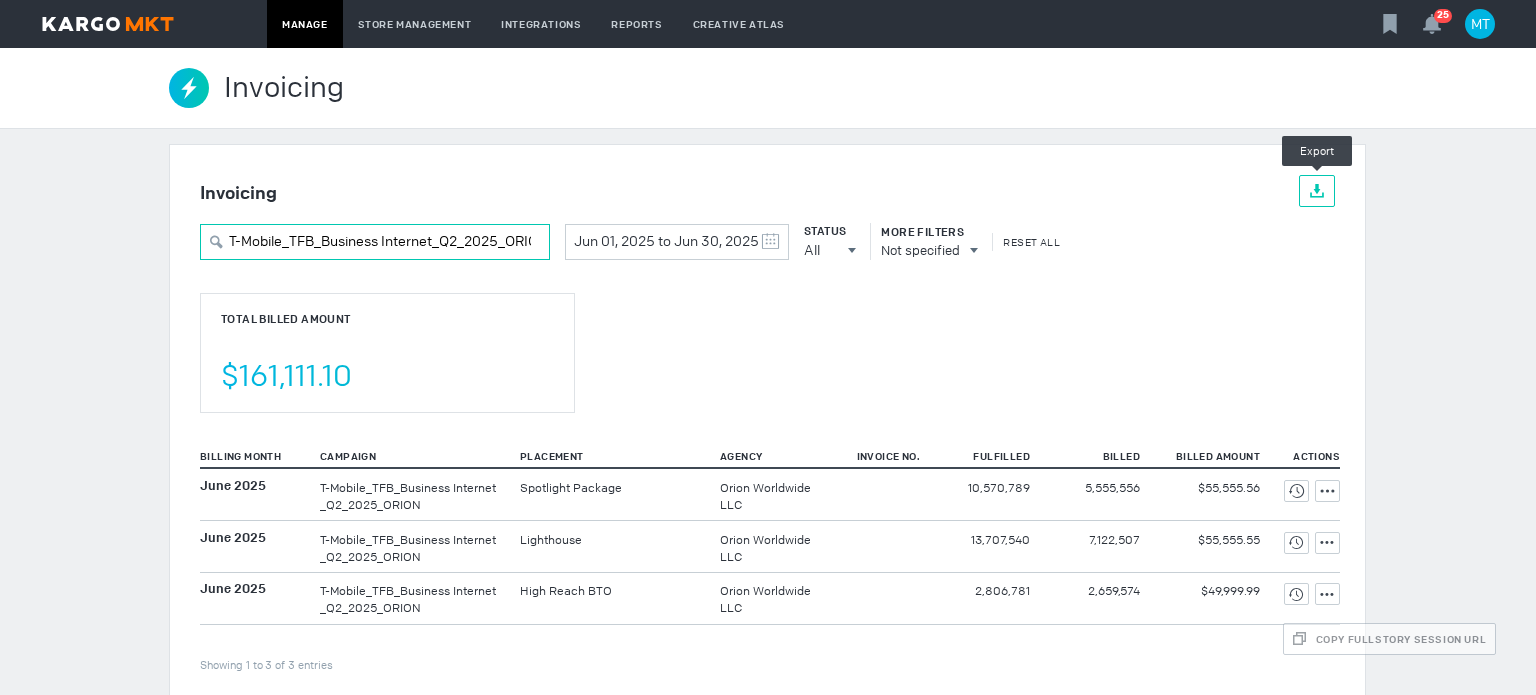 click on "T-Mobile_TFB_Business Internet_Q2_2025_ORION" at bounding box center (375, 242) 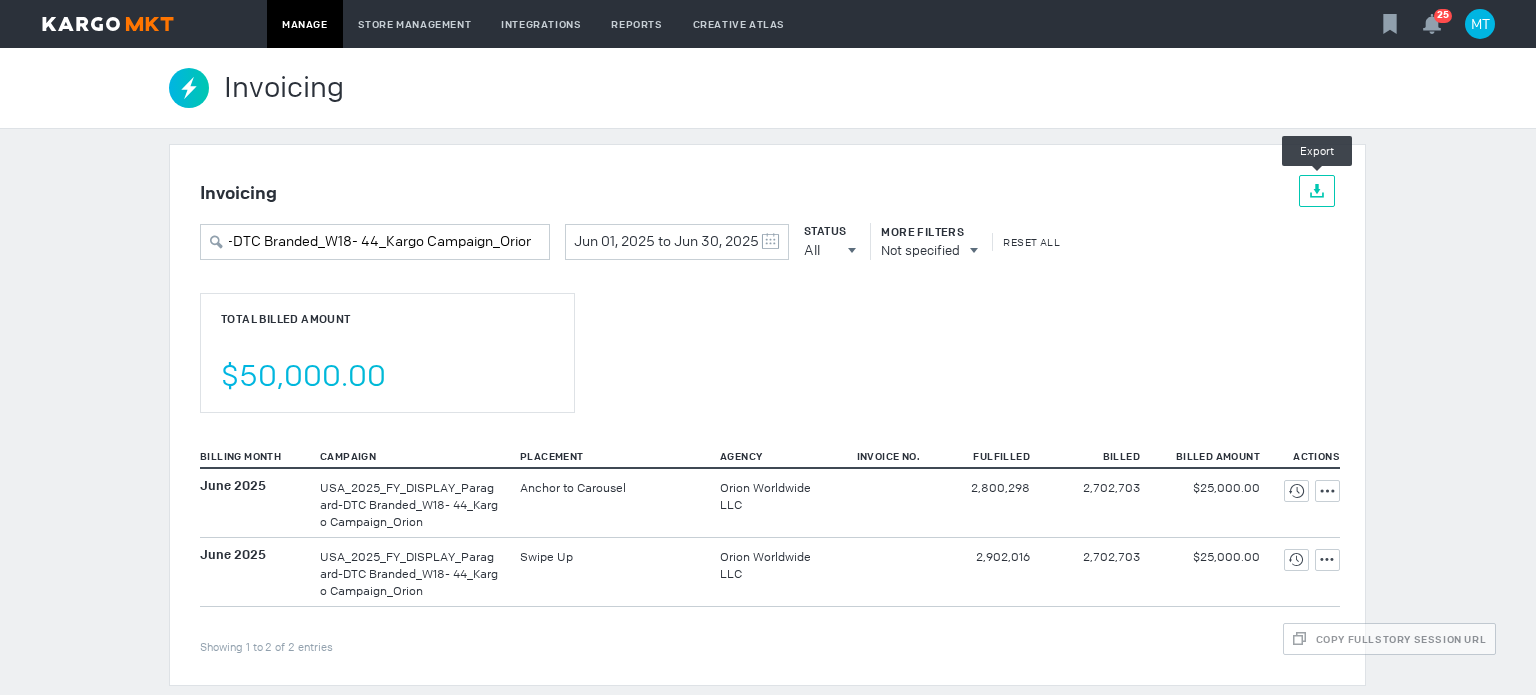 scroll, scrollTop: 0, scrollLeft: 0, axis: both 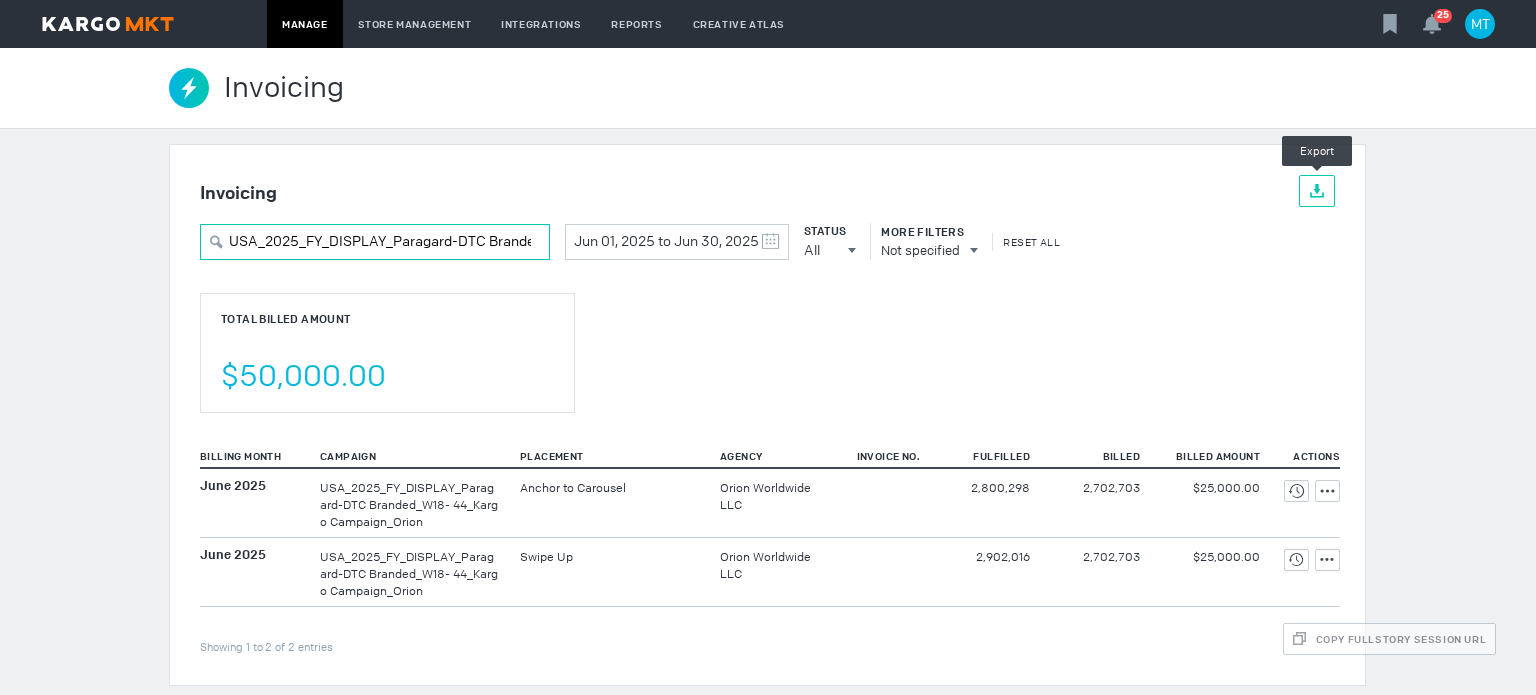 click on "USA_2025_FY_DISPLAY_Paragard-DTC Branded_W18- 44_Kargo Campaign_Orion" at bounding box center (375, 242) 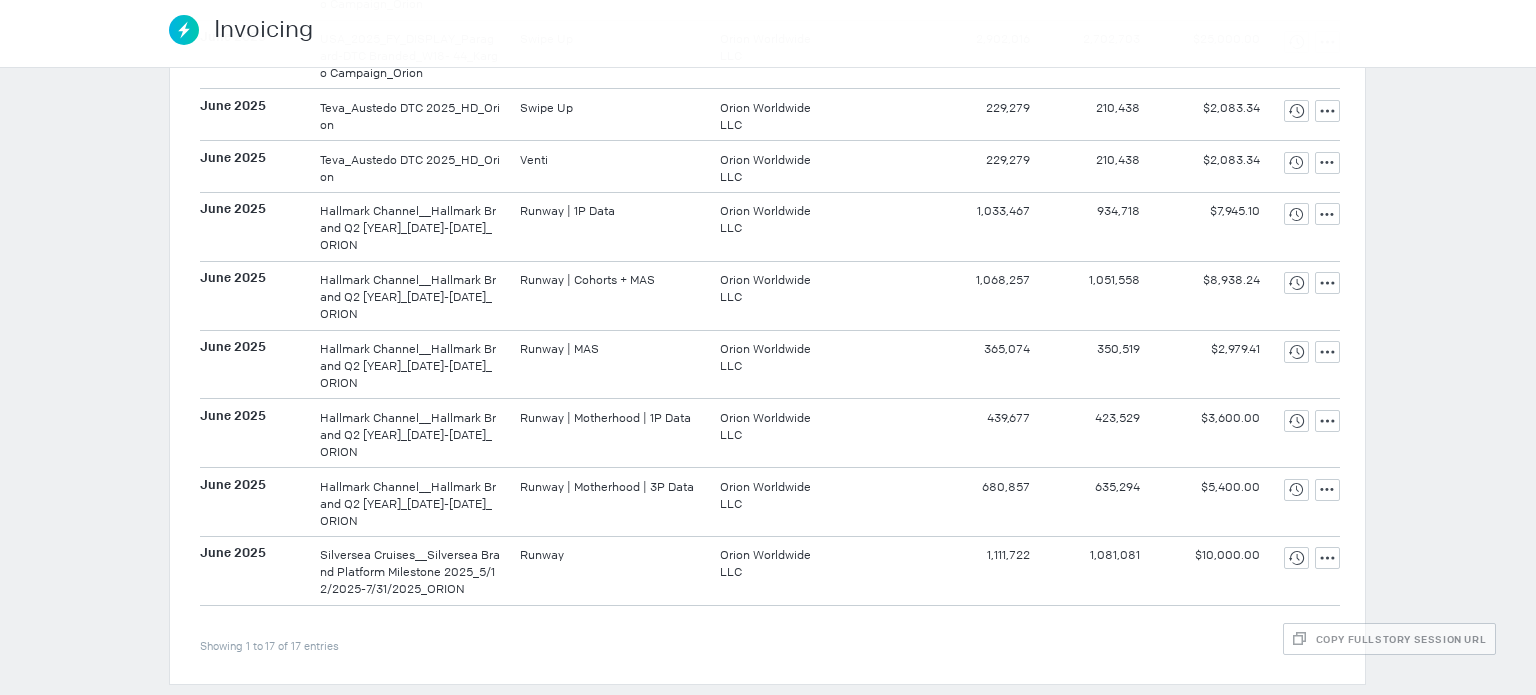 scroll, scrollTop: 0, scrollLeft: 0, axis: both 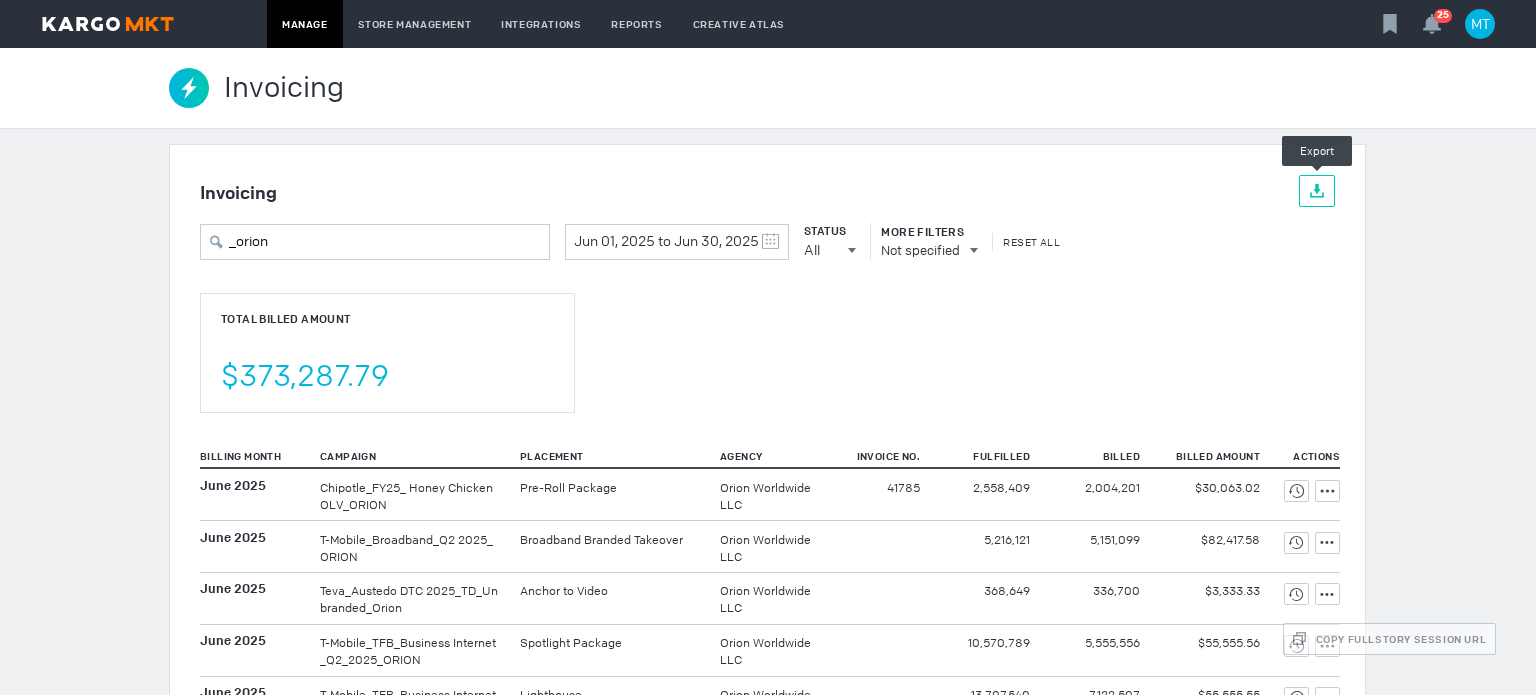 click at bounding box center [1317, 191] 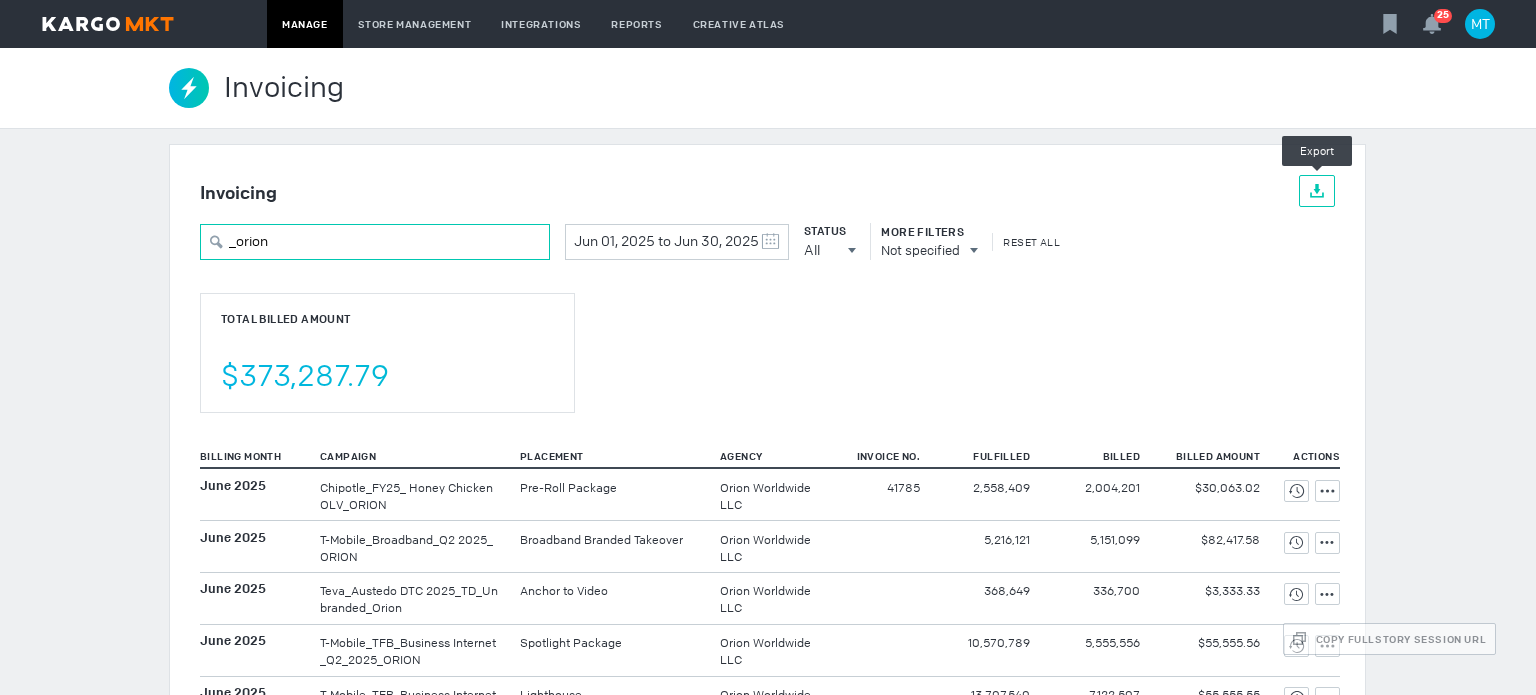 click on "_orion" at bounding box center [375, 242] 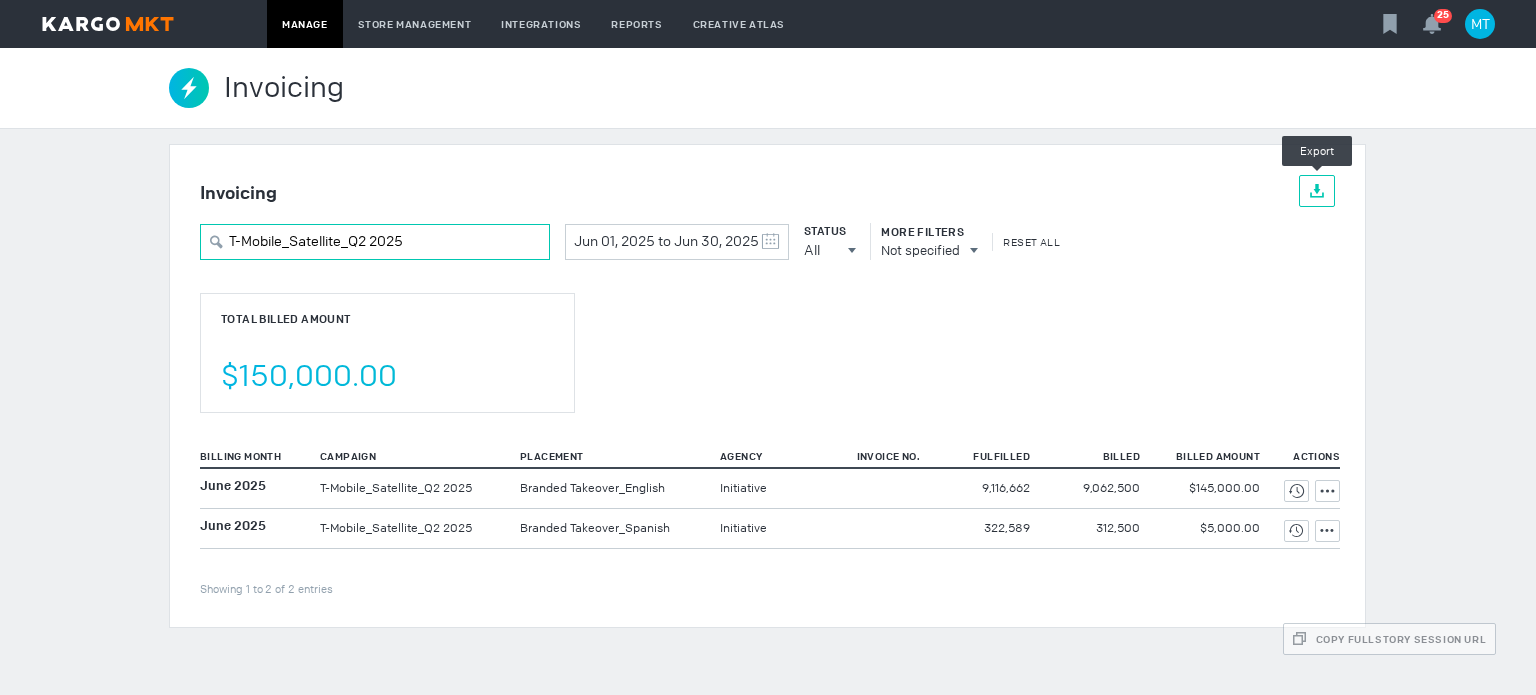 click on "T-Mobile_Satellite_Q2 2025" at bounding box center [375, 242] 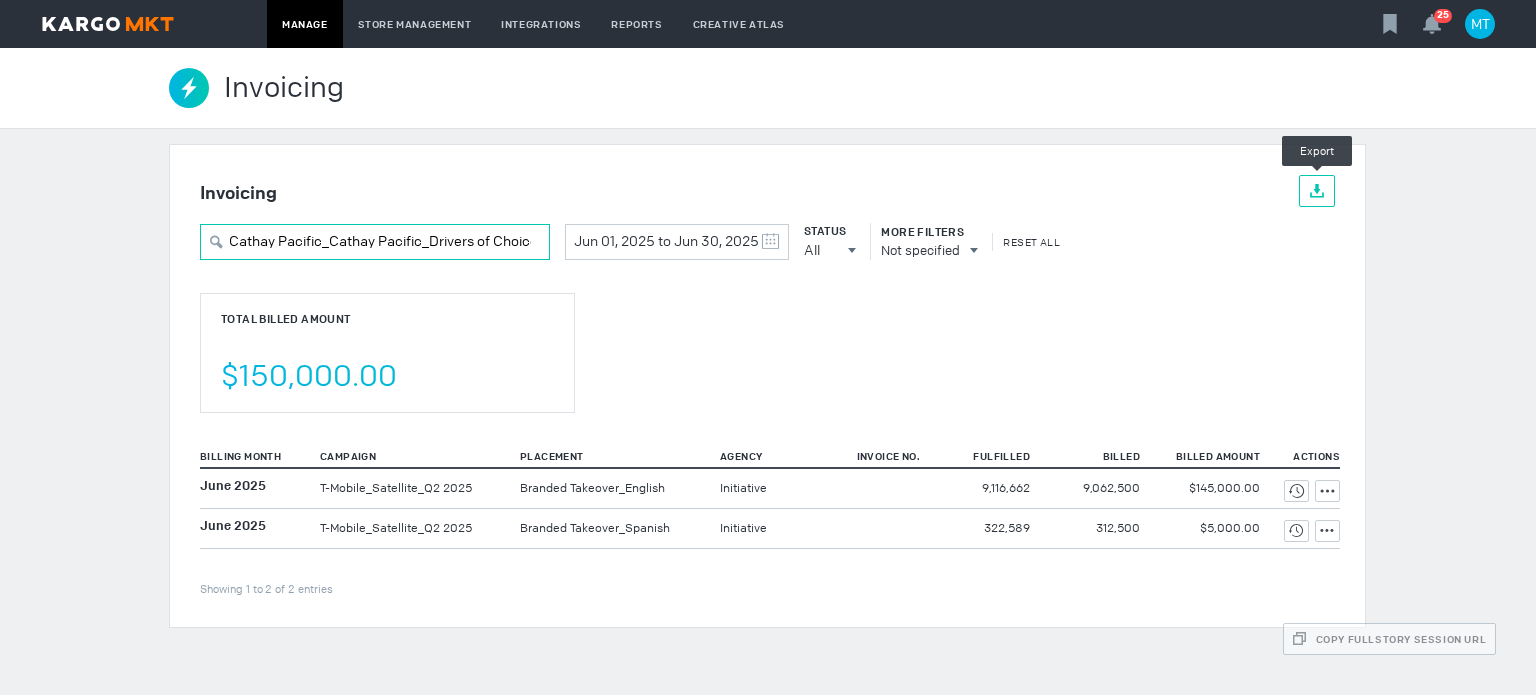 scroll, scrollTop: 0, scrollLeft: 141, axis: horizontal 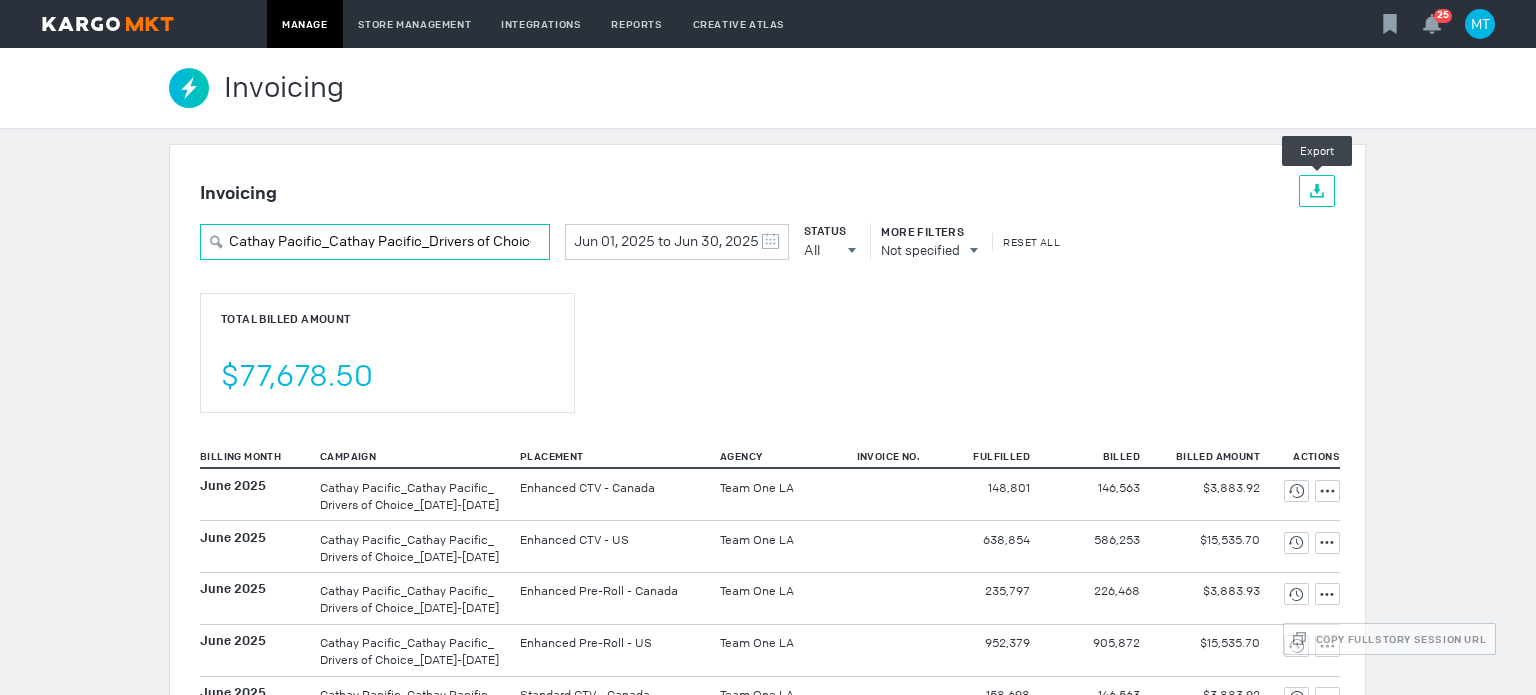 click on "Cathay Pacific_Cathay Pacific_Drivers of Choice_5/5/2025-6/29/202" at bounding box center (375, 242) 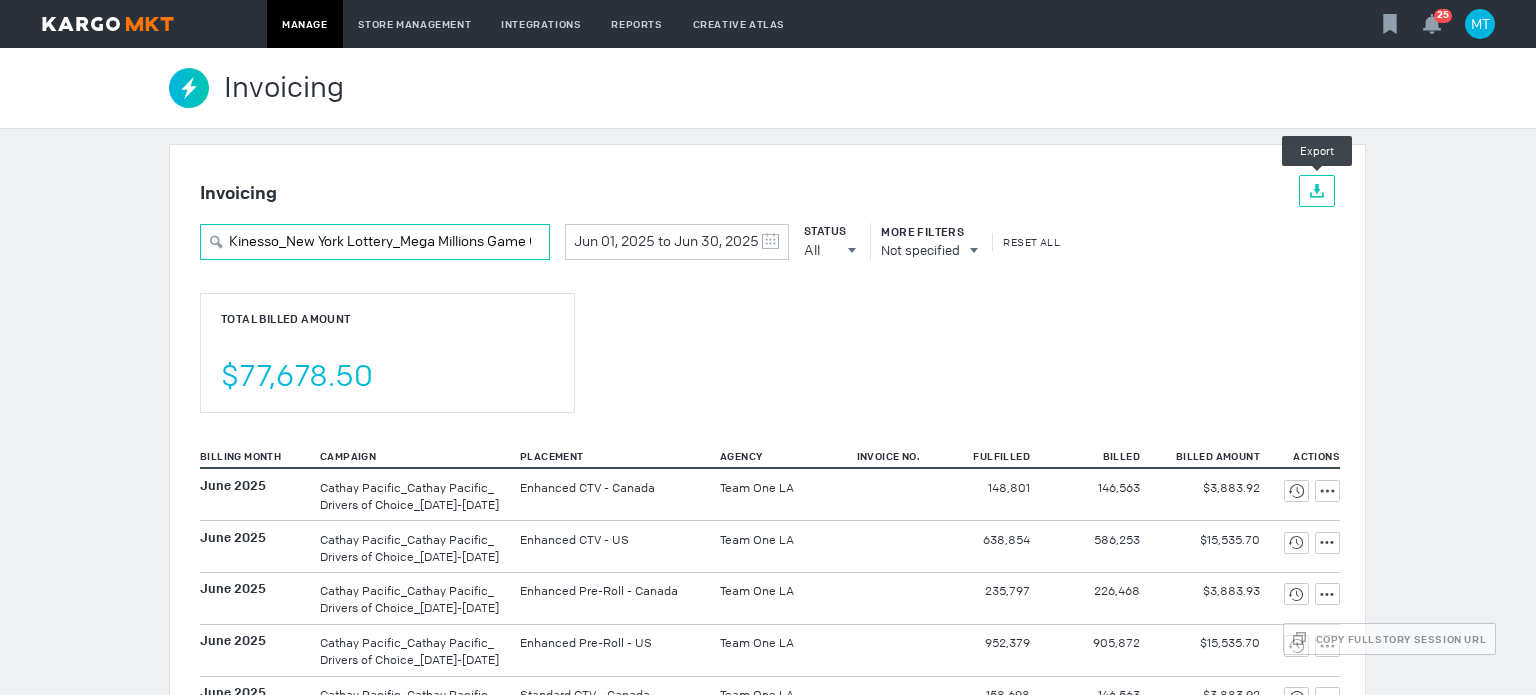scroll, scrollTop: 0, scrollLeft: 100, axis: horizontal 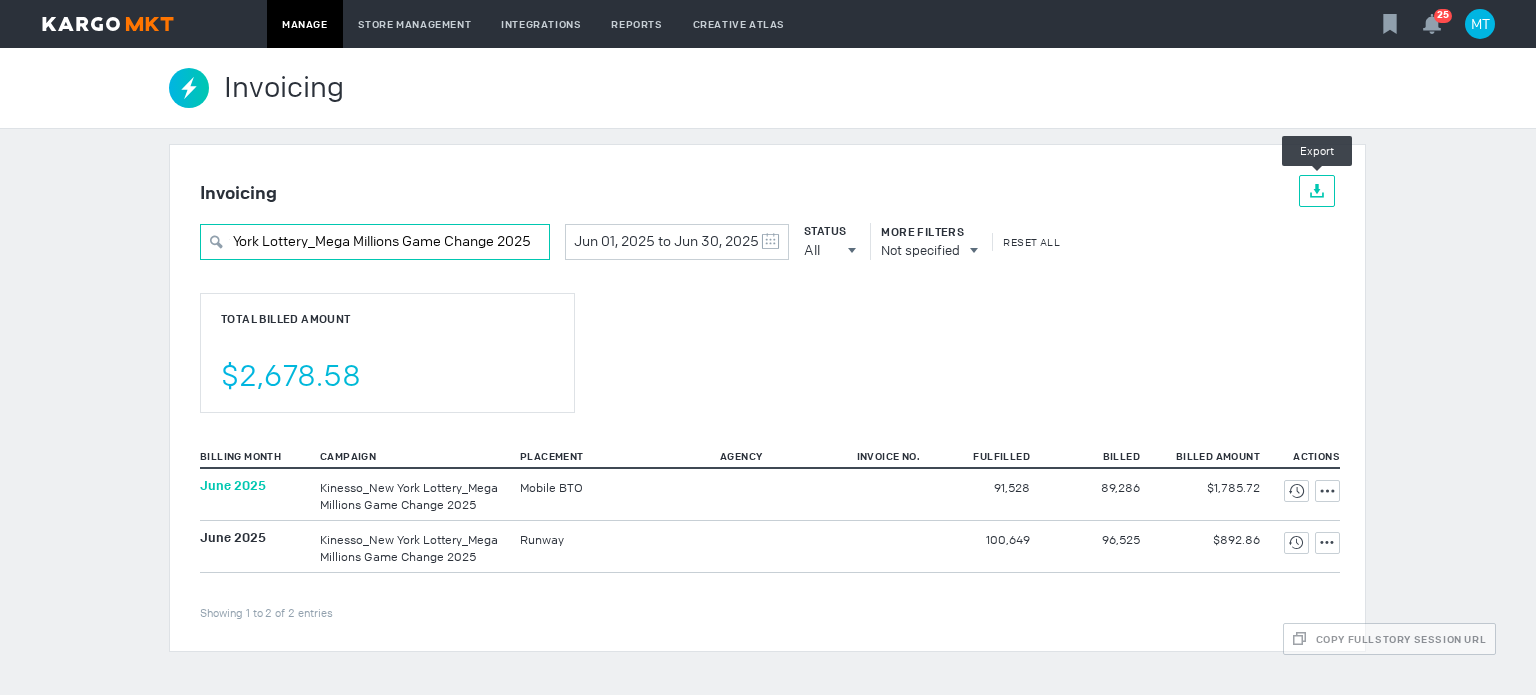 type on "Kinesso_New York Lottery_Mega Millions Game Change 2025" 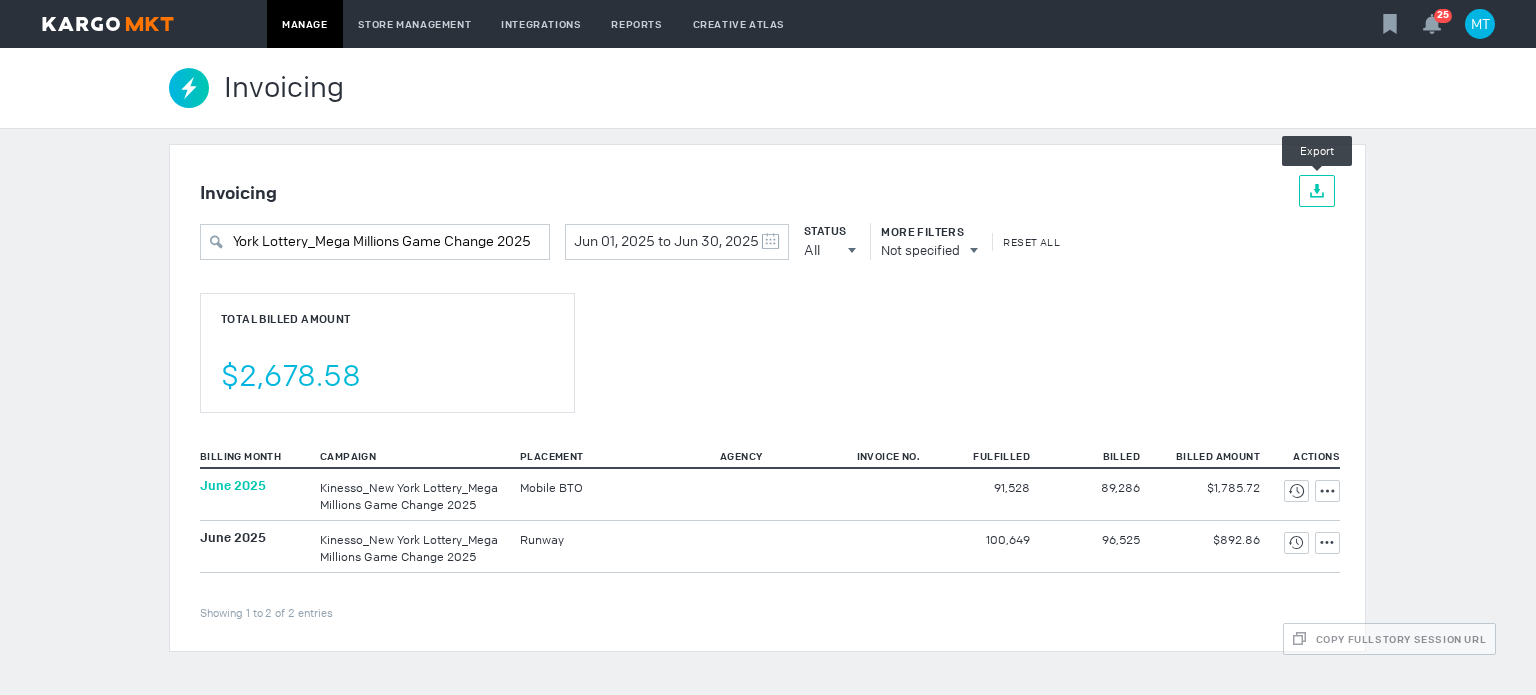scroll, scrollTop: 0, scrollLeft: 0, axis: both 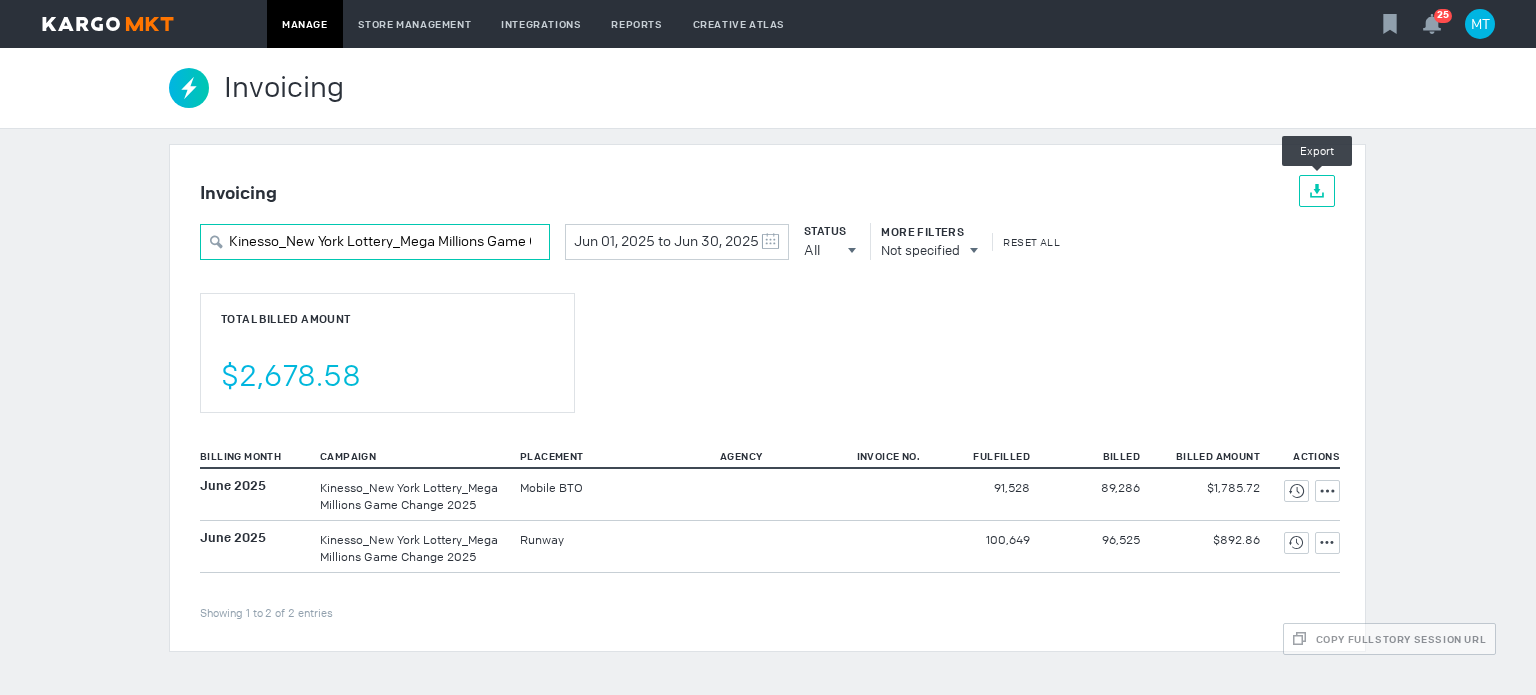 click on "Kinesso_New York Lottery_Mega Millions Game Change 2025" at bounding box center [375, 242] 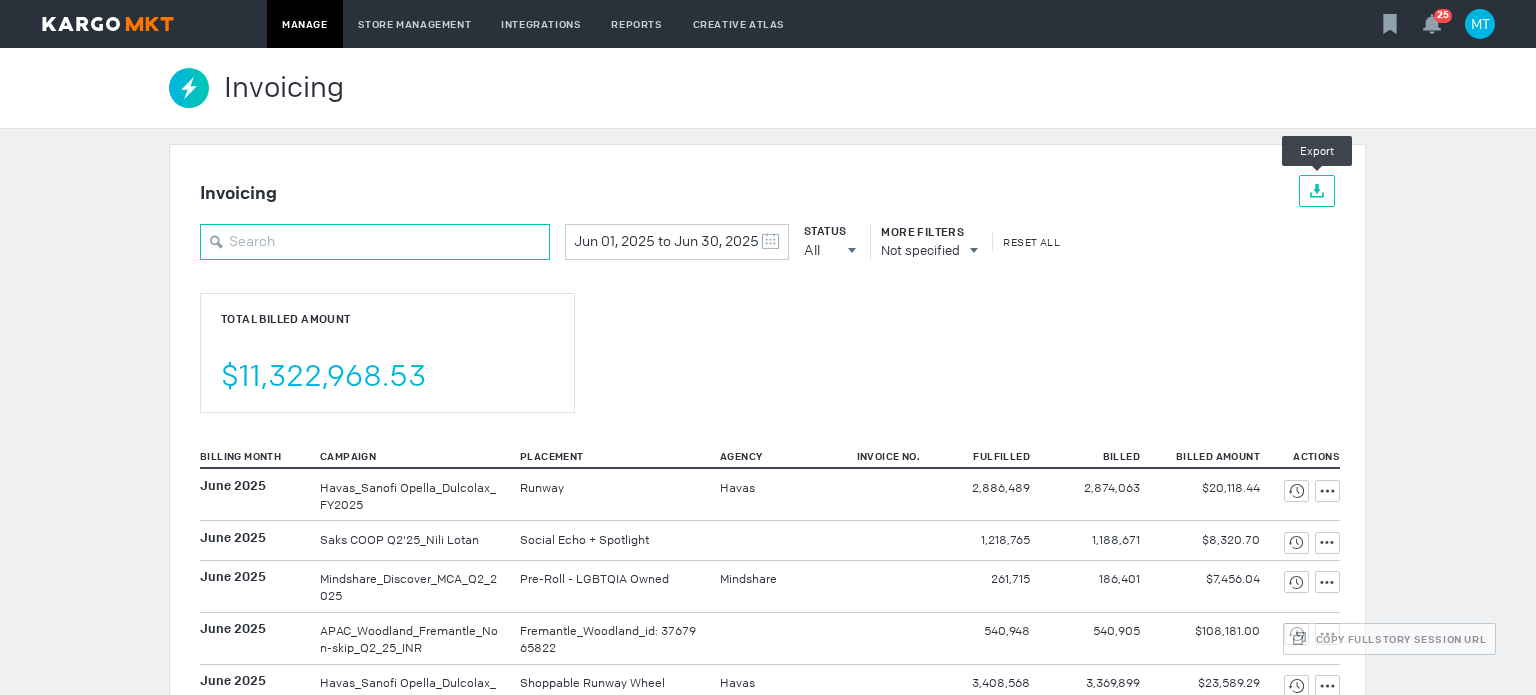 click at bounding box center [375, 242] 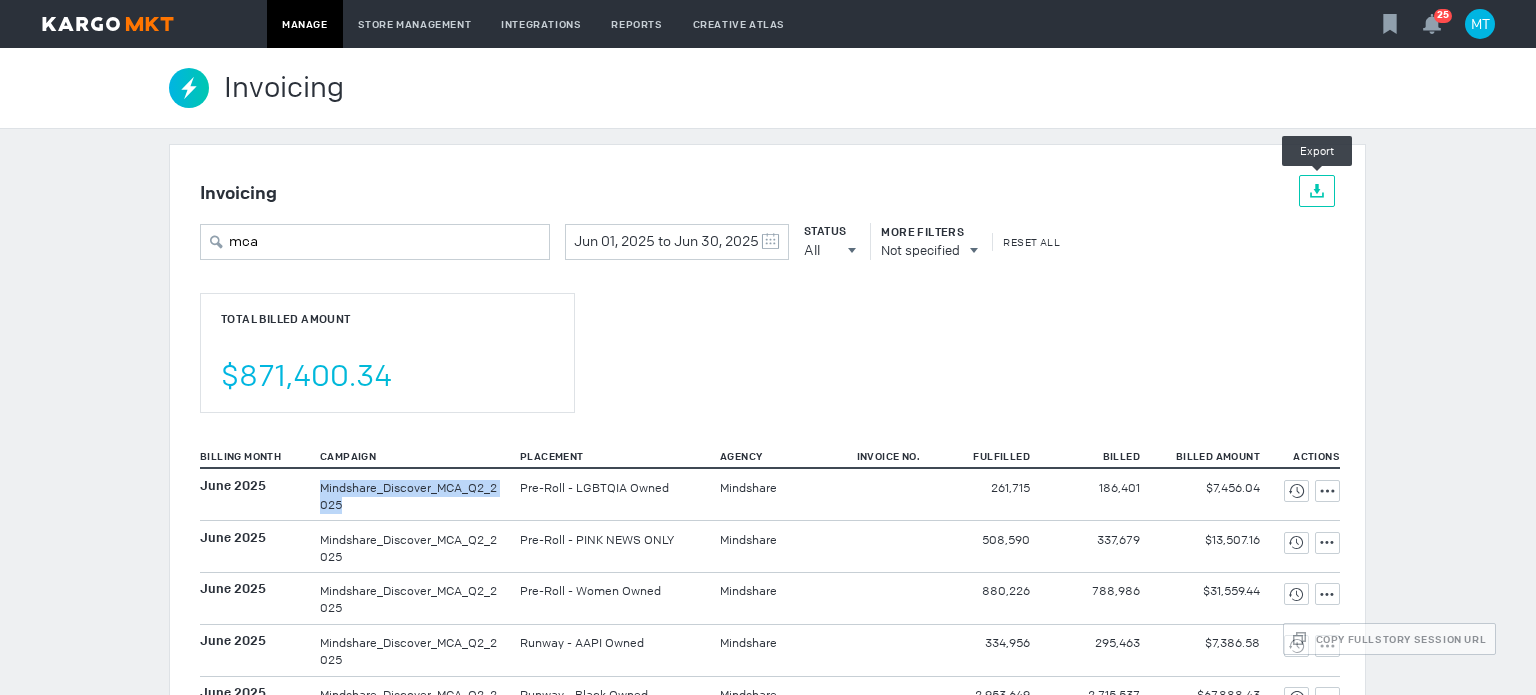 drag, startPoint x: 304, startPoint y: 481, endPoint x: 351, endPoint y: 506, distance: 53.235325 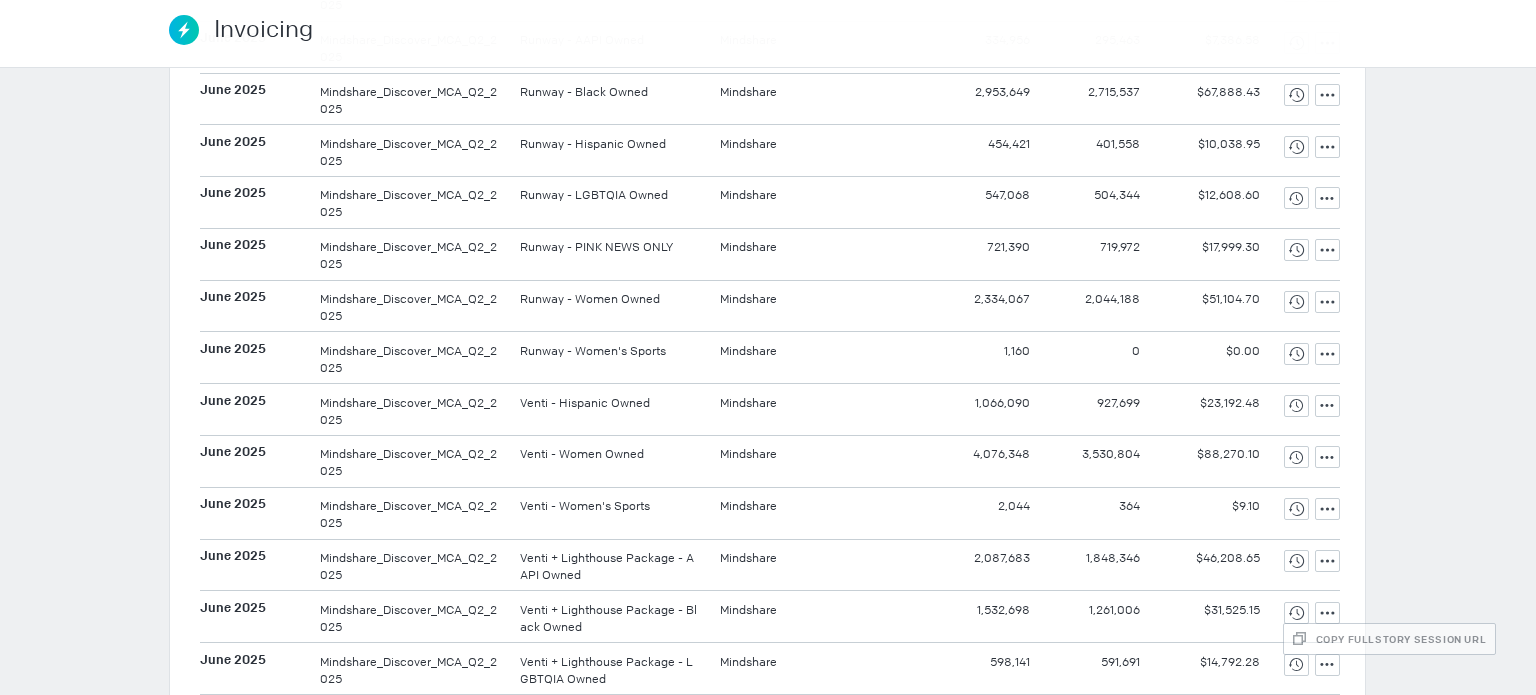 scroll, scrollTop: 0, scrollLeft: 0, axis: both 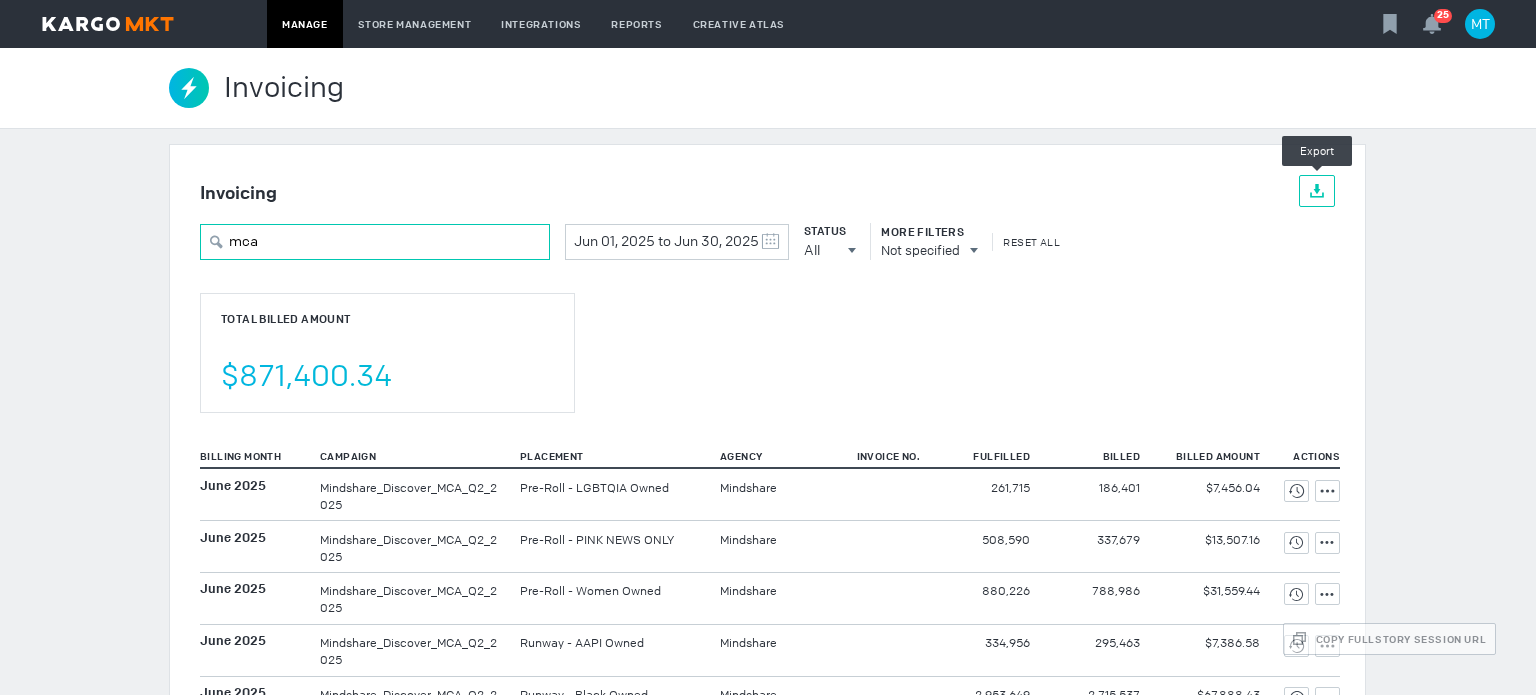 click on "mca" at bounding box center [375, 242] 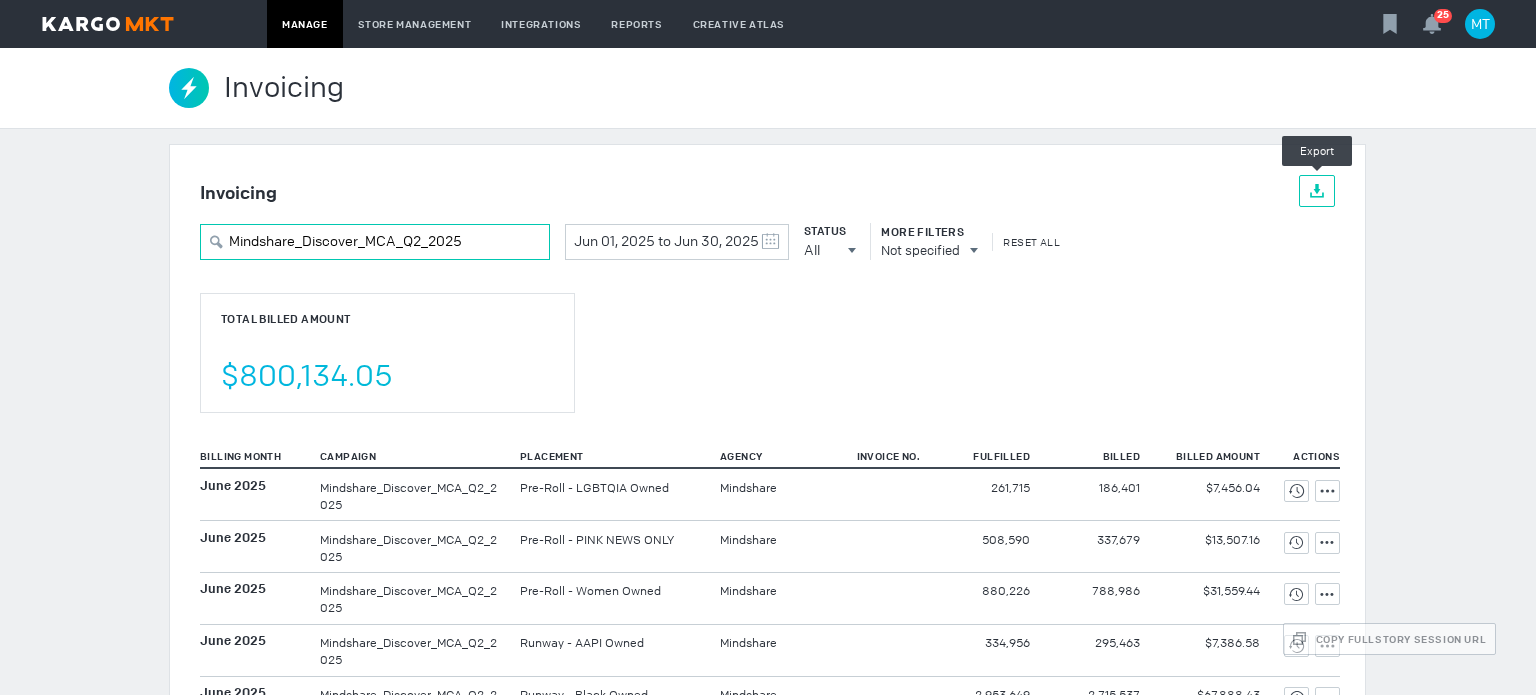 click on "Mindshare_Discover_MCA_Q2_2025" at bounding box center (375, 242) 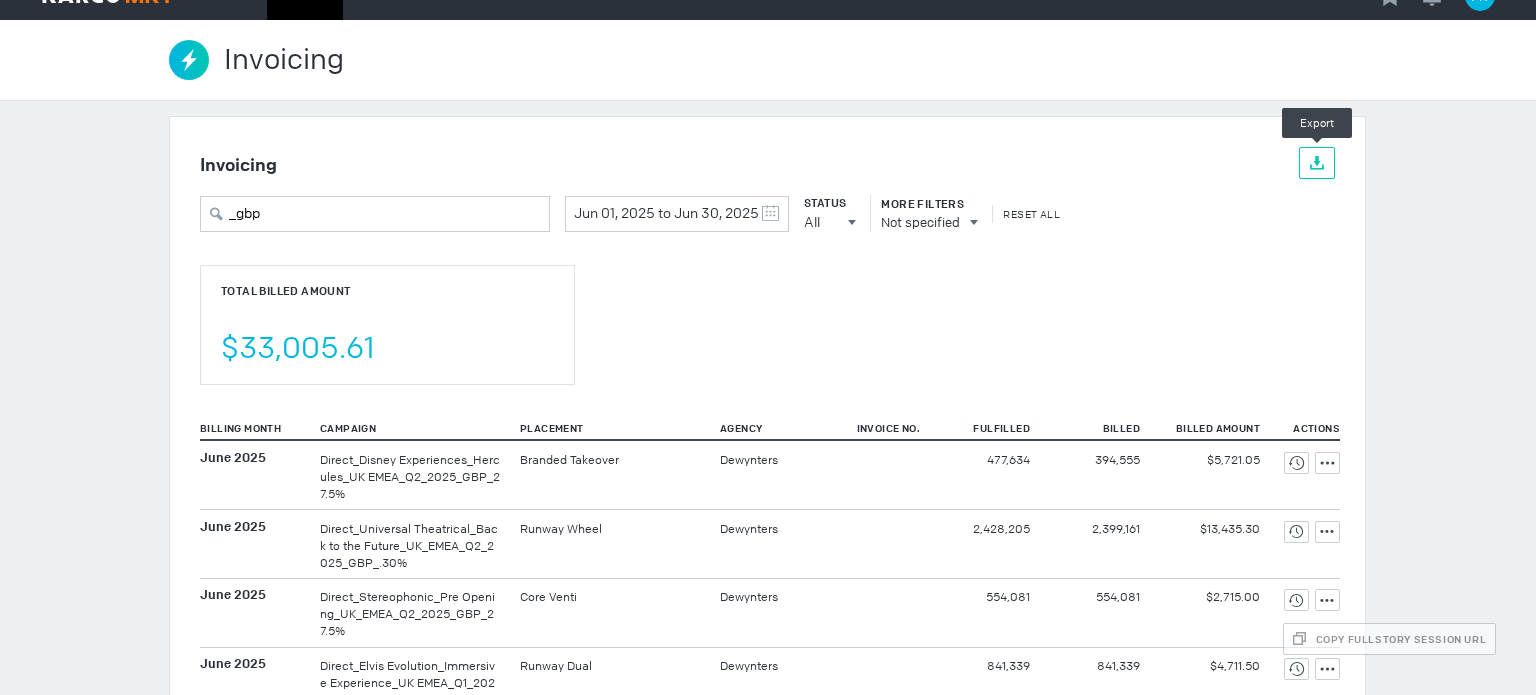 scroll, scrollTop: 261, scrollLeft: 0, axis: vertical 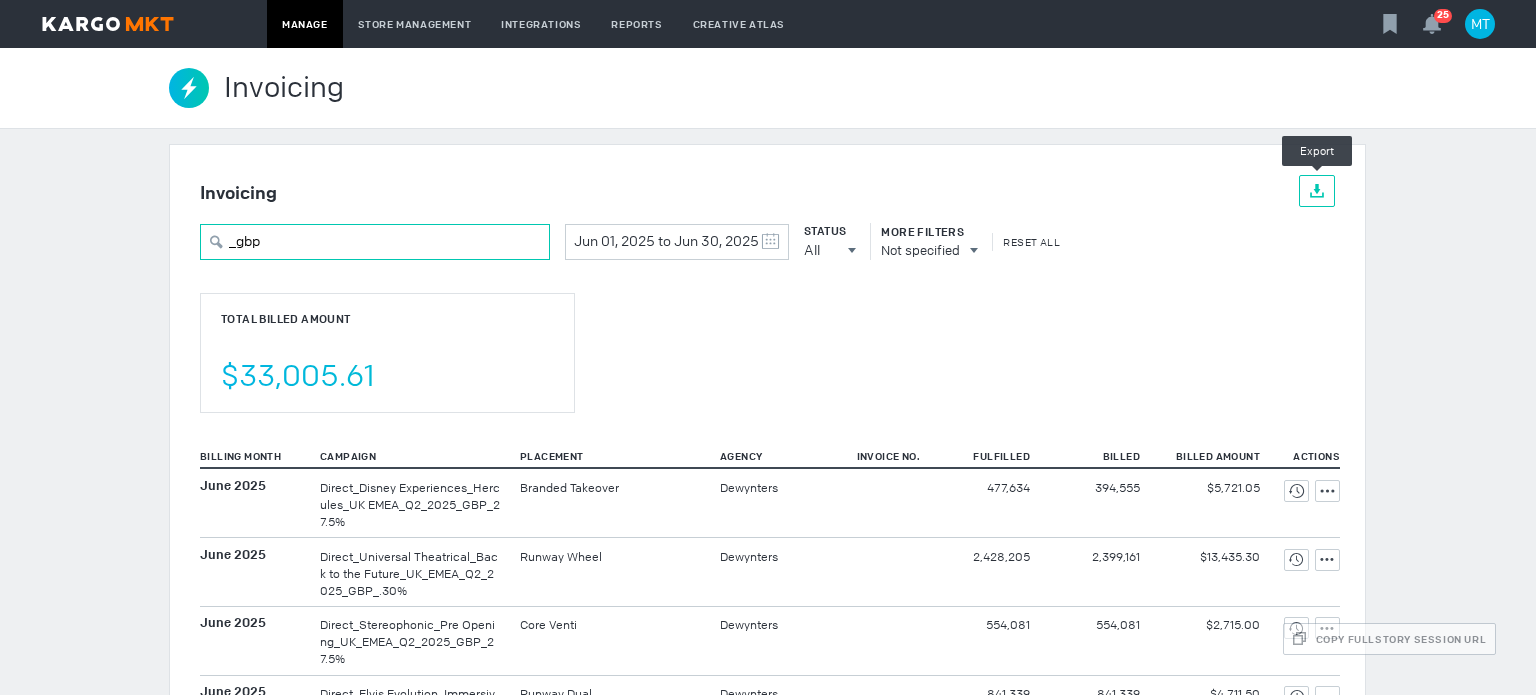 click on "_gbp" at bounding box center [375, 242] 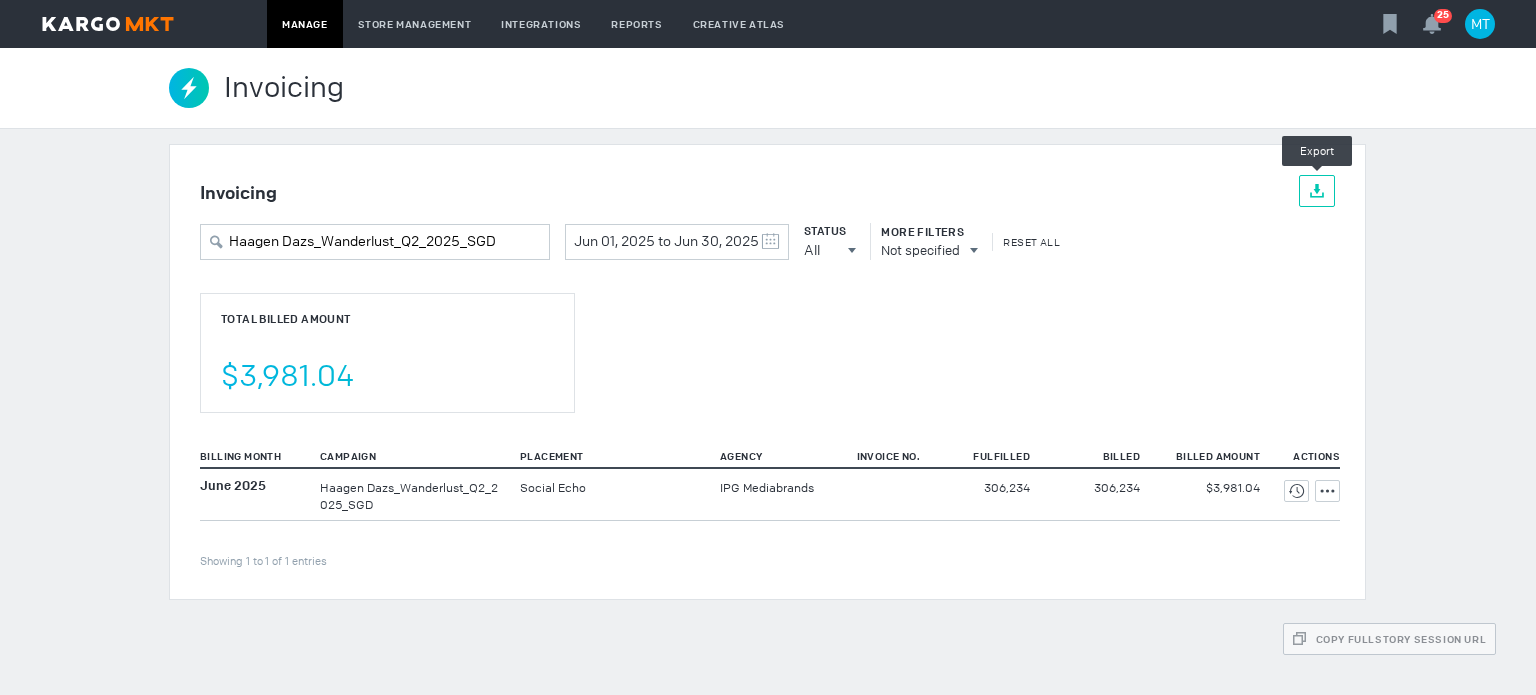 click on "Total Billed Amount $3,981.04" at bounding box center (387, 353) 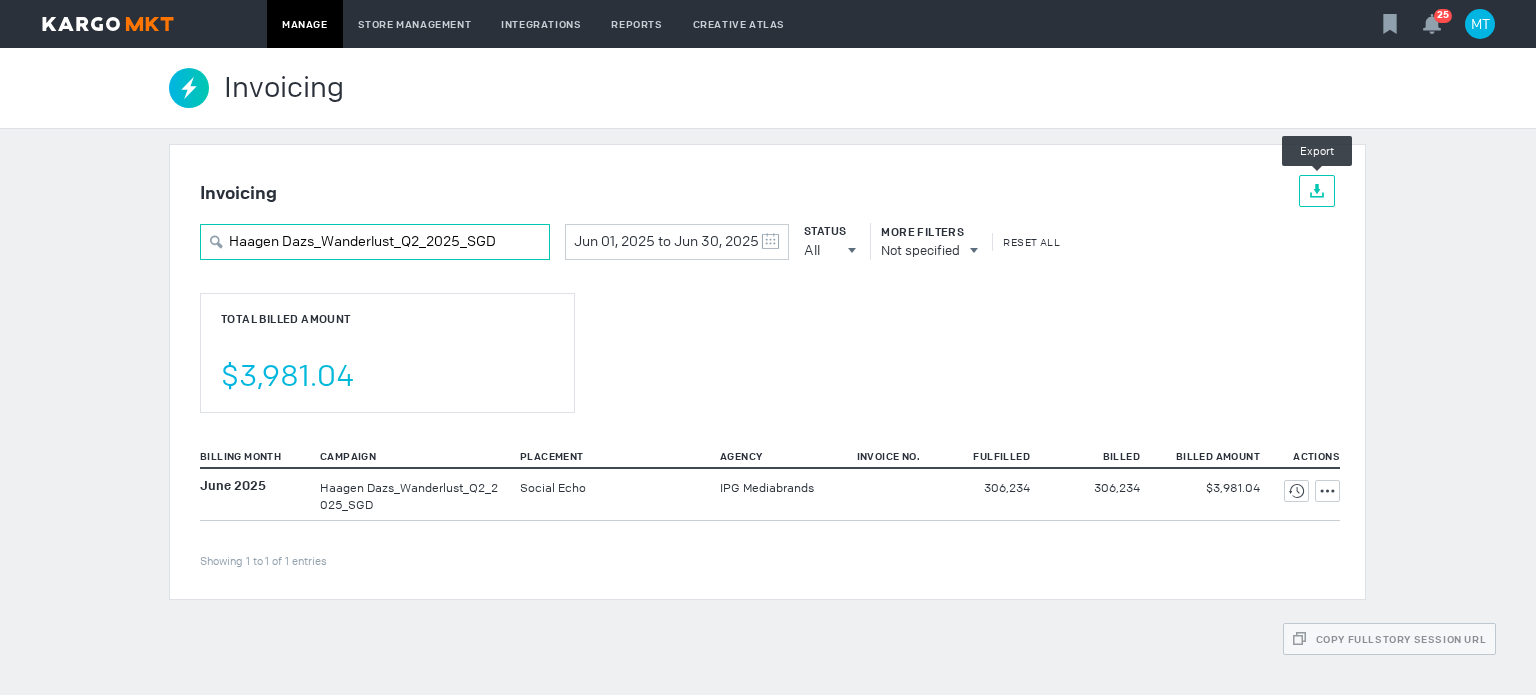 click on "Haagen Dazs_Wanderlust_Q2_2025_SGD" at bounding box center [375, 242] 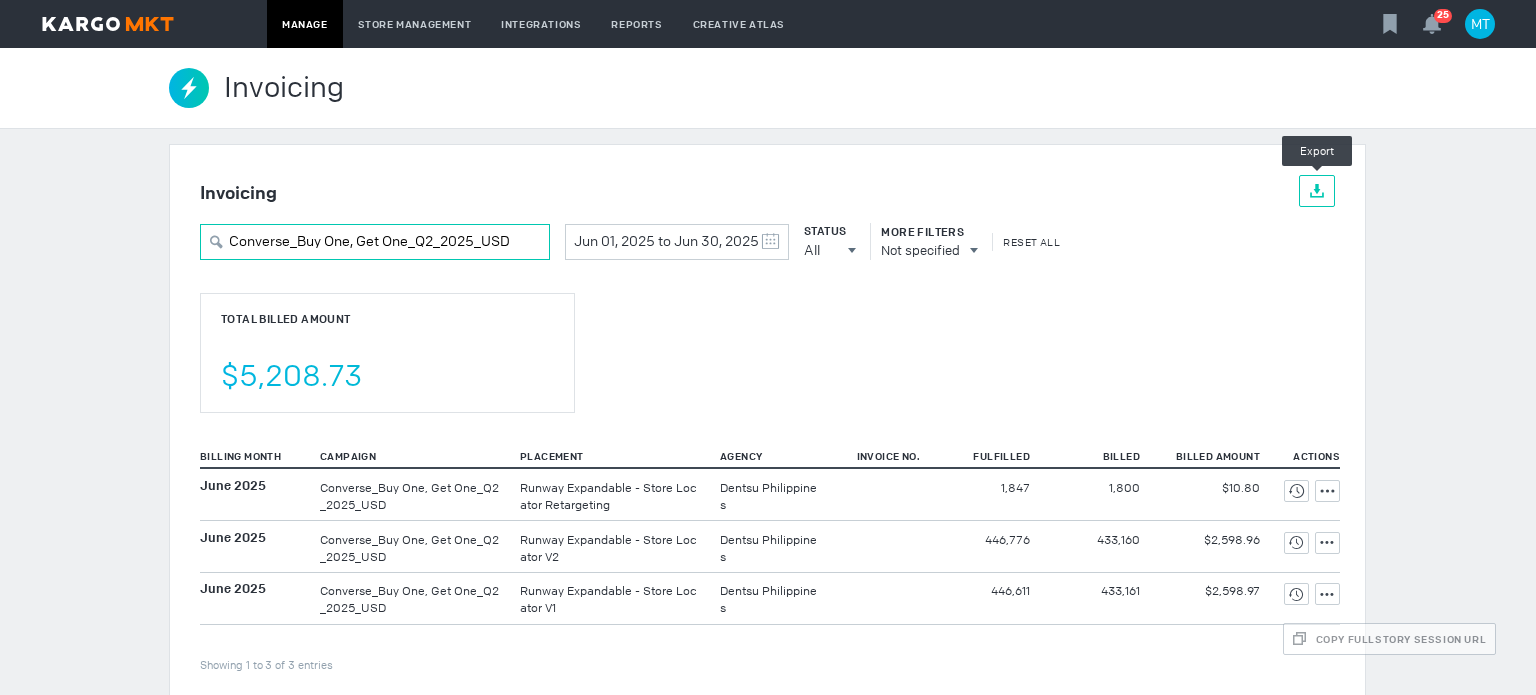 type on "Converse_Buy One, Get One_Q2_2025_USD" 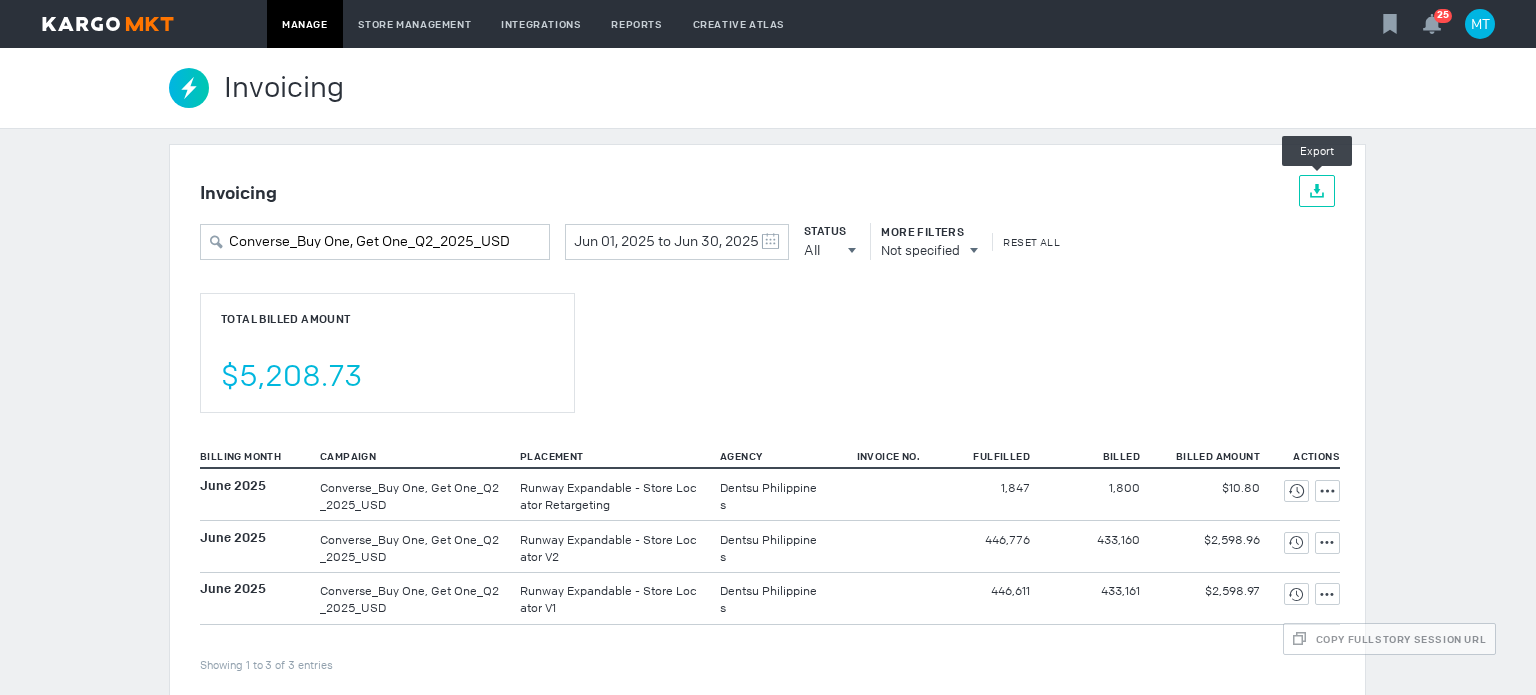 click on "Total Billed Amount $5,208.73" at bounding box center [387, 353] 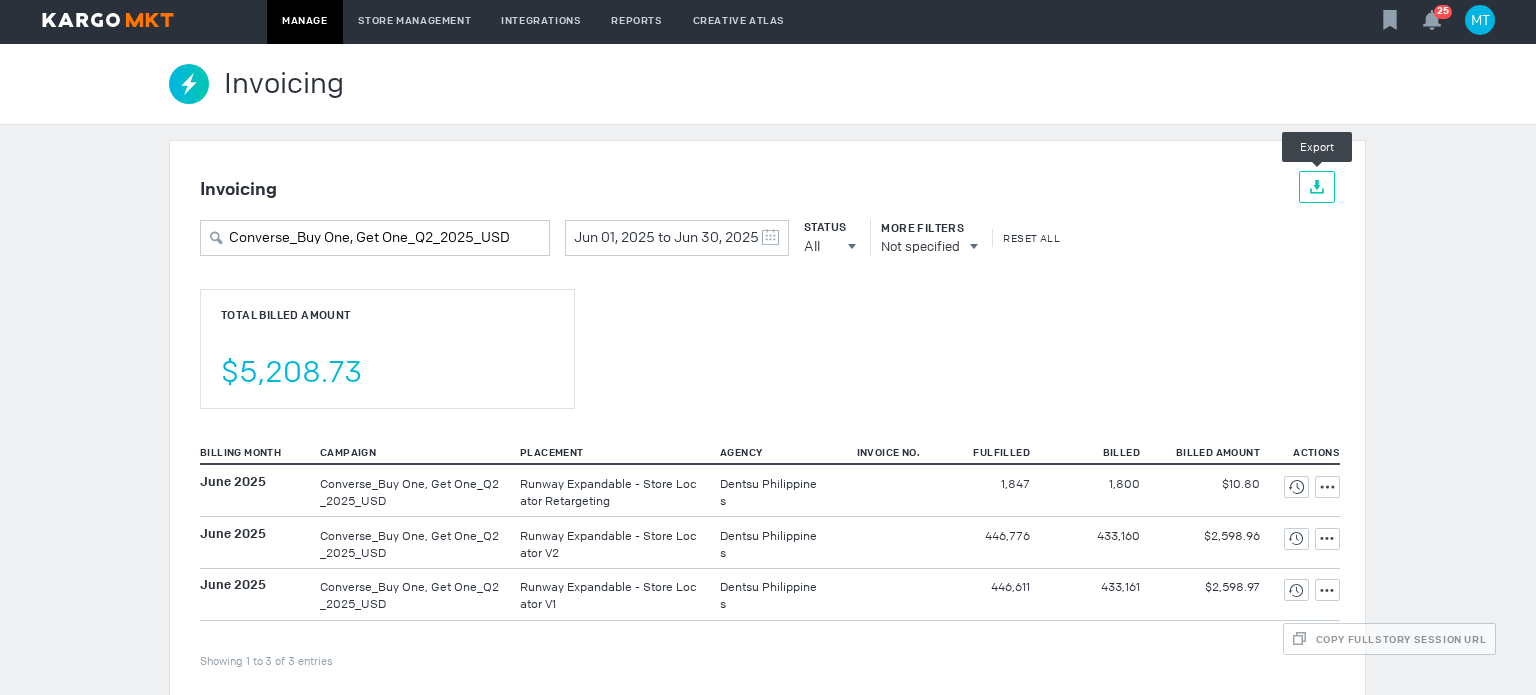 scroll, scrollTop: 0, scrollLeft: 0, axis: both 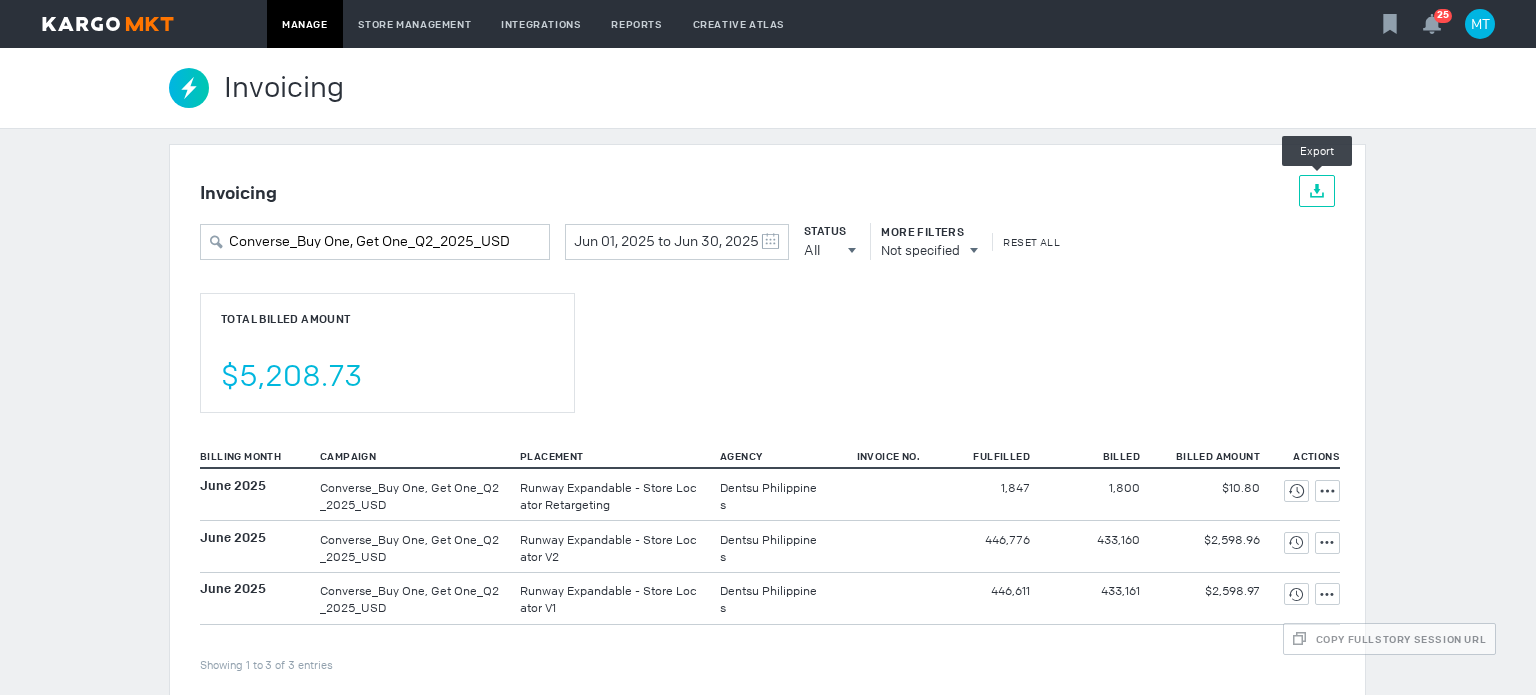 click on "Total Billed Amount $5,208.73" at bounding box center [387, 353] 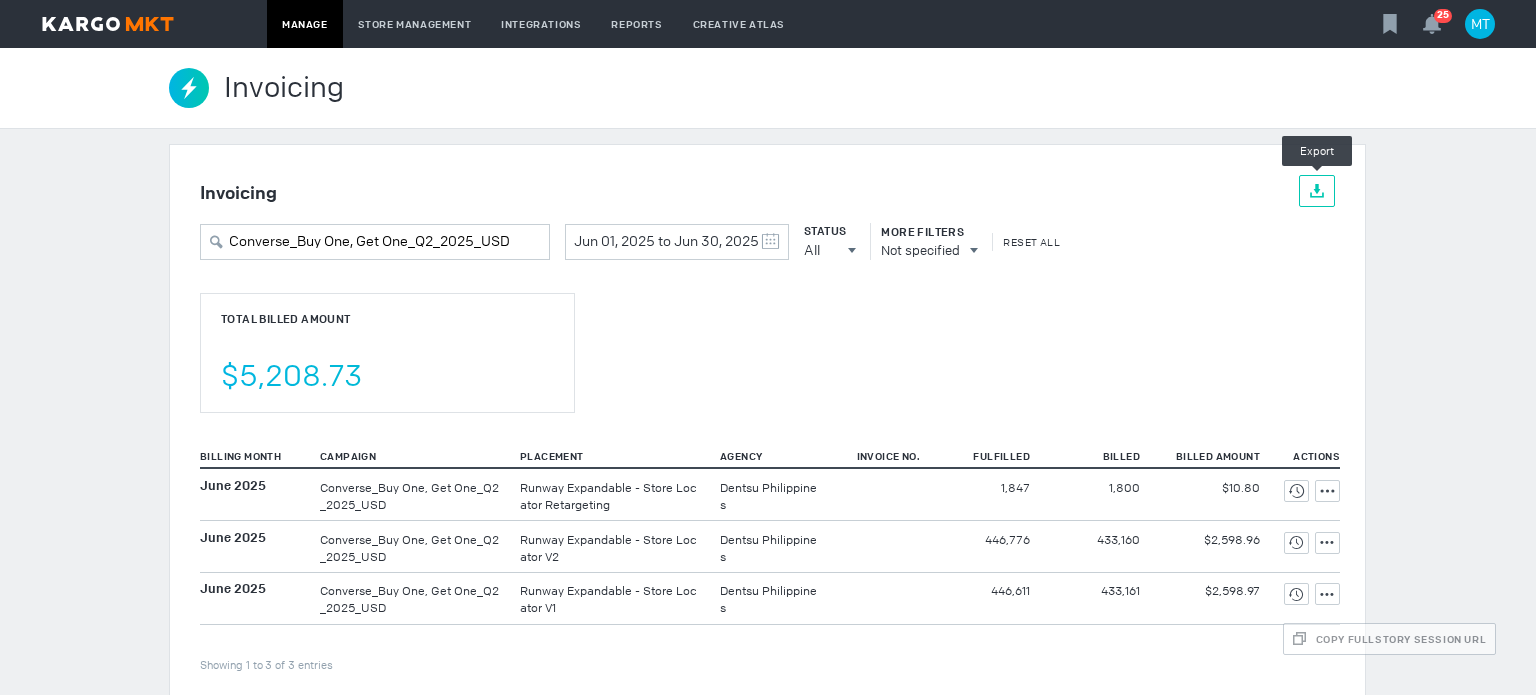 click on "Total Billed Amount $5,208.73" at bounding box center [767, 337] 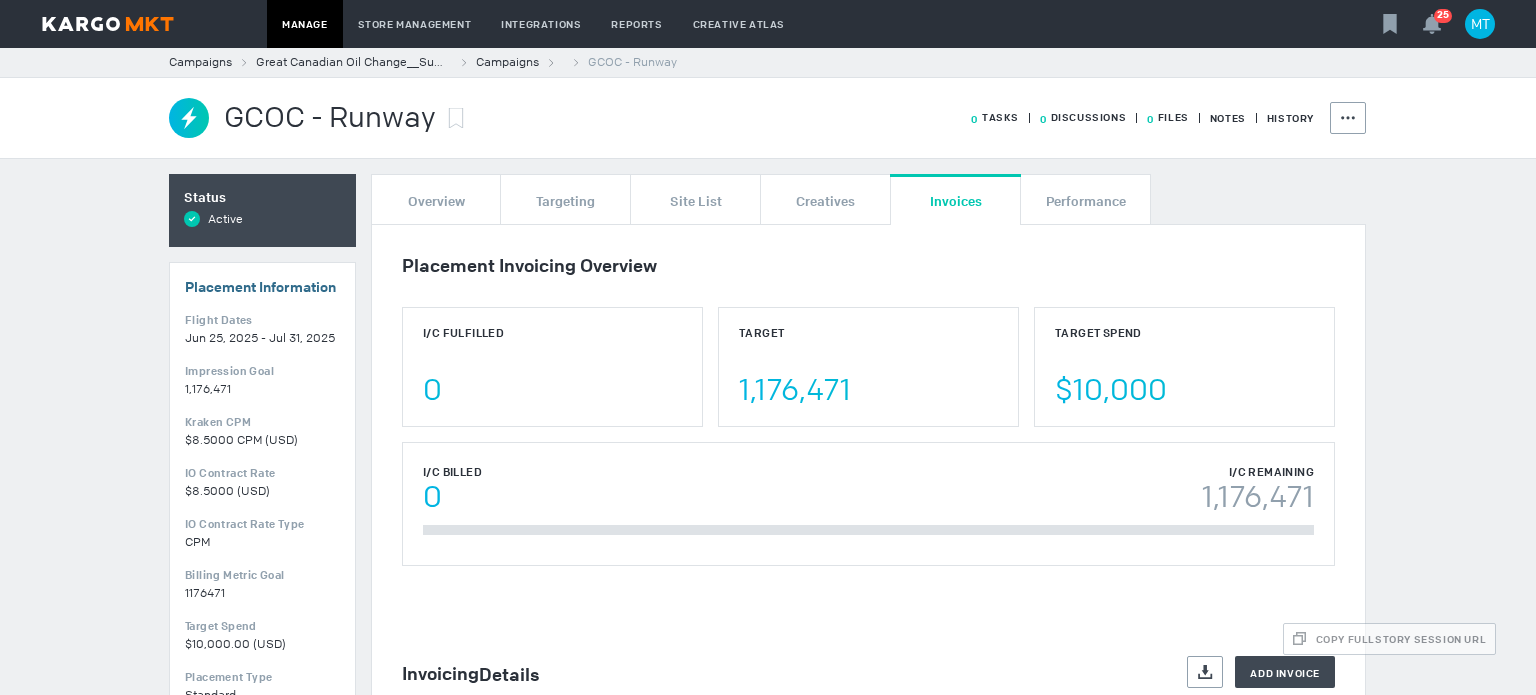 scroll, scrollTop: 0, scrollLeft: 0, axis: both 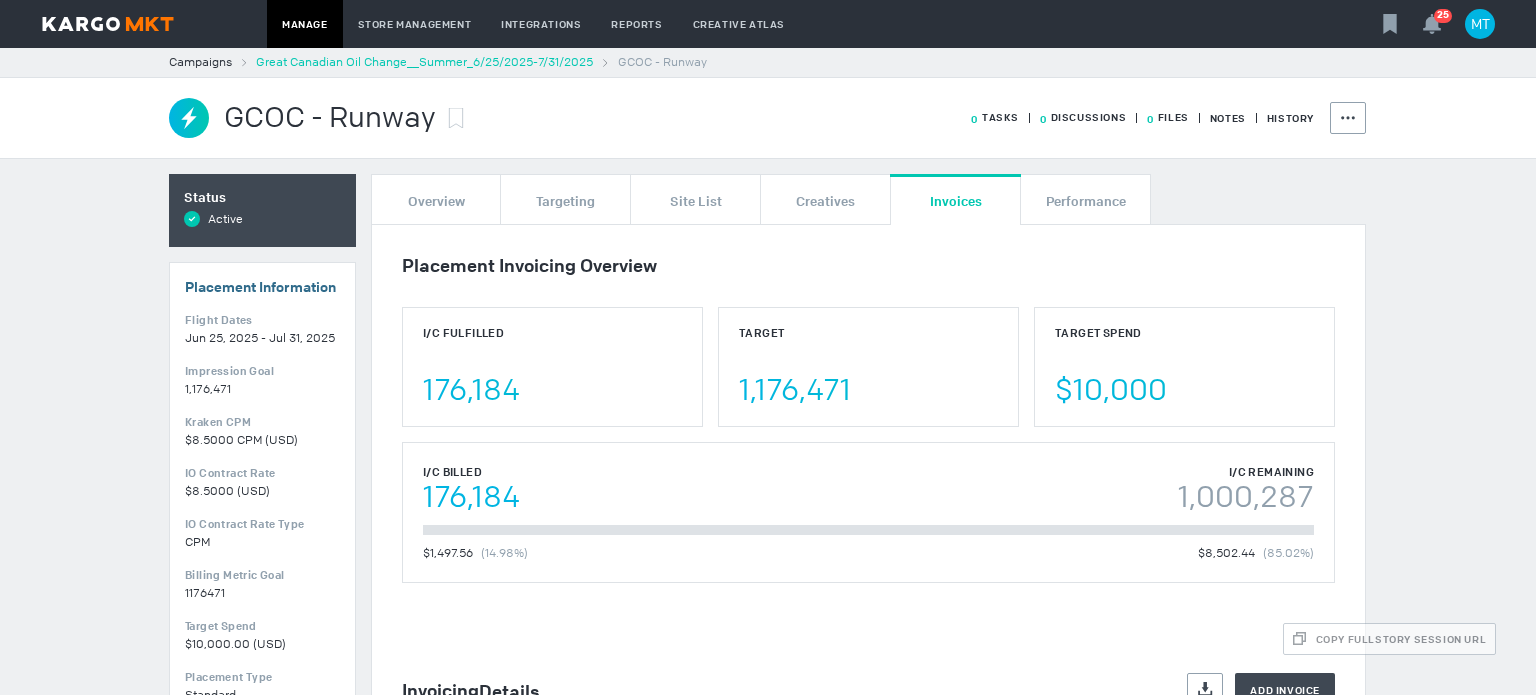 click on "Great Canadian Oil Change__Summer_6/25/2025-7/31/2025" at bounding box center [424, 62] 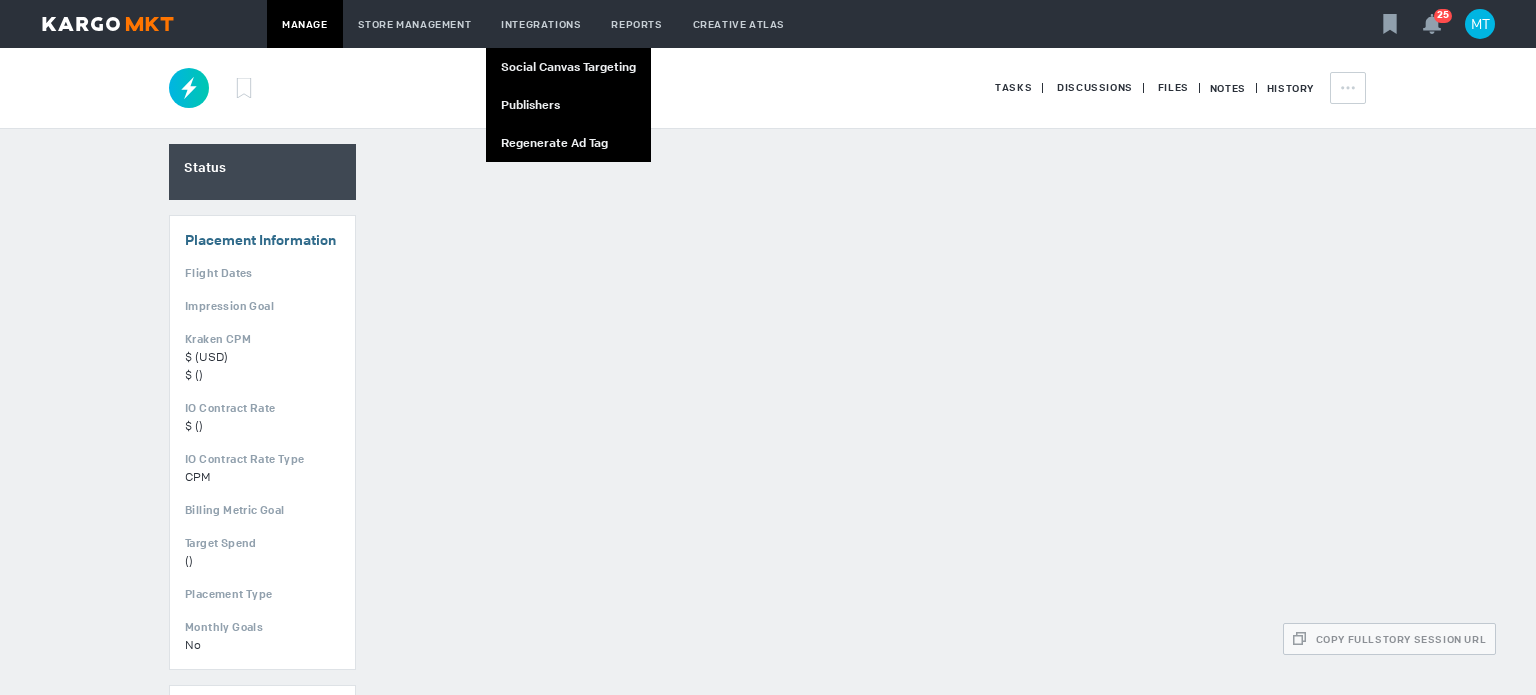 scroll, scrollTop: 0, scrollLeft: 0, axis: both 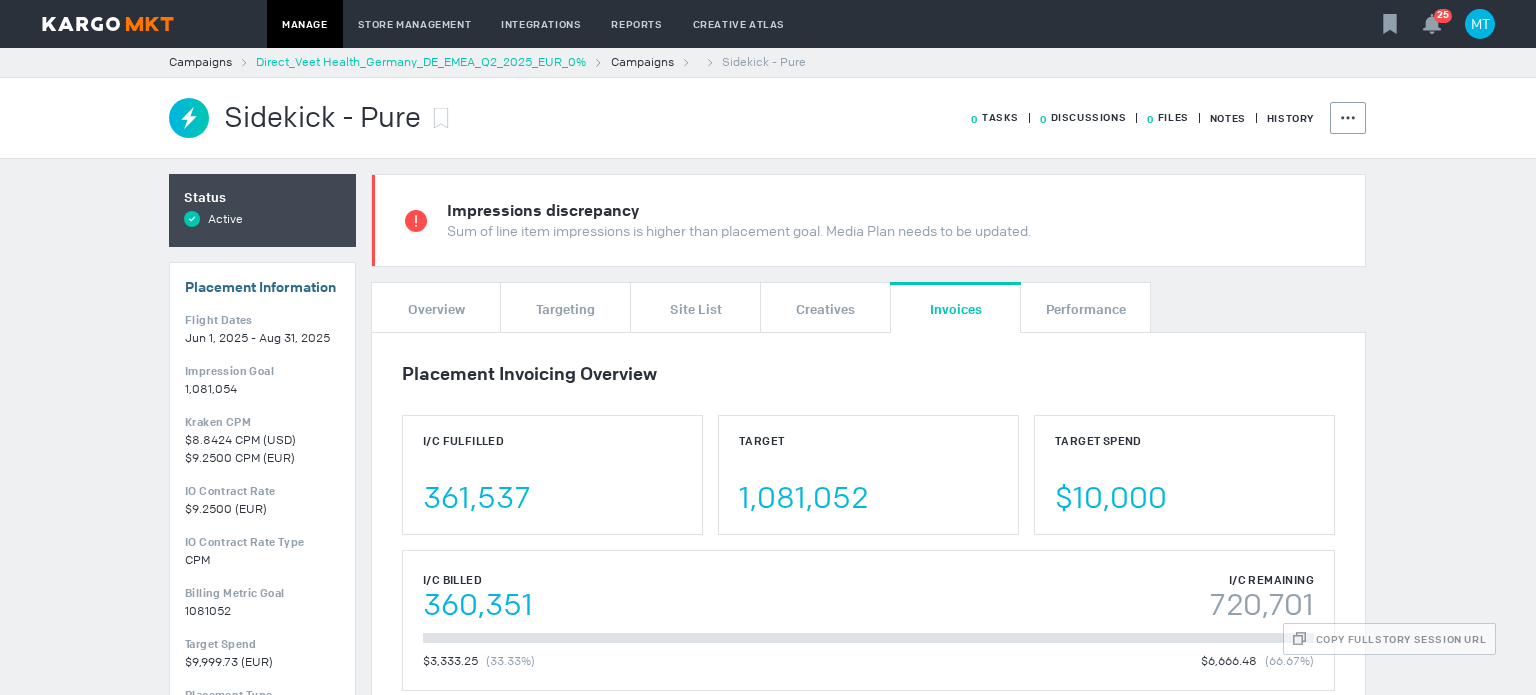 click on "Direct_Veet Health_Germany_DE_EMEA_Q2_2025_EUR_0%" at bounding box center [421, 62] 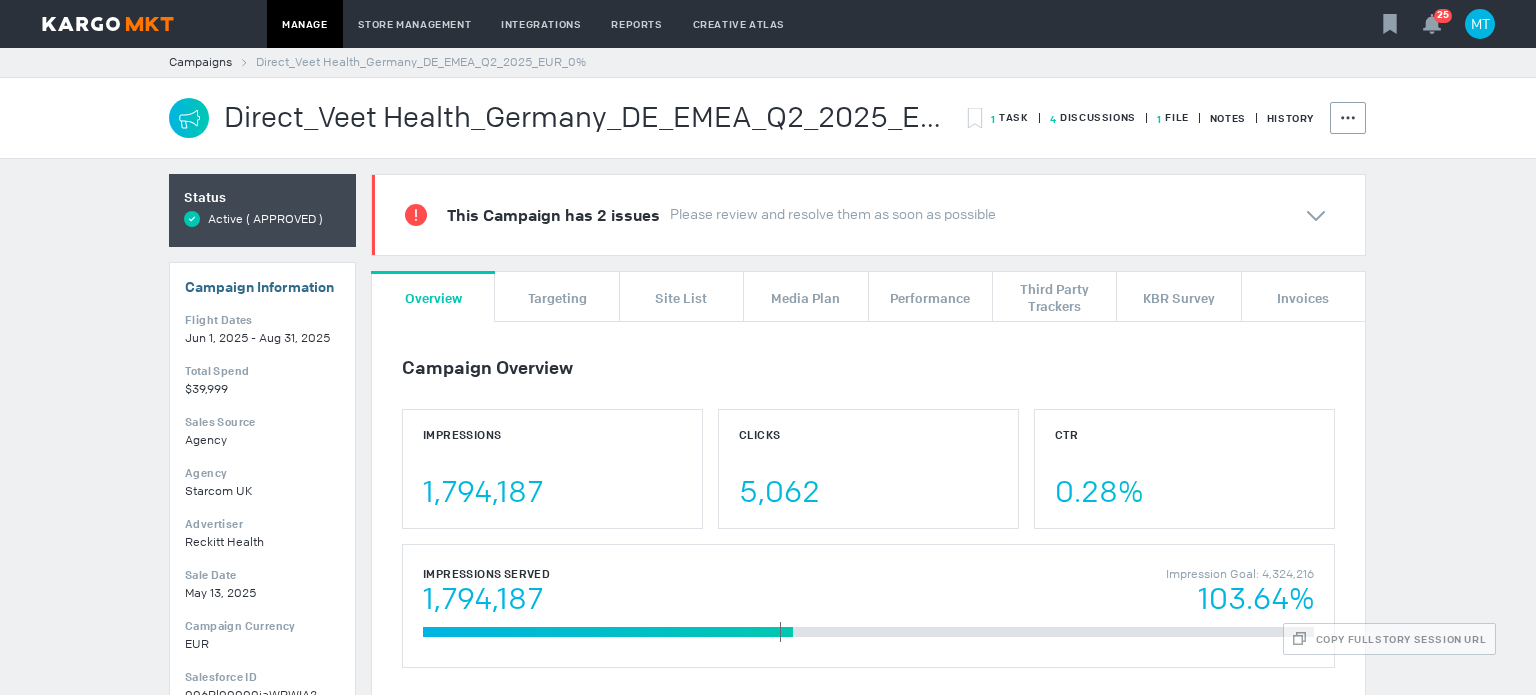 click on "1 File" at bounding box center (1010, 117) 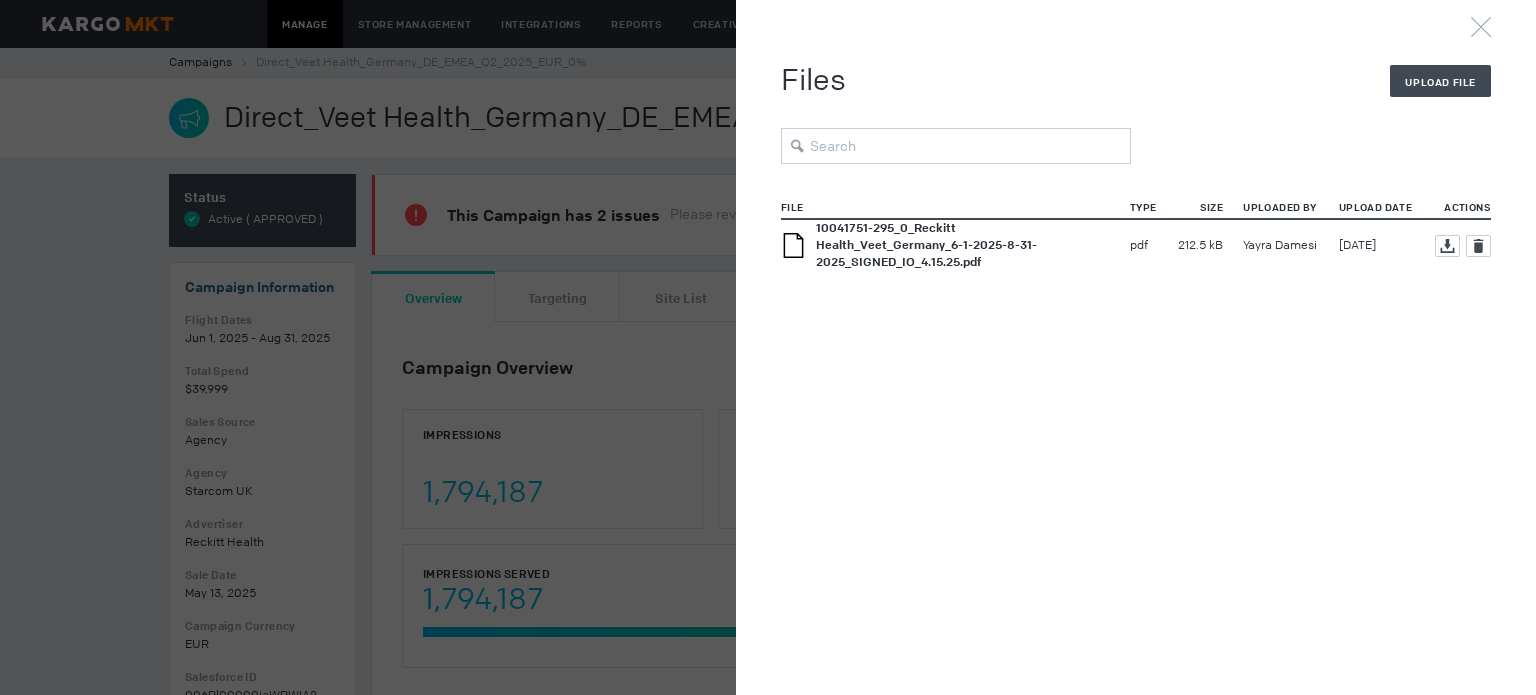click on "10041751-295_0_Reckitt Health_Veet_Germany_6-1-2025-8-31-2025_SIGNED_IO_4.15.25.pdf" at bounding box center (926, 245) 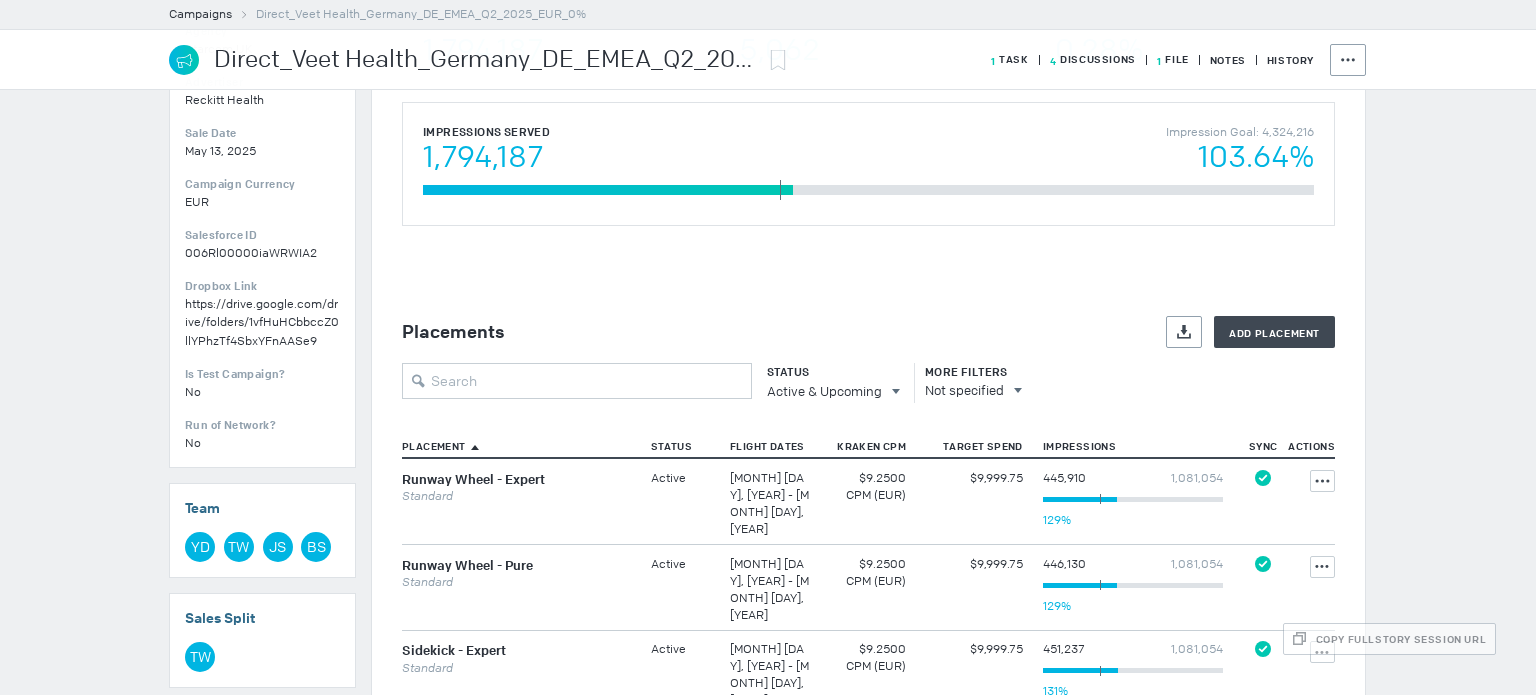 scroll, scrollTop: 466, scrollLeft: 0, axis: vertical 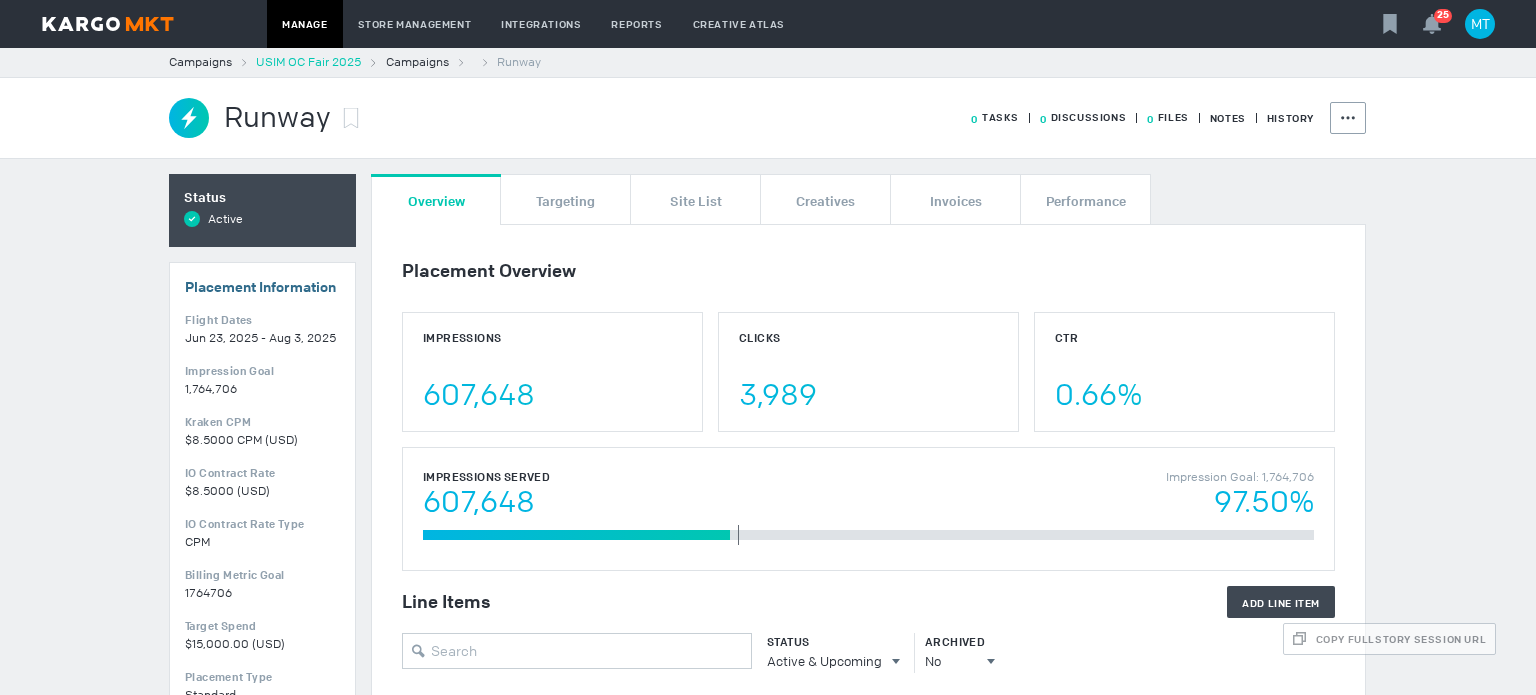 click on "USIM OC Fair 2025" at bounding box center [308, 62] 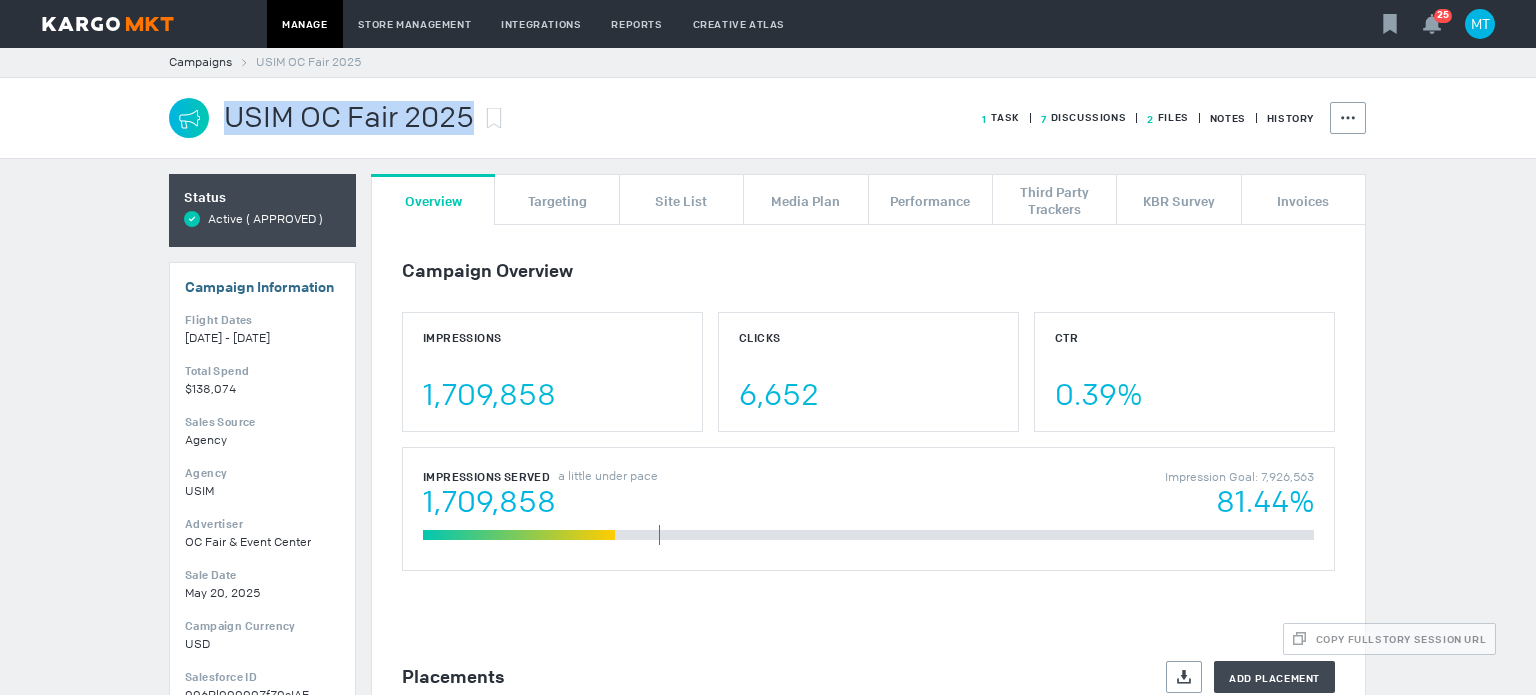 drag, startPoint x: 215, startPoint y: 114, endPoint x: 472, endPoint y: 118, distance: 257.03113 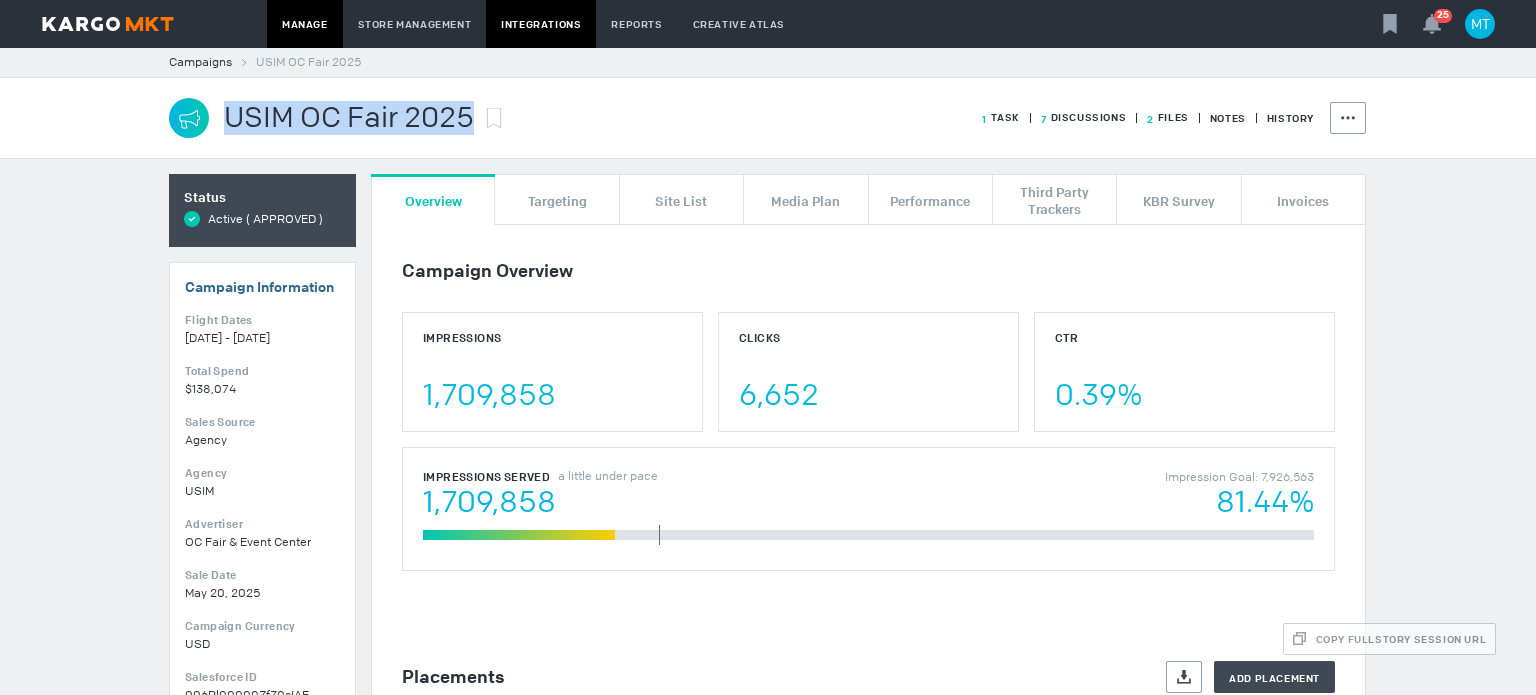 copy on "USIM OC Fair 2025" 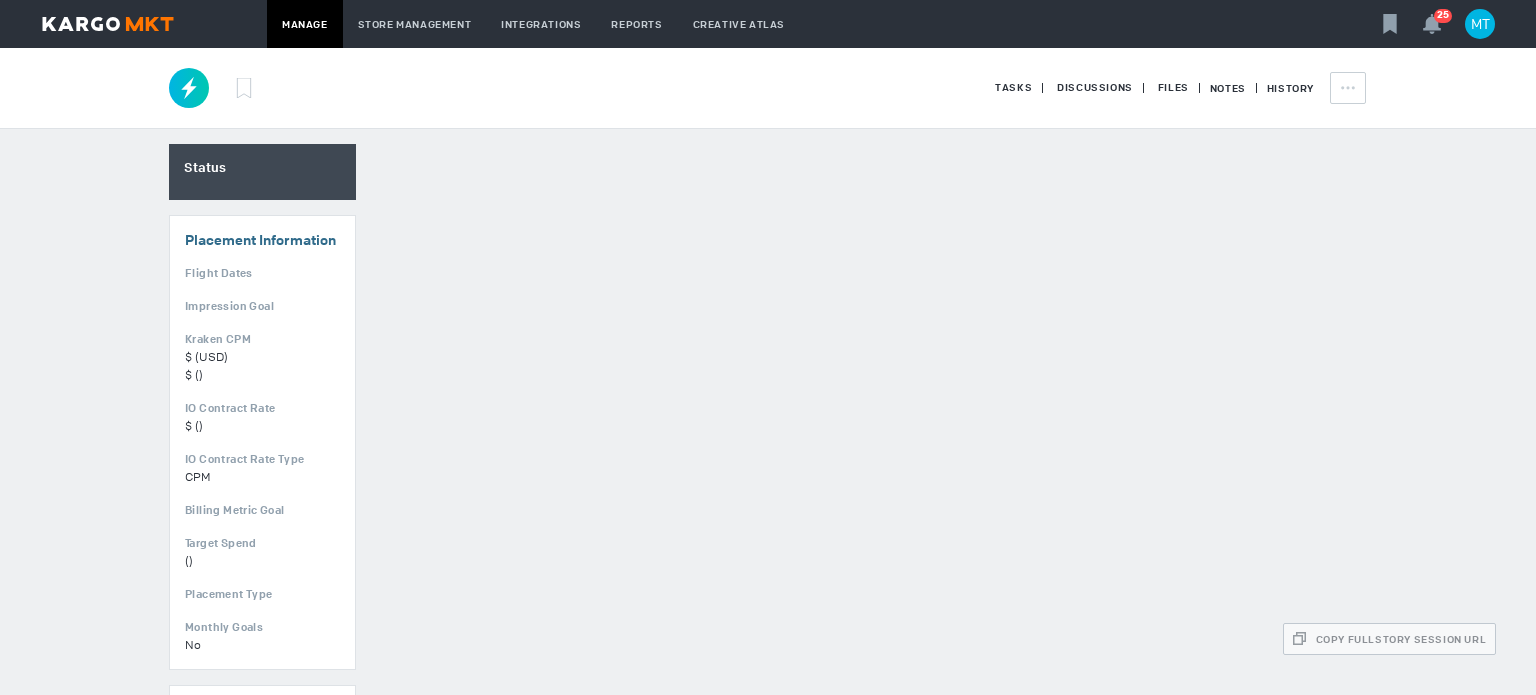 scroll, scrollTop: 0, scrollLeft: 0, axis: both 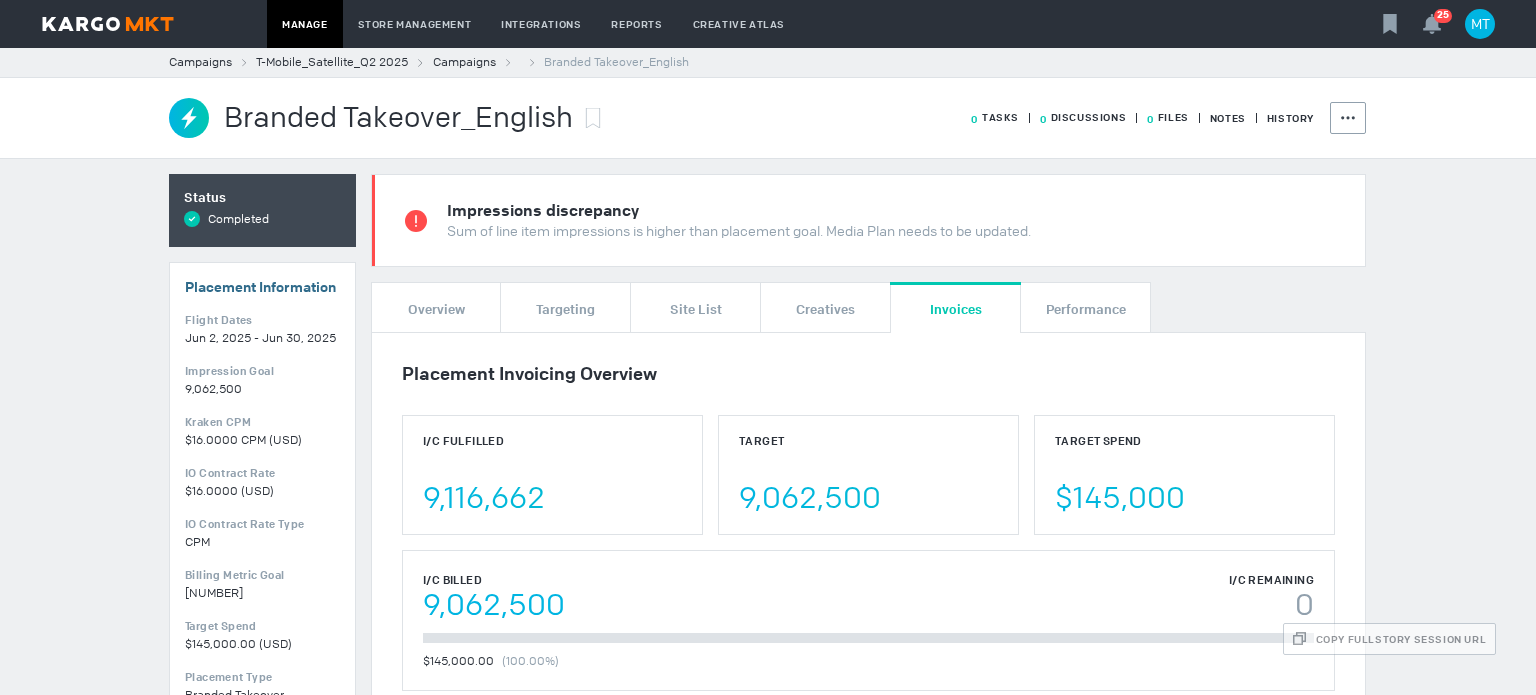 click on "T-Mobile_Satellite_Q2 2025" at bounding box center (332, 62) 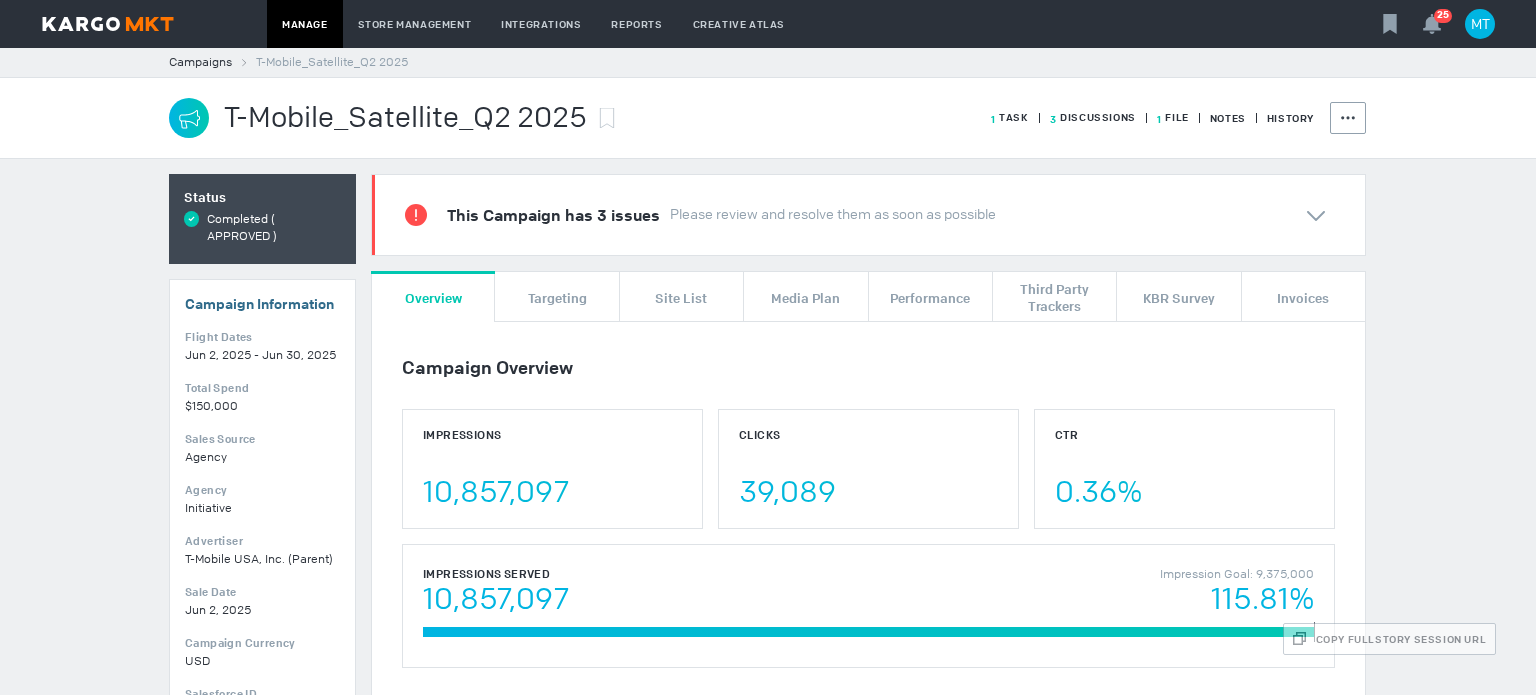 click on "1 File" at bounding box center (1162, 118) 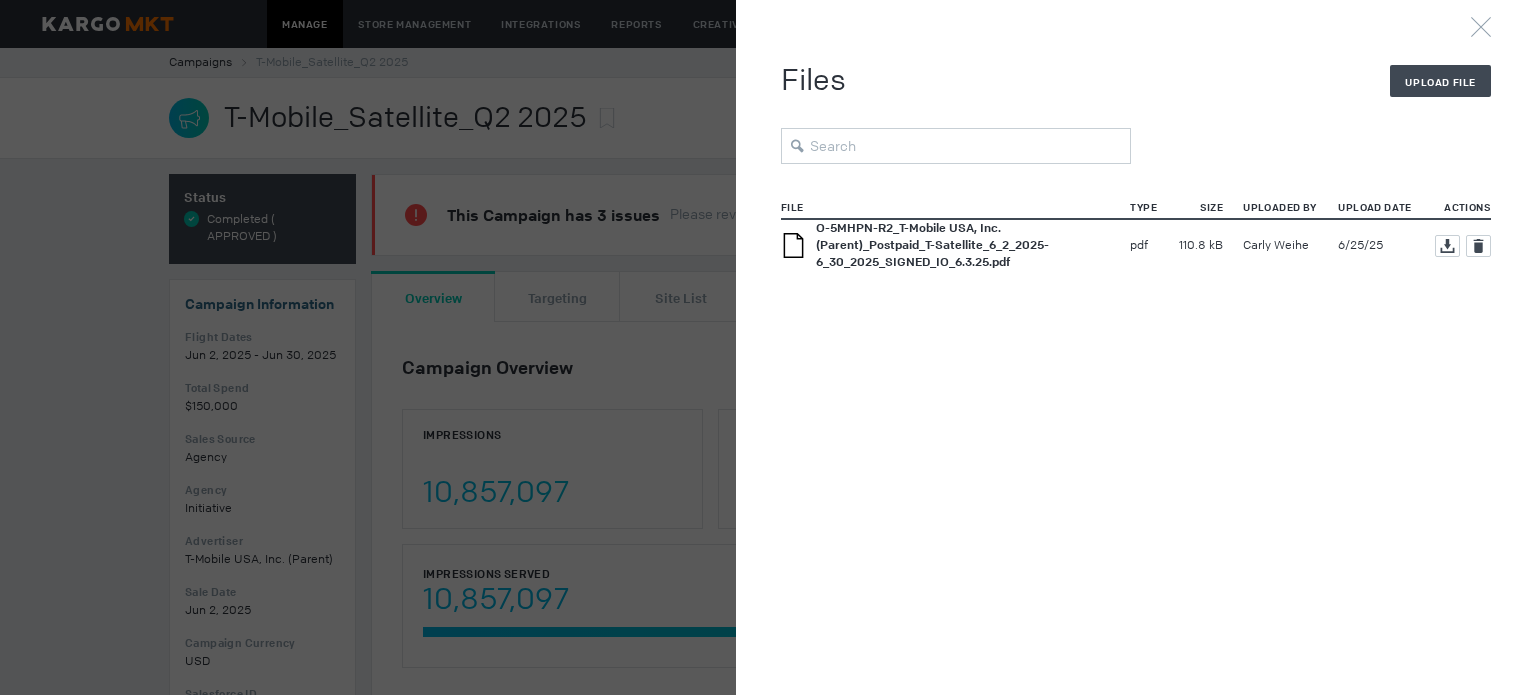 click on "O-5MHPN-R2_T-Mobile USA, Inc. (Parent)_Postpaid_T-Satellite_6_2_2025-6_30_2025_SIGNED_IO_6.3.25.pdf" at bounding box center (932, 245) 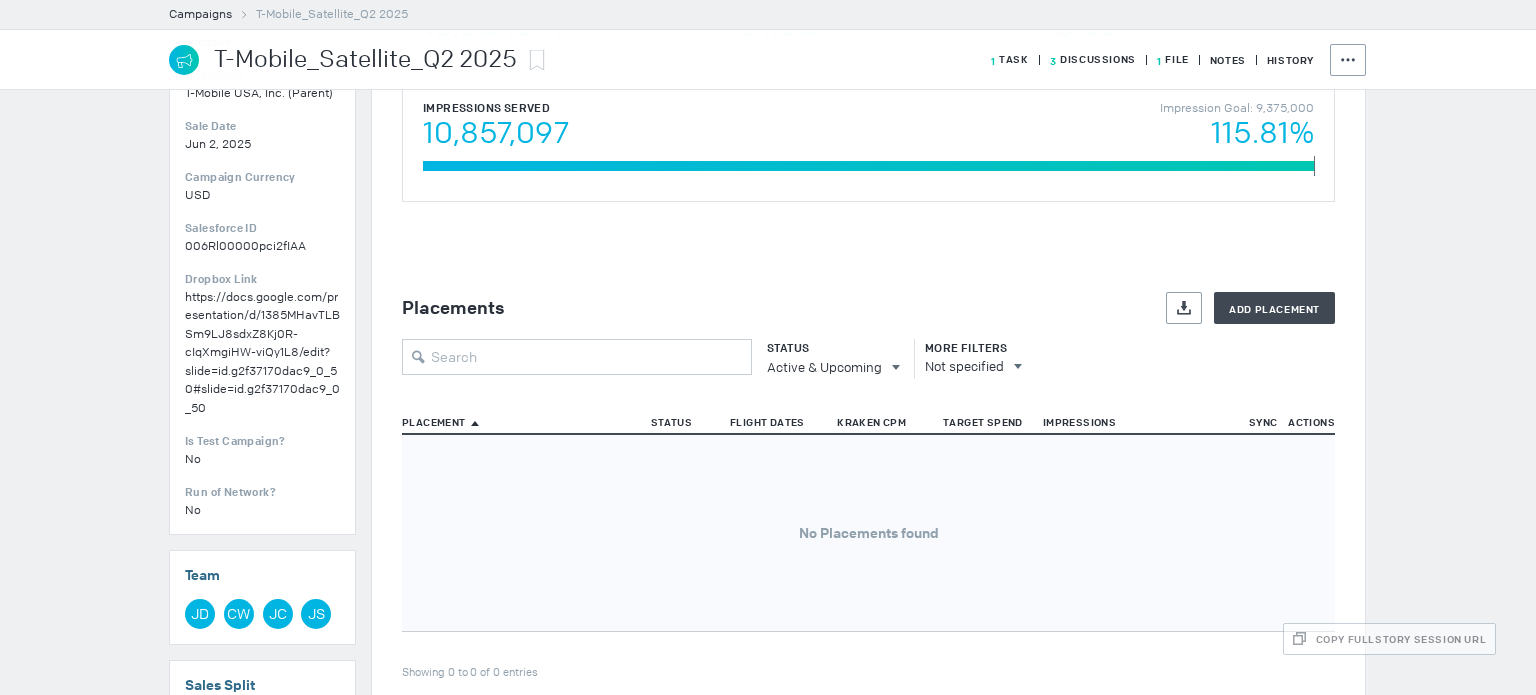 scroll, scrollTop: 0, scrollLeft: 0, axis: both 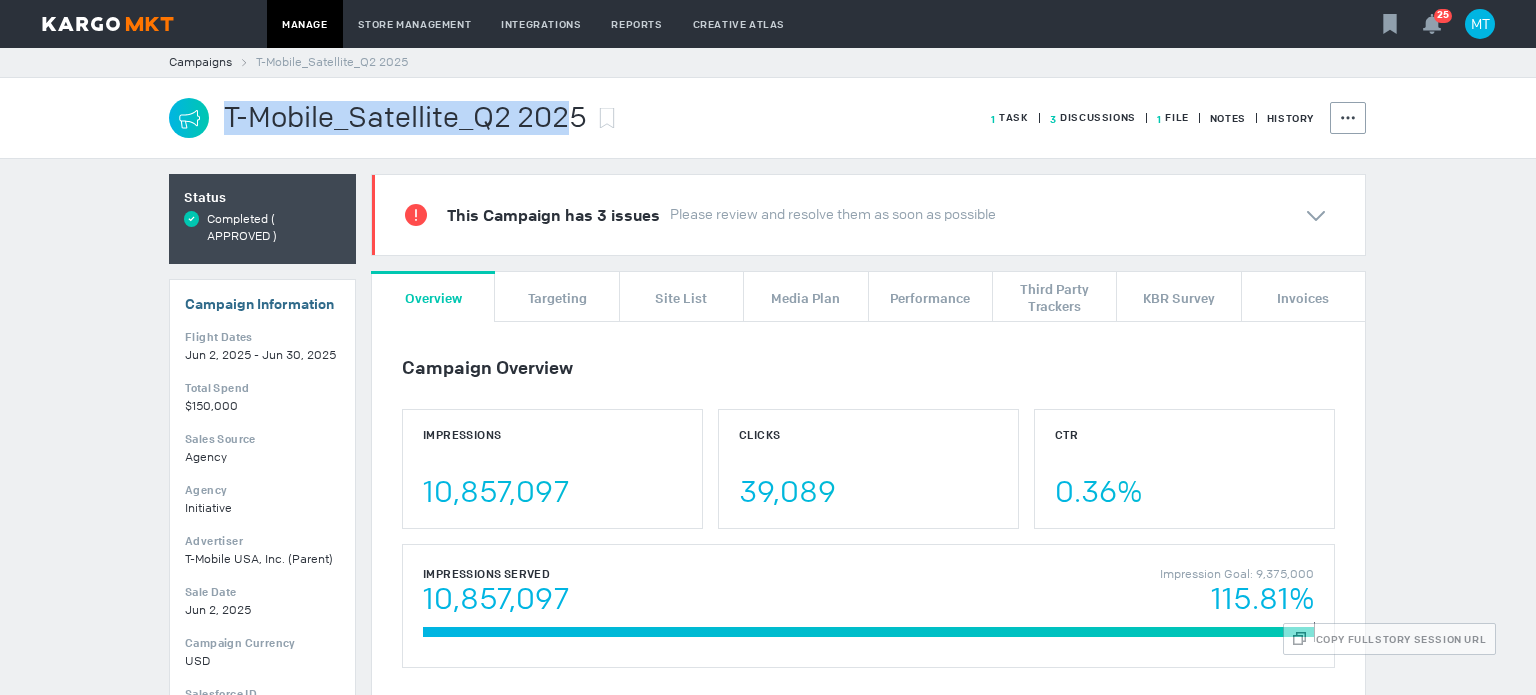 drag, startPoint x: 215, startPoint y: 120, endPoint x: 570, endPoint y: 123, distance: 355.01266 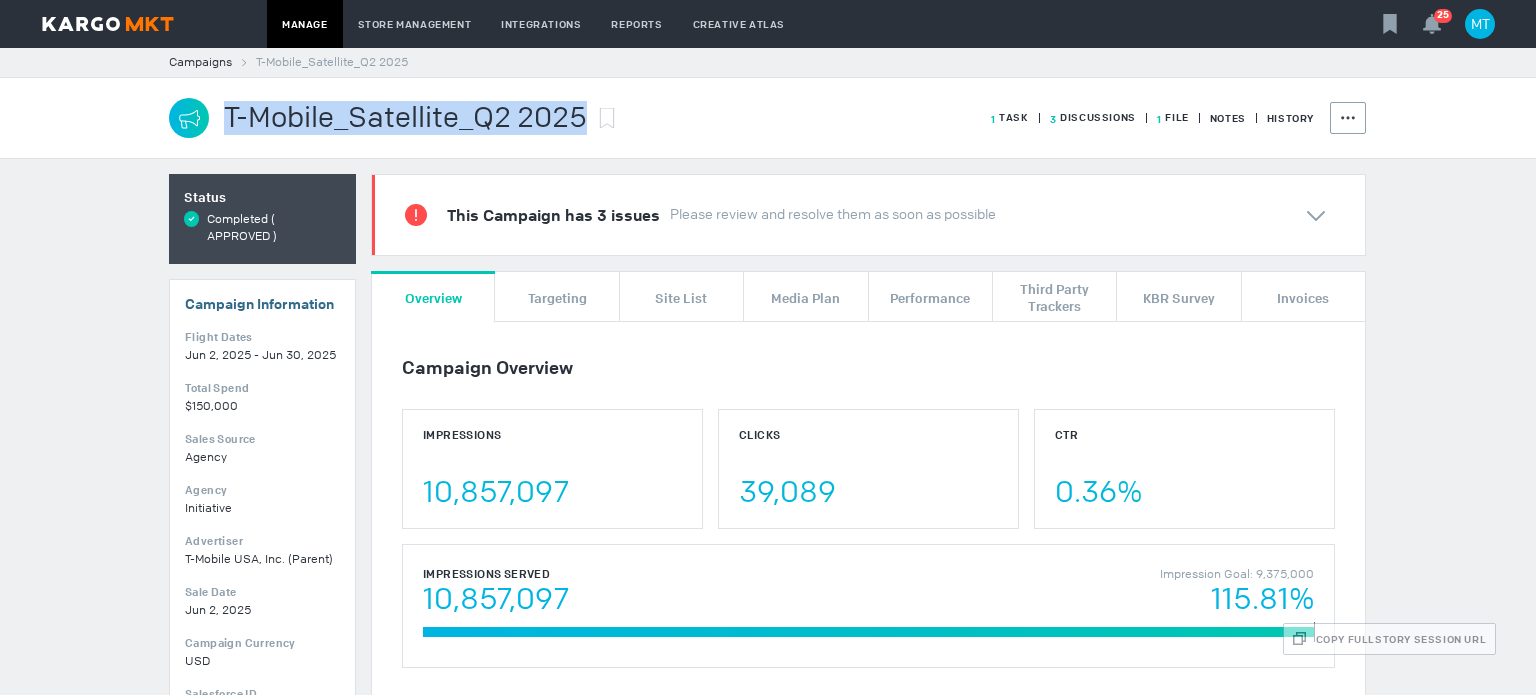drag, startPoint x: 575, startPoint y: 118, endPoint x: 212, endPoint y: 118, distance: 363 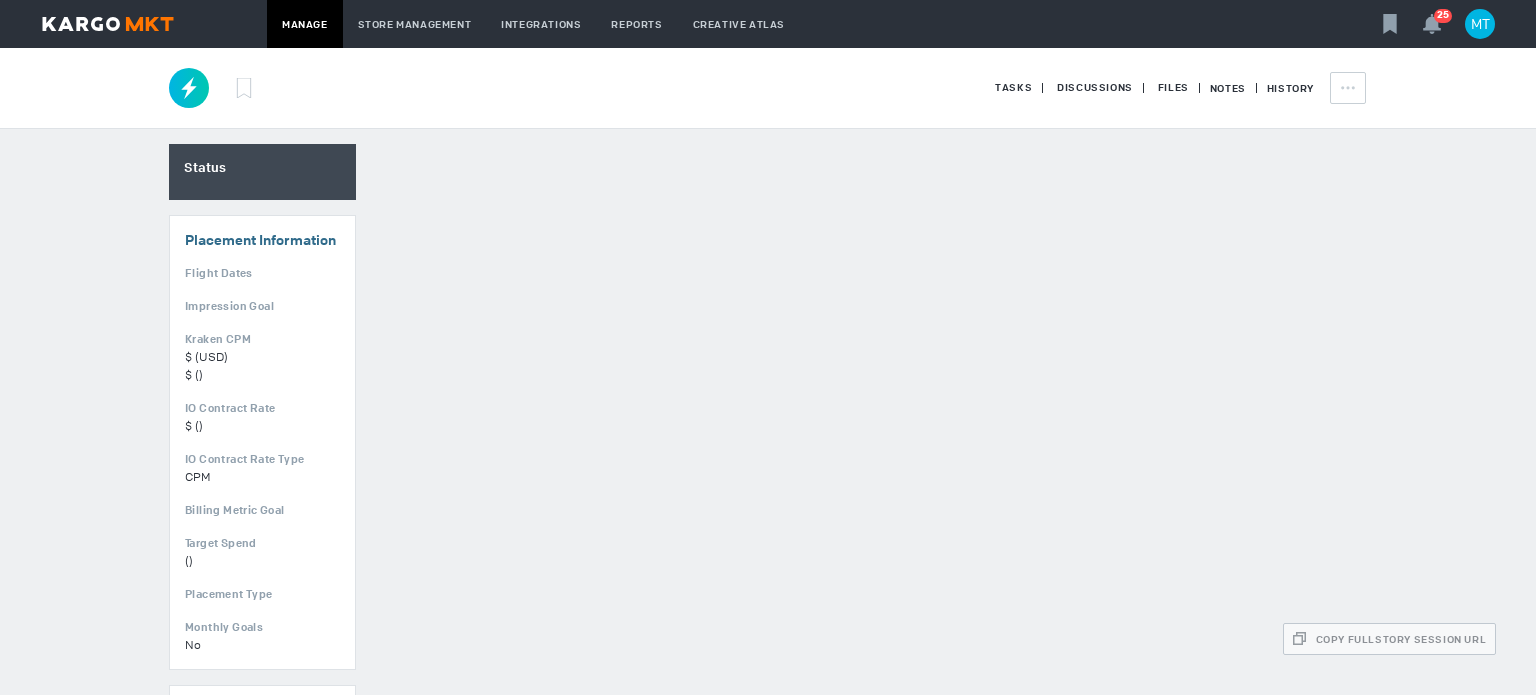 scroll, scrollTop: 0, scrollLeft: 0, axis: both 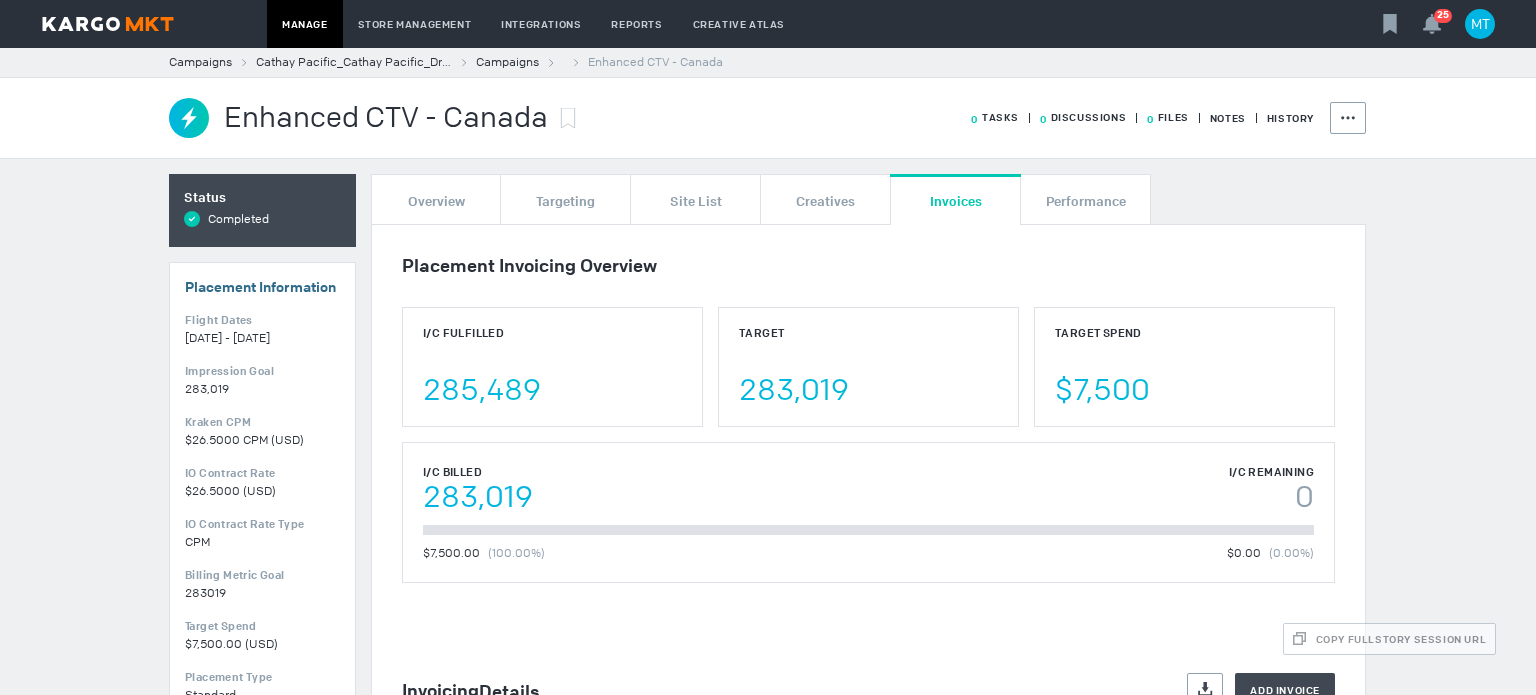 click on "Cathay Pacific_Cathay Pacific_Drivers of Choice_[DATE]-[DATE]" at bounding box center [354, 62] 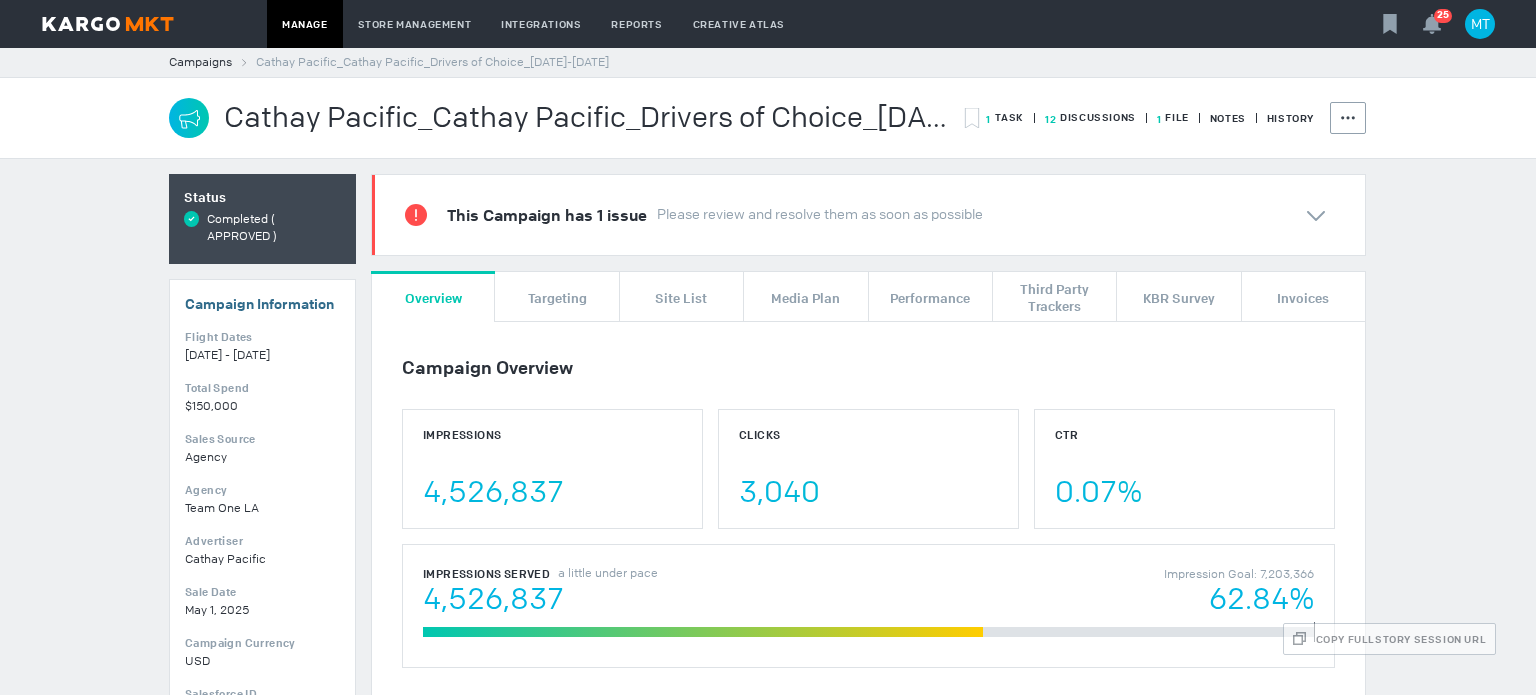 click on "1 File" at bounding box center [1162, 118] 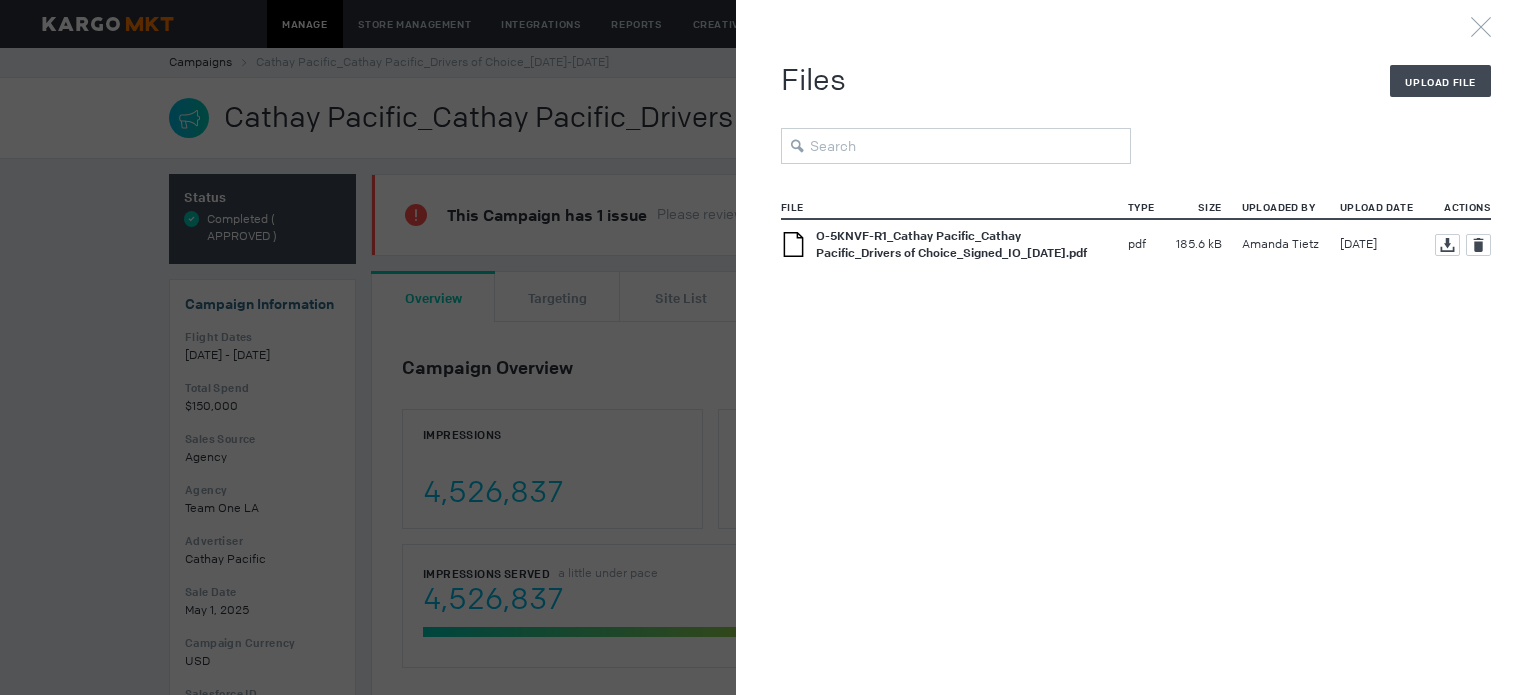 click on "O-5KNVF-R1_Cathay Pacific_Cathay Pacific_Drivers of Choice_Signed_IO_[DATE].pdf" at bounding box center [951, 244] 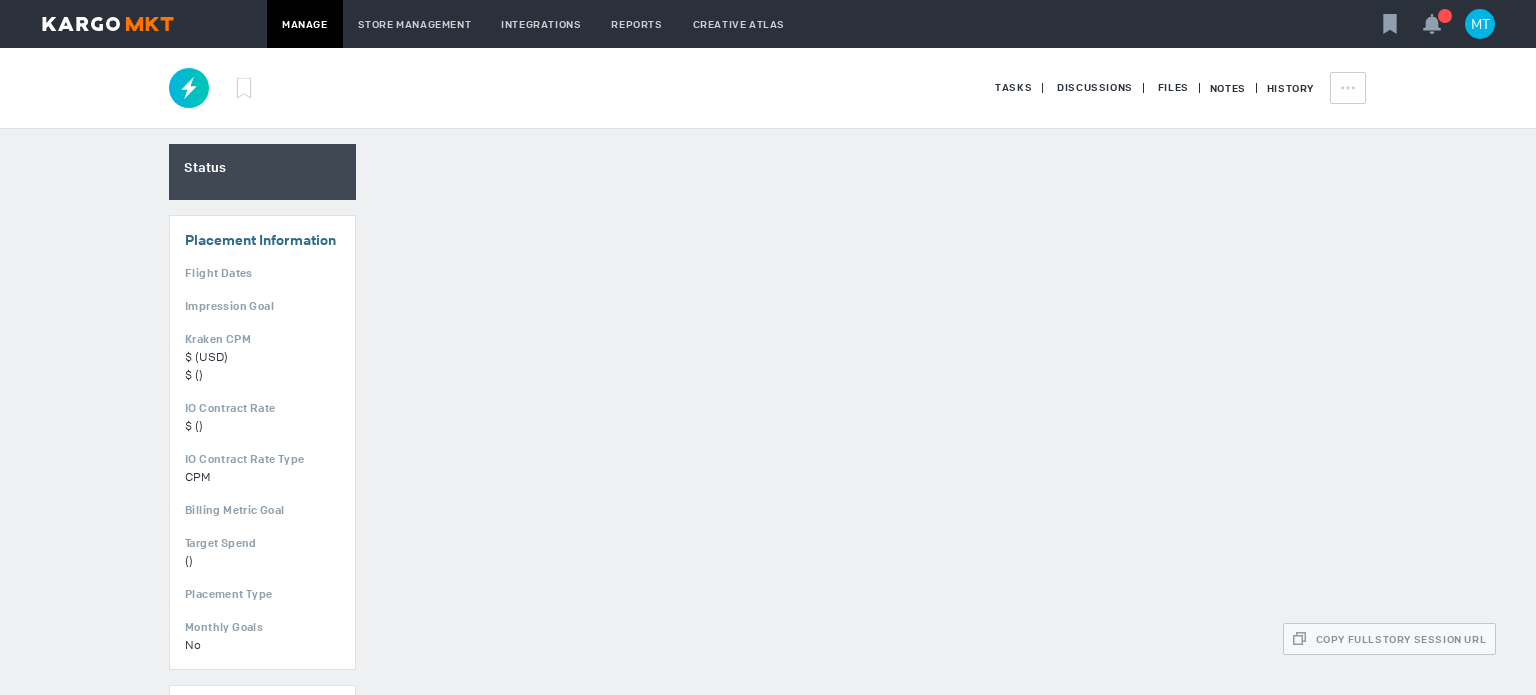 scroll, scrollTop: 0, scrollLeft: 0, axis: both 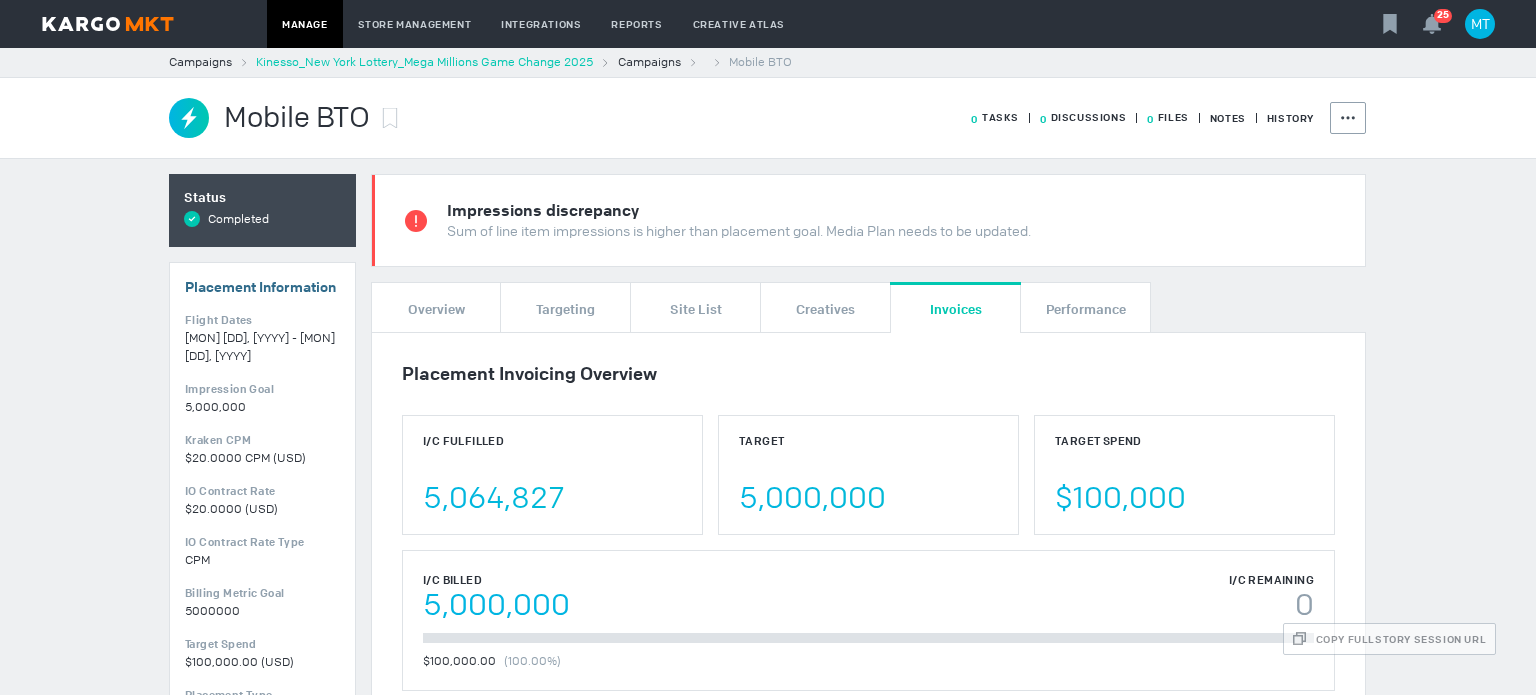 click on "Kinesso_New York Lottery_Mega Millions Game Change 2025" at bounding box center [424, 62] 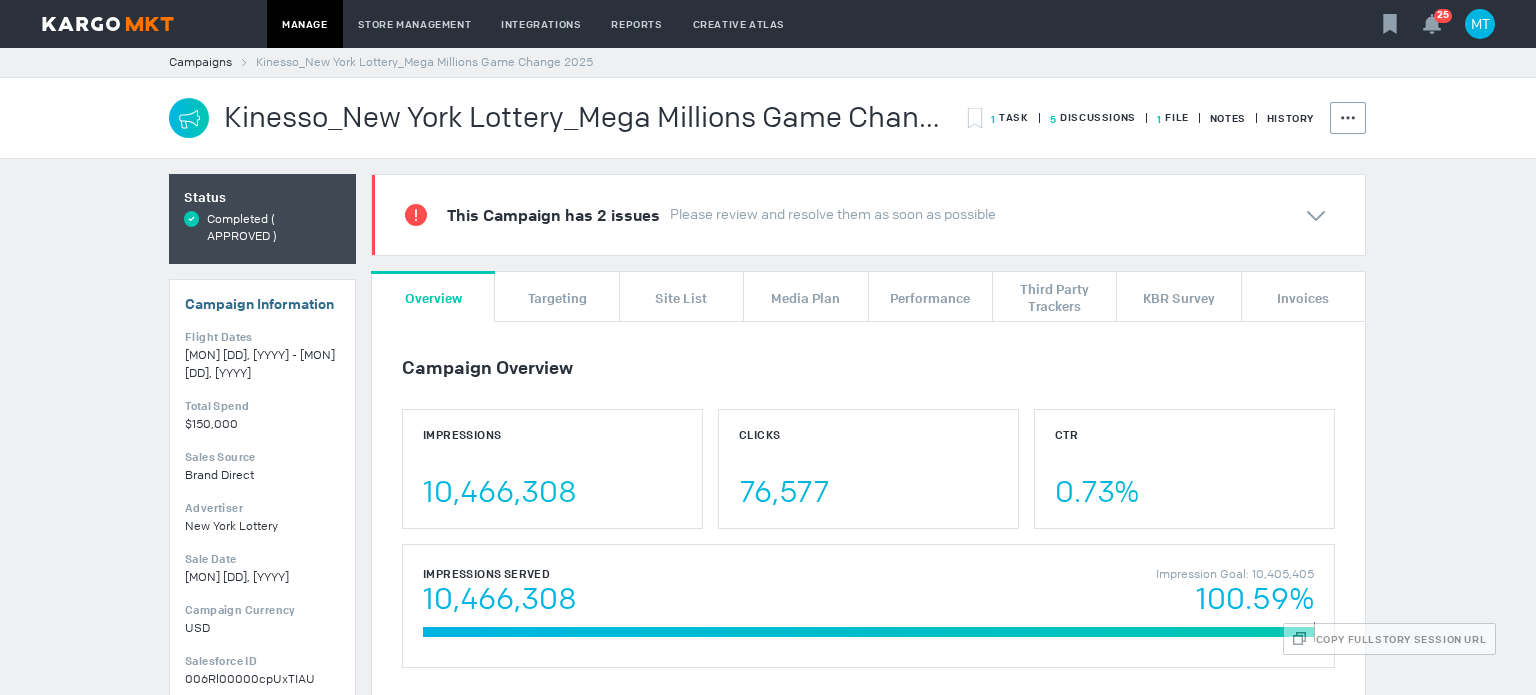 click on "1 File" at bounding box center [1162, 118] 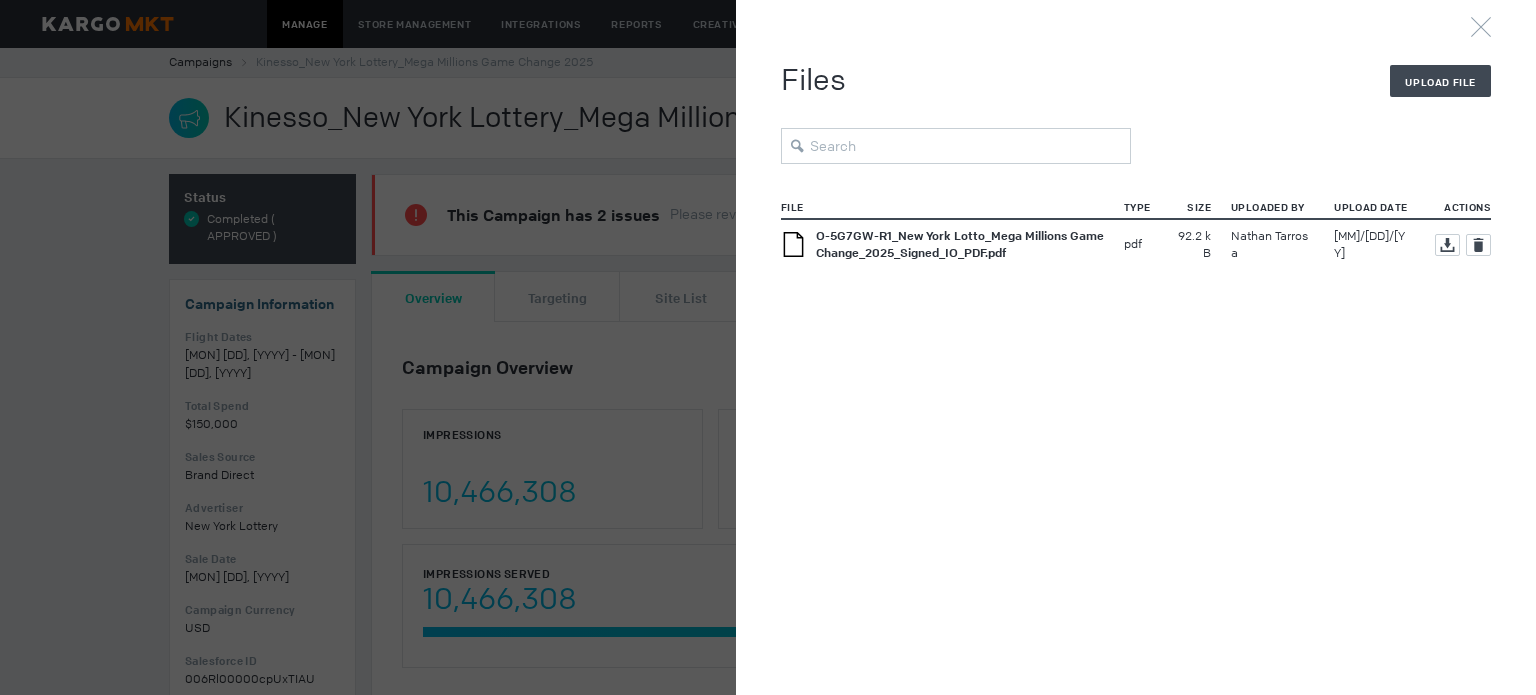 click on "O-5G7GW-R1_New York Lotto_Mega Millions Game Change_2025_Signed_IO_PDF.pdf" at bounding box center [960, 244] 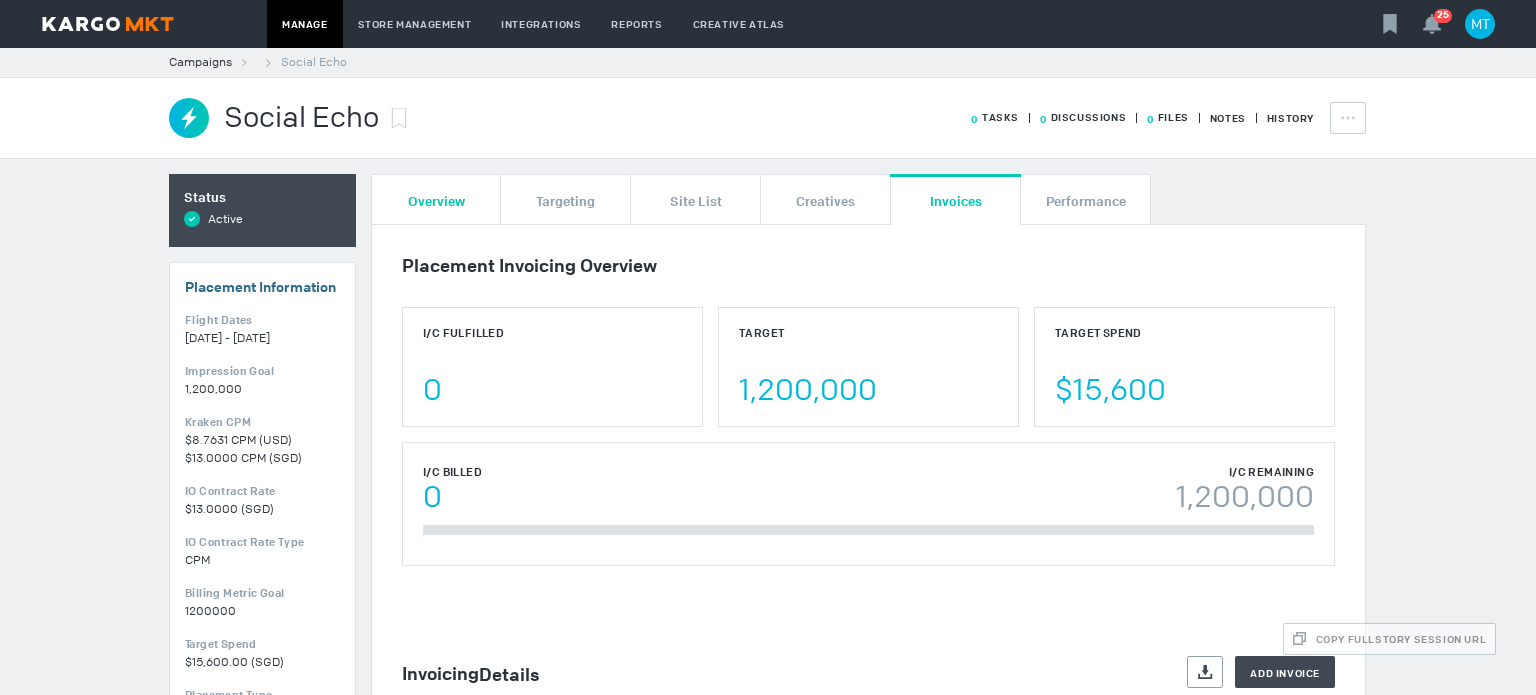 scroll, scrollTop: 0, scrollLeft: 0, axis: both 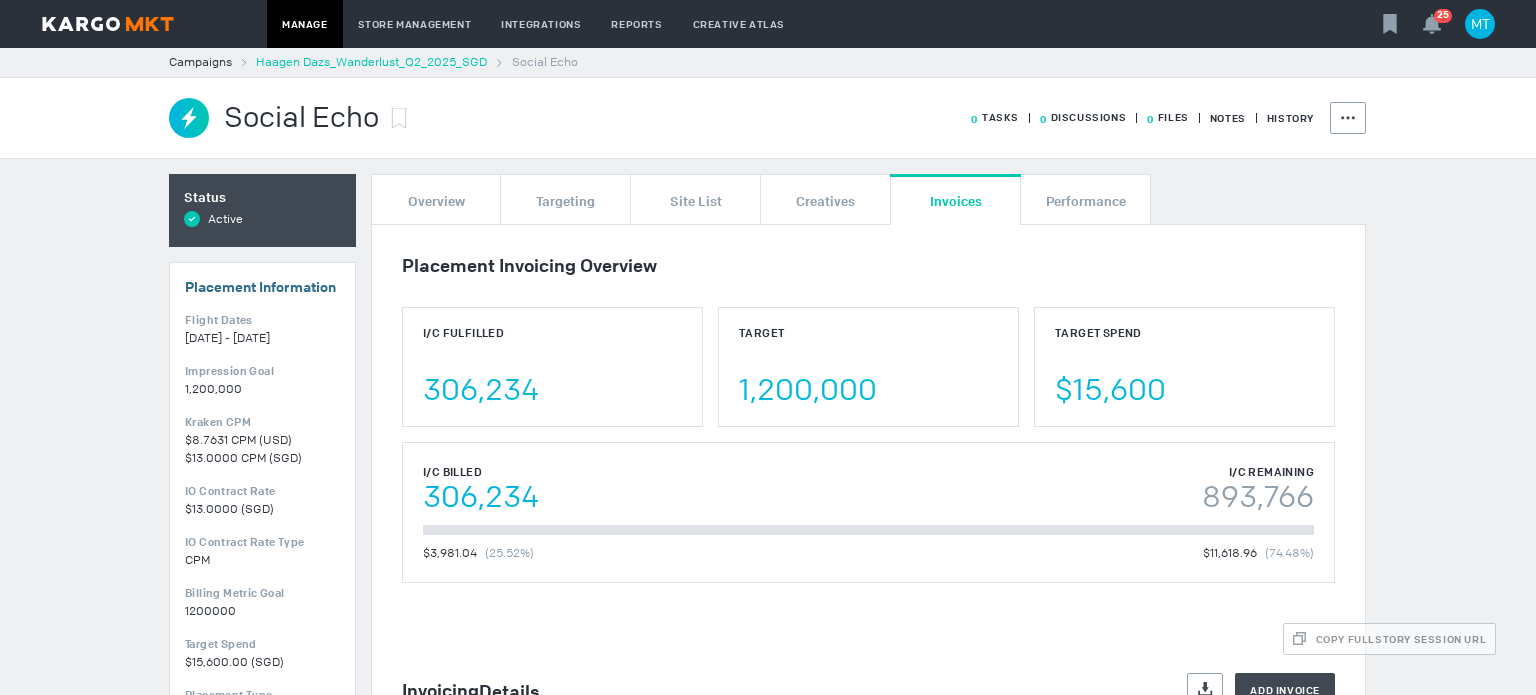 click on "Haagen Dazs_Wanderlust_Q2_2025_SGD" at bounding box center (371, 62) 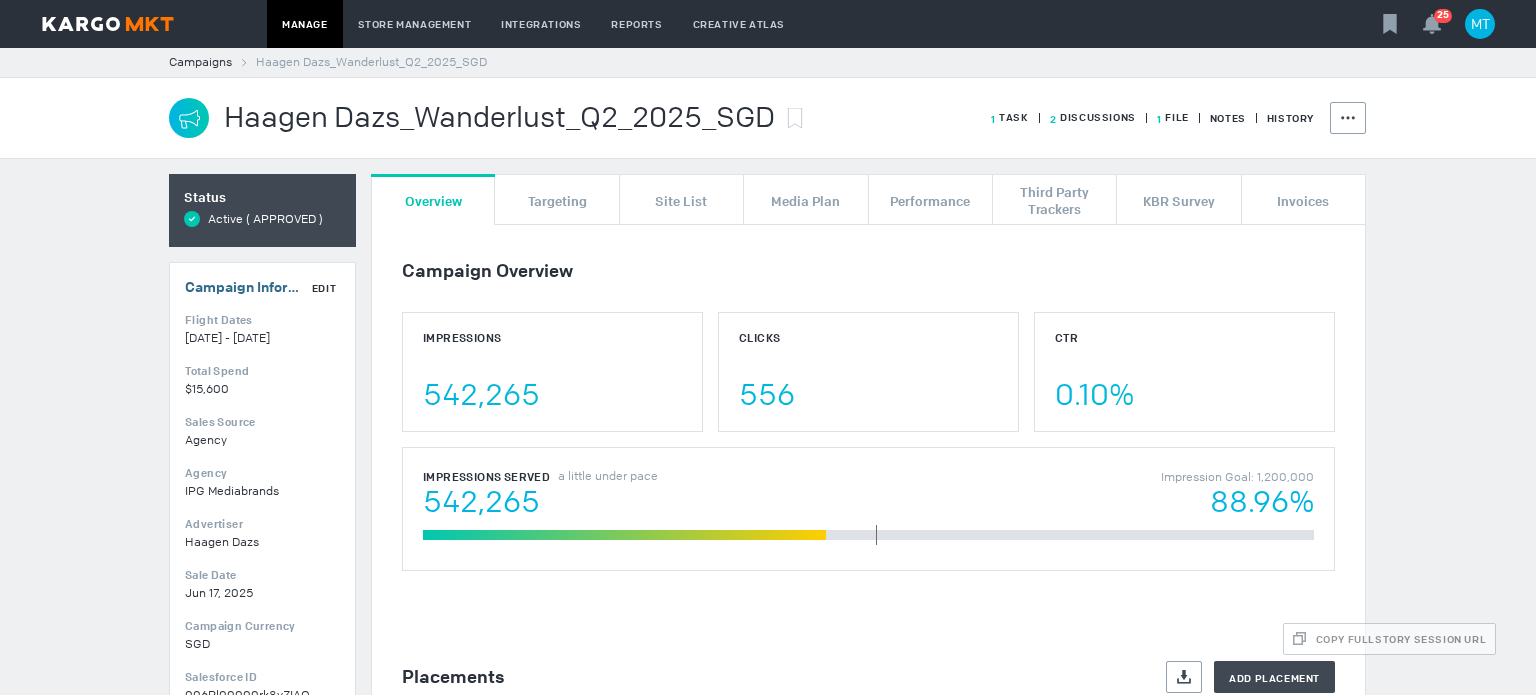 click on "Edit" at bounding box center [324, 288] 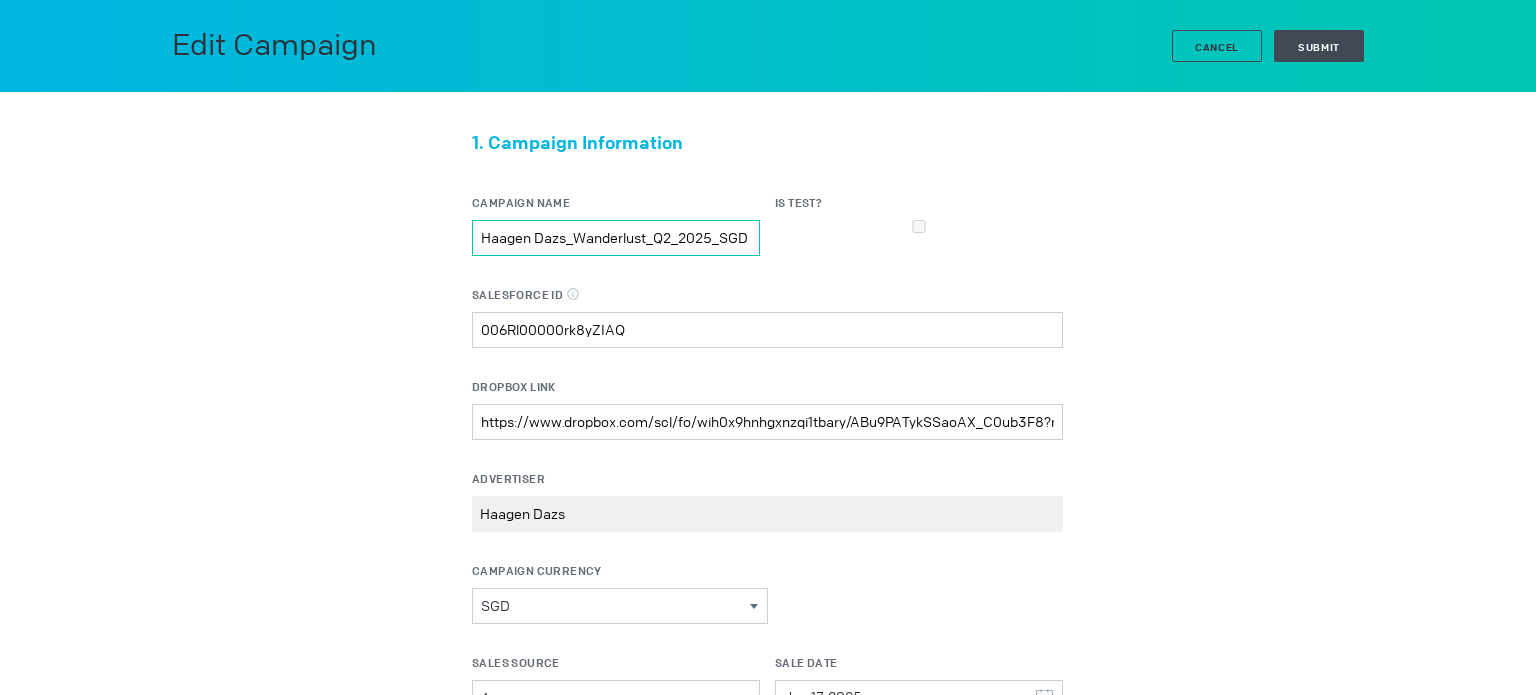 click on "Haagen Dazs_Wanderlust_Q2_2025_SGD" at bounding box center (616, 238) 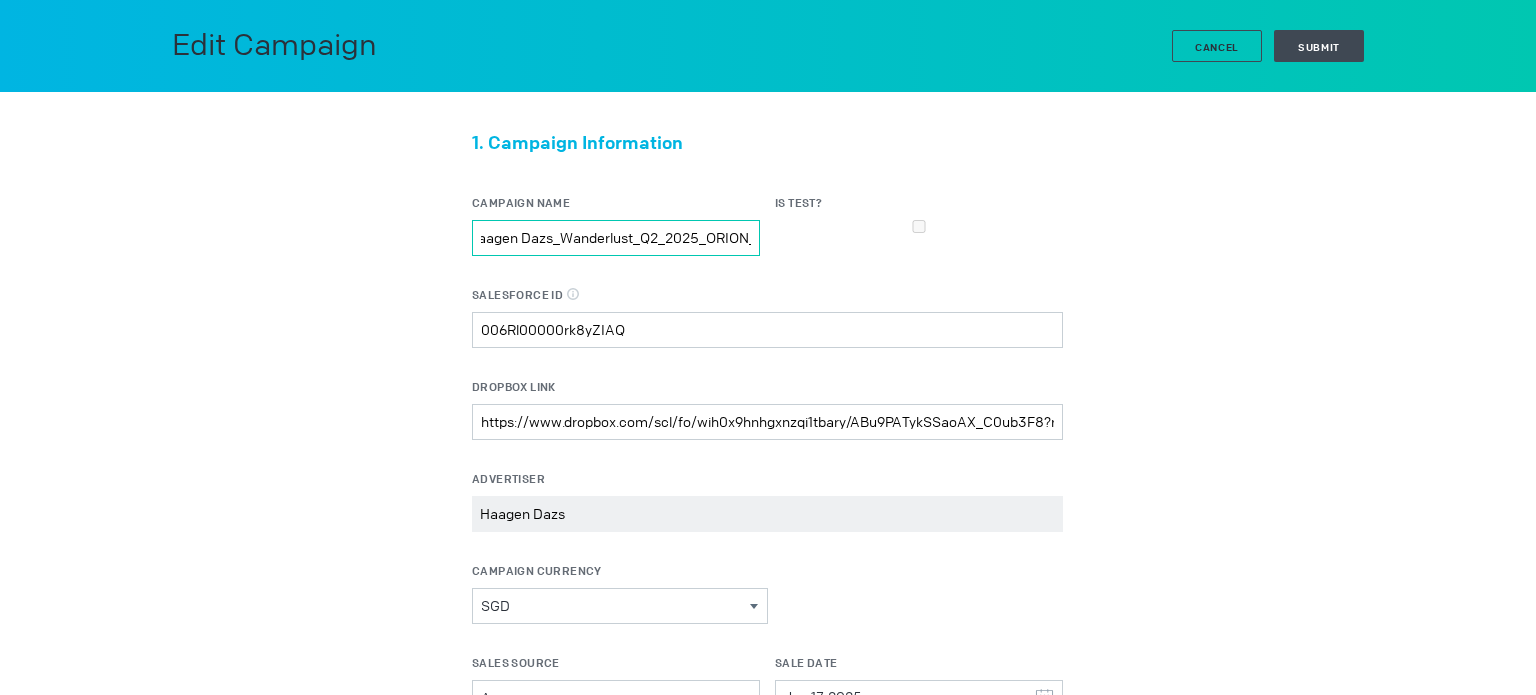 scroll, scrollTop: 0, scrollLeft: 20, axis: horizontal 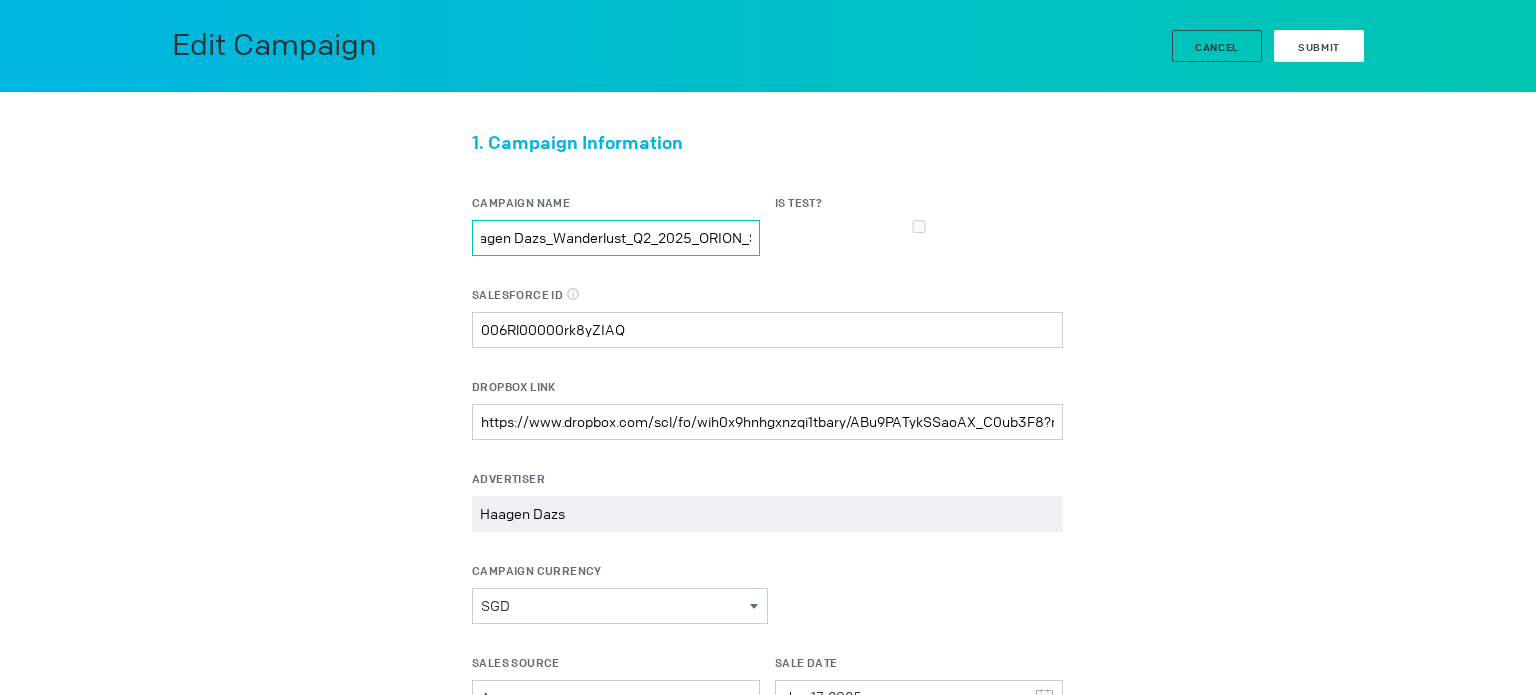 type on "Haagen Dazs_Wanderlust_Q2_2025_ORION_SGD" 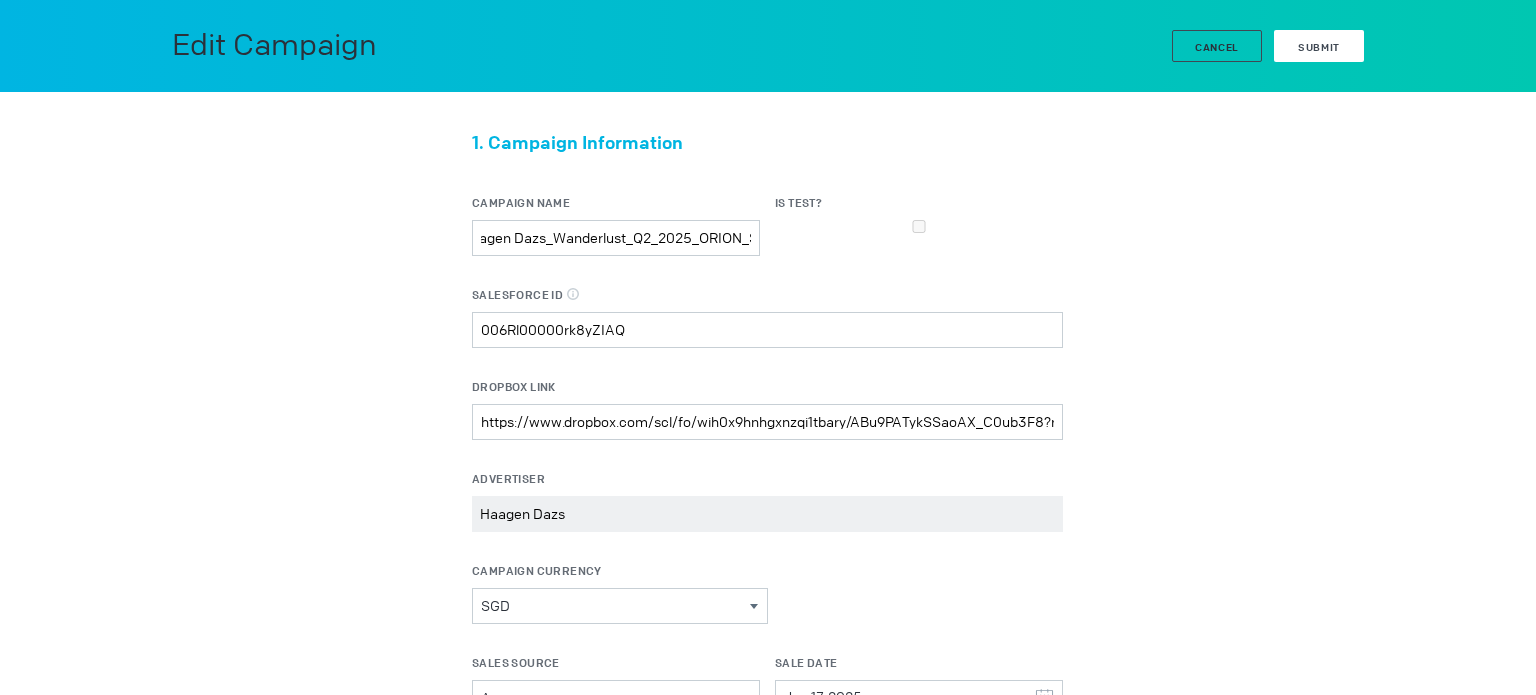 click on "Submit" at bounding box center (1319, 46) 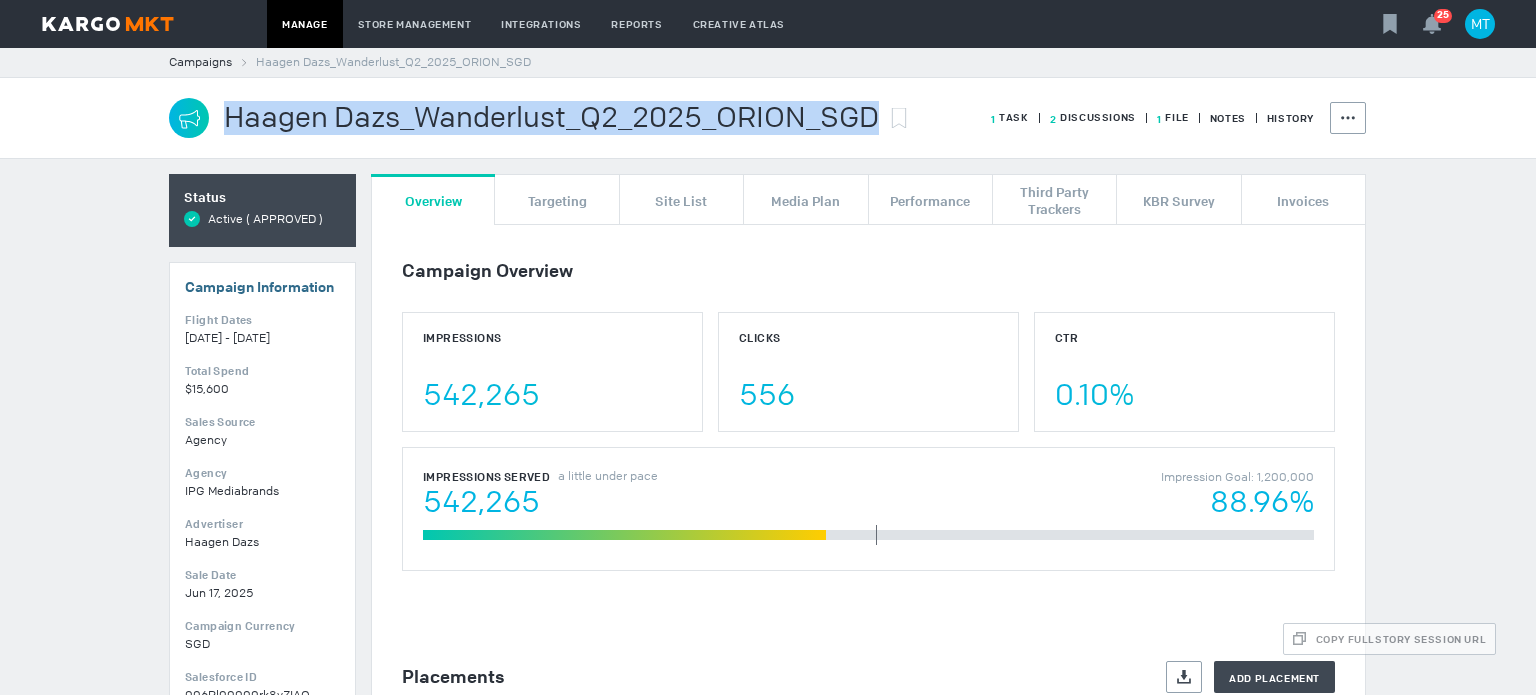 drag, startPoint x: 222, startPoint y: 113, endPoint x: 864, endPoint y: 97, distance: 642.19934 